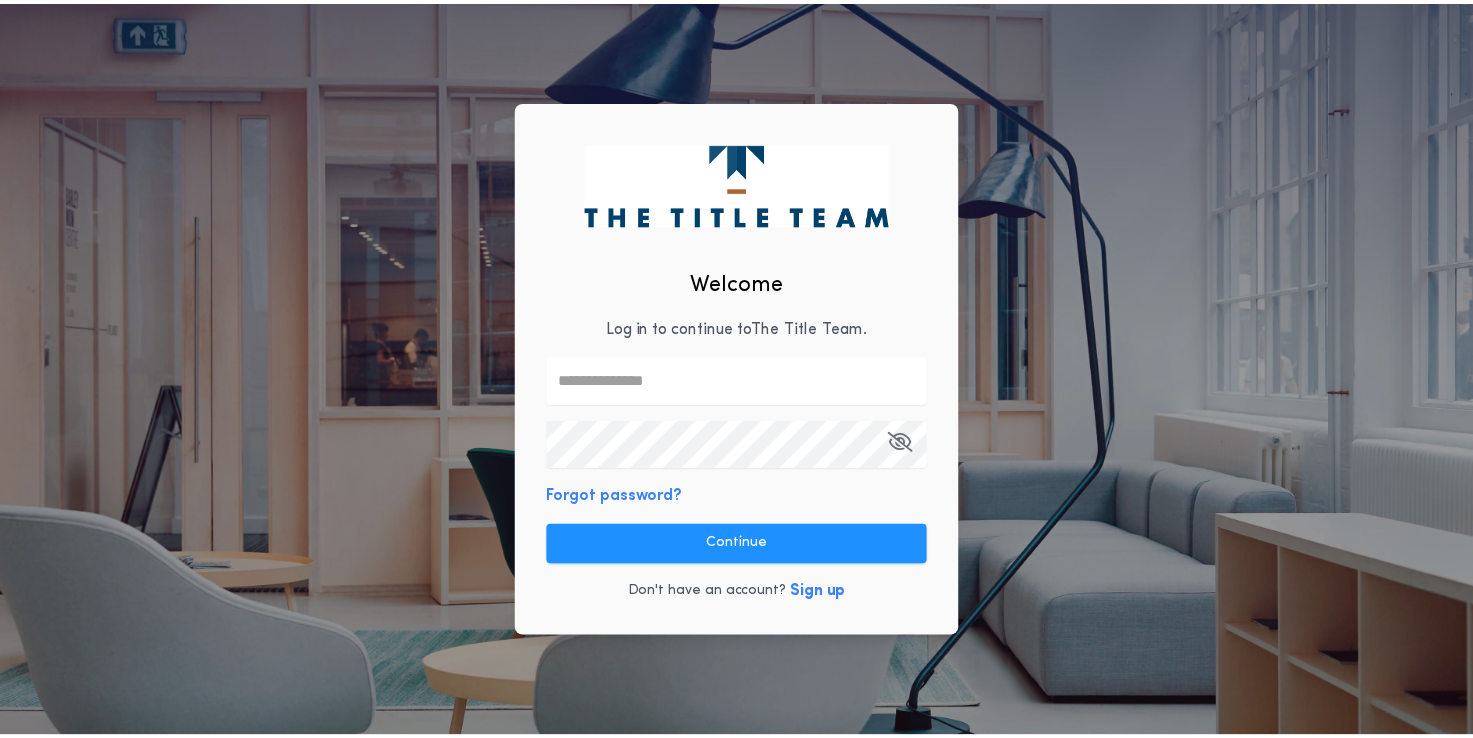 scroll, scrollTop: 0, scrollLeft: 0, axis: both 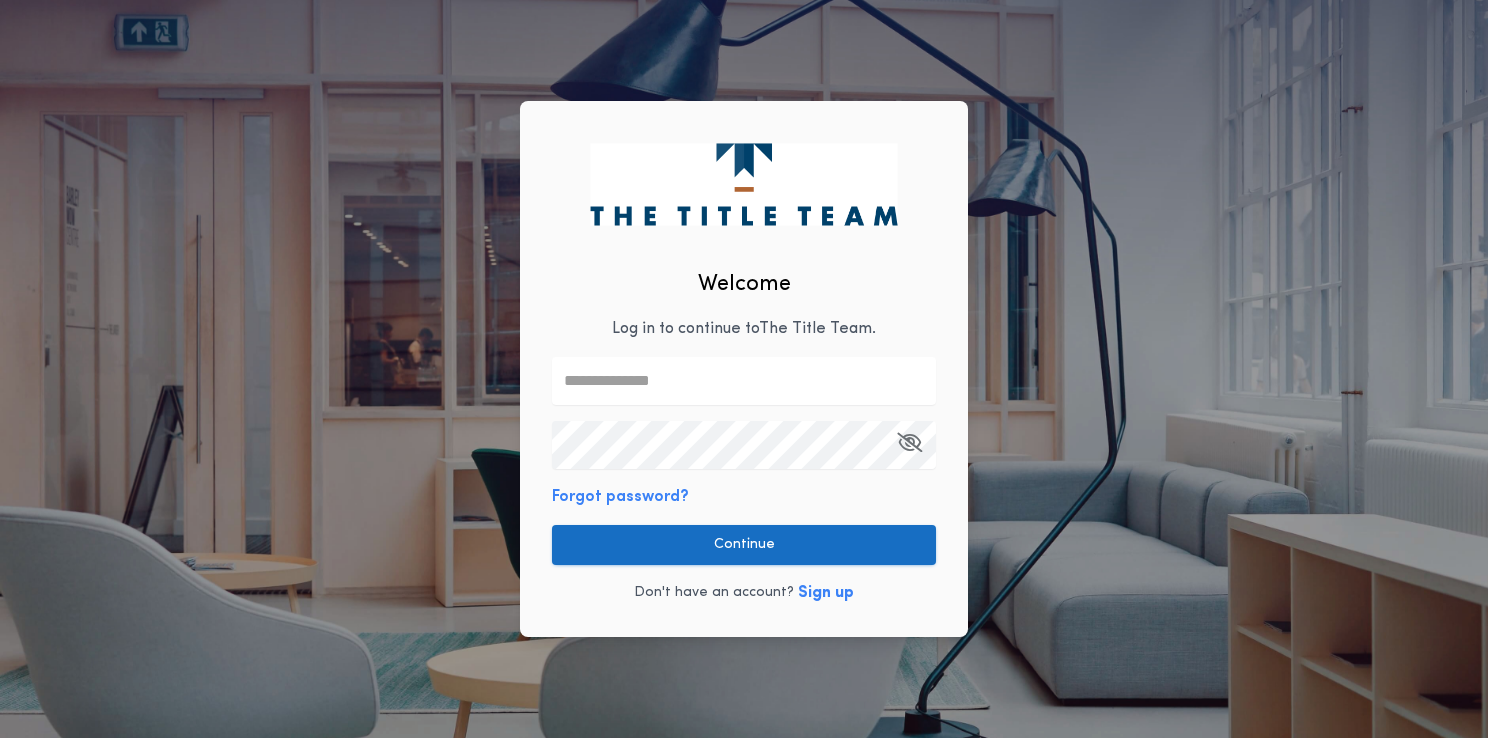 type on "**********" 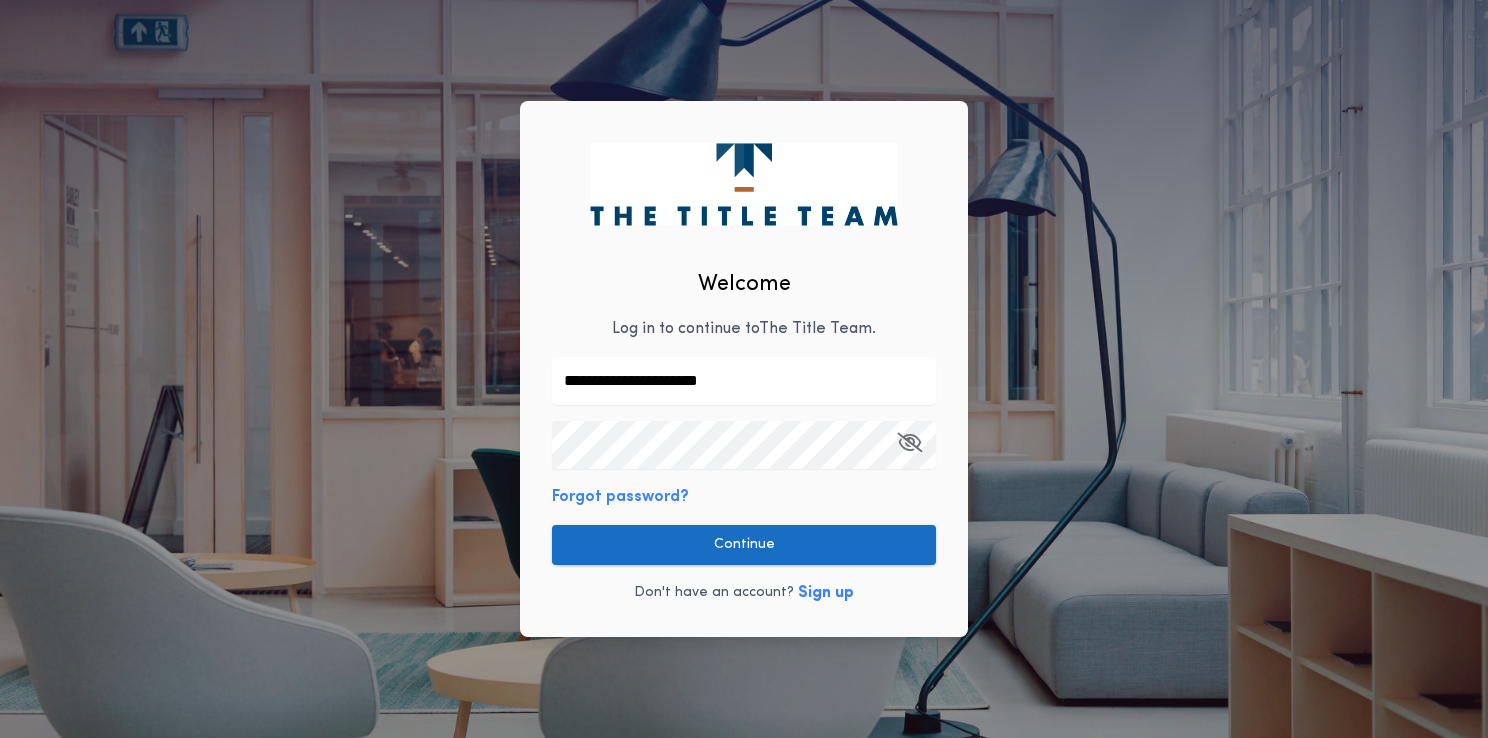 click on "Continue" at bounding box center [744, 545] 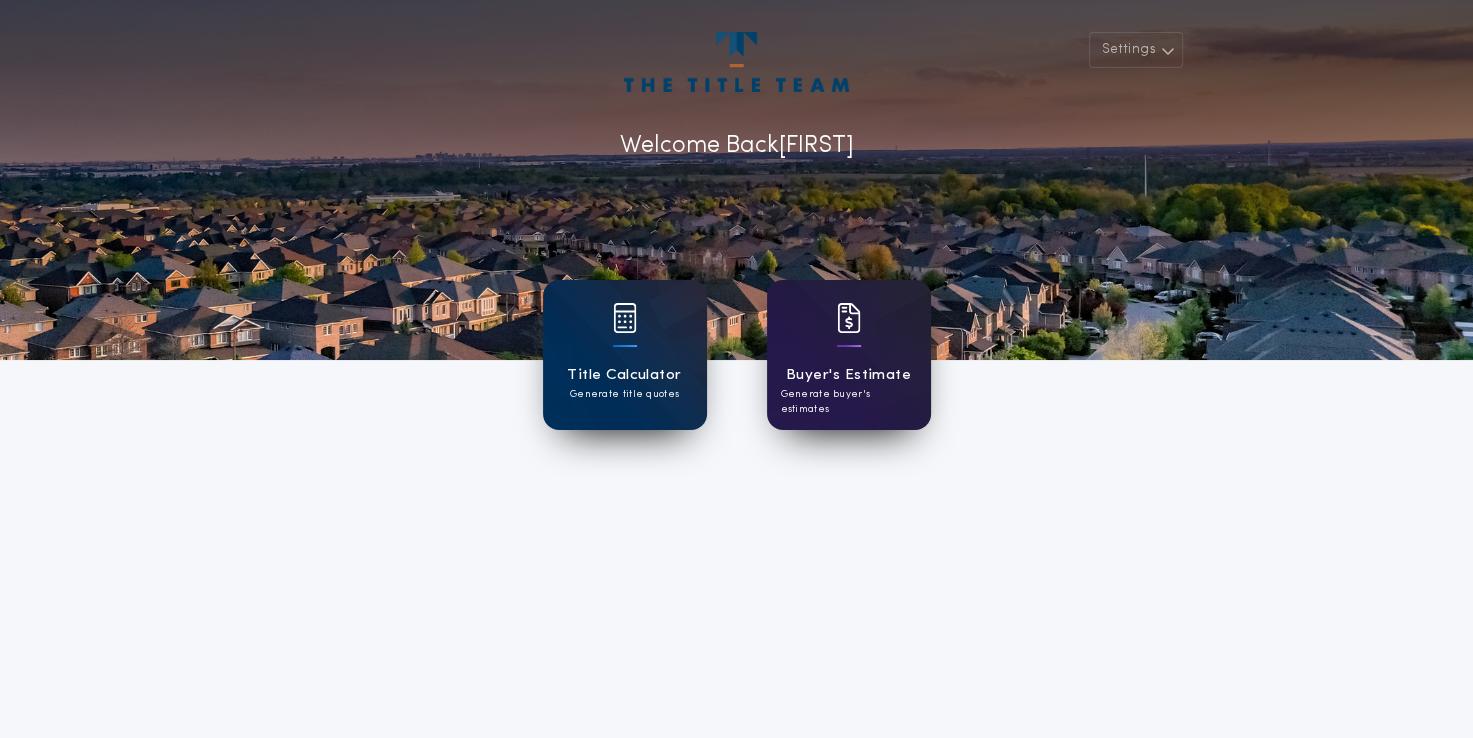 click on "Buyer's Estimate" at bounding box center [848, 375] 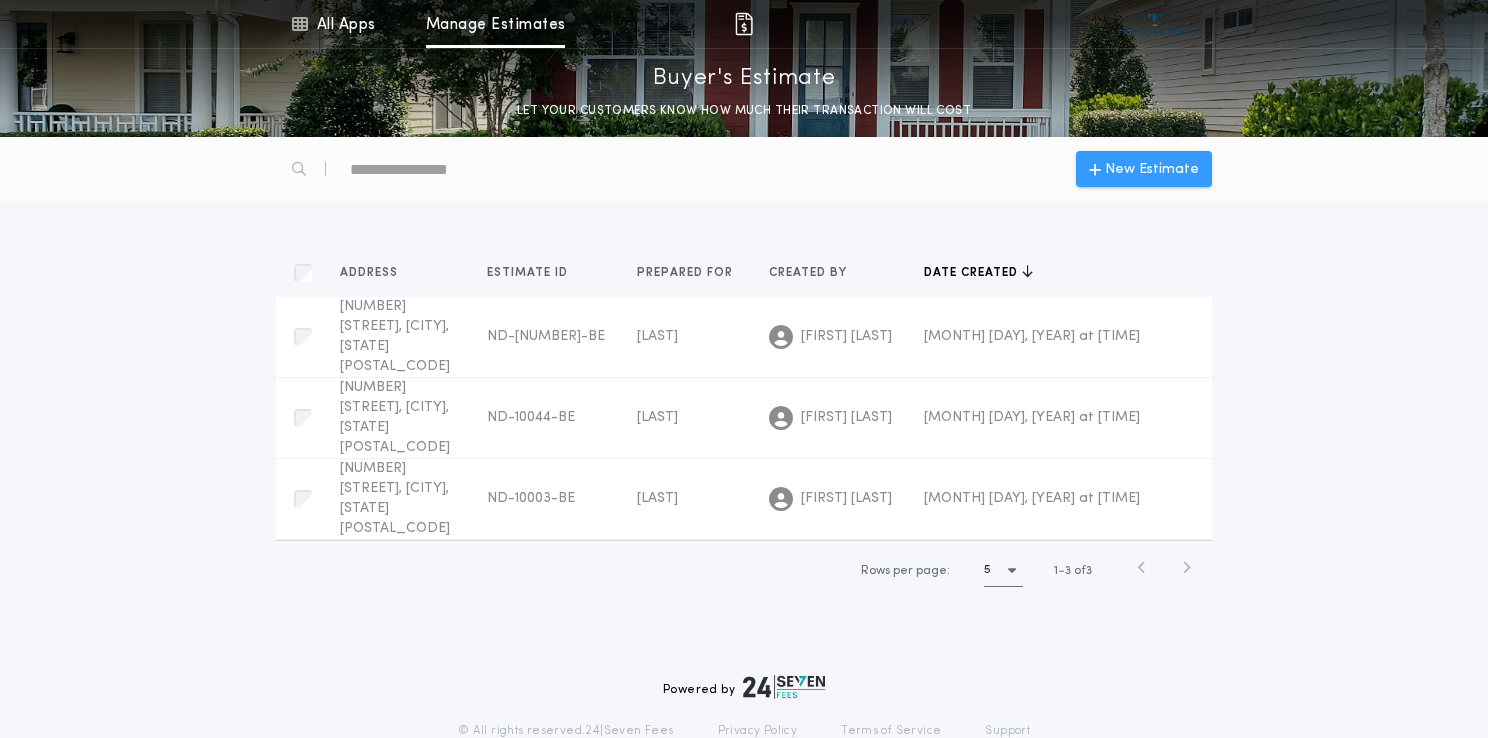 click on "New Estimate" at bounding box center [1144, 169] 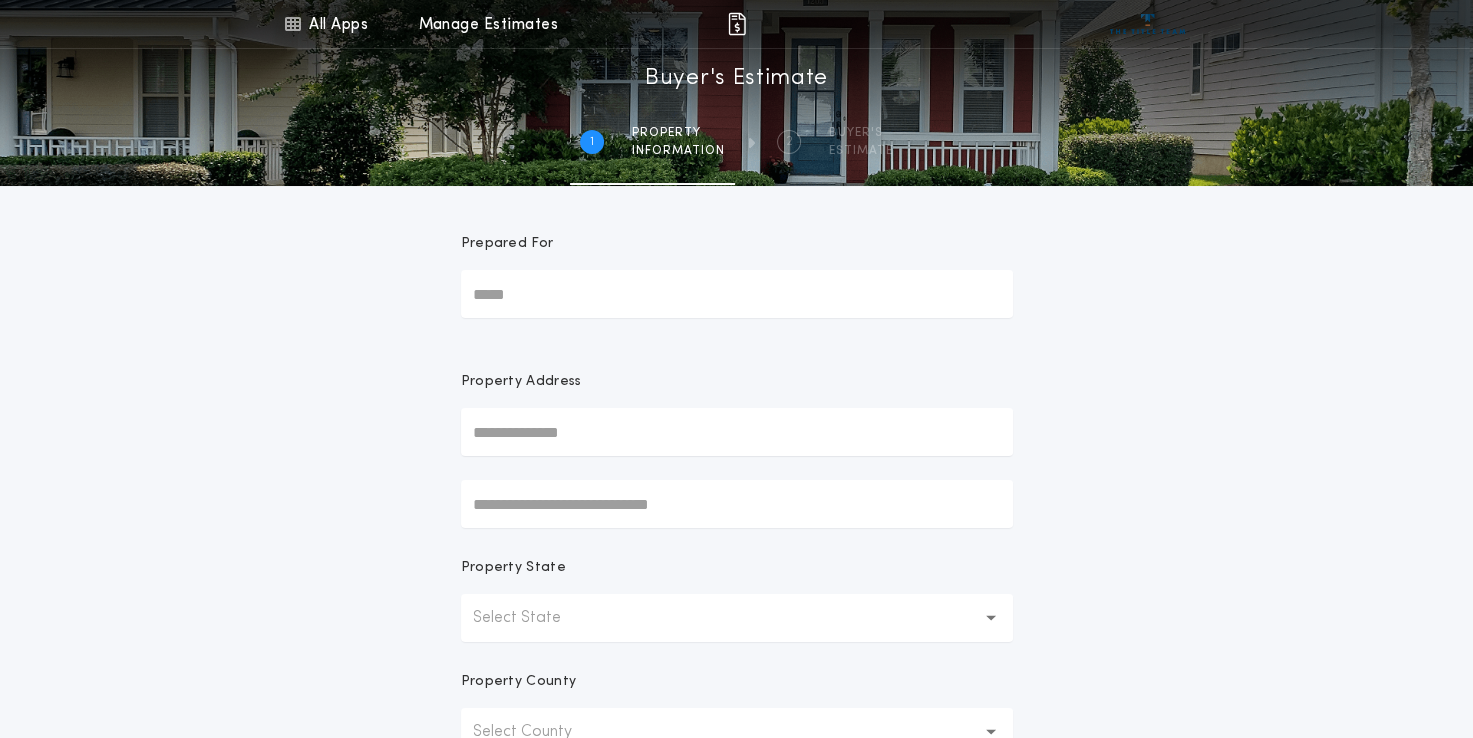 click on "Prepared For Property Address Property State Select State Property County Select County Property City or Locality Select City Property Zip Code Select Zip Code Next" at bounding box center (737, 626) 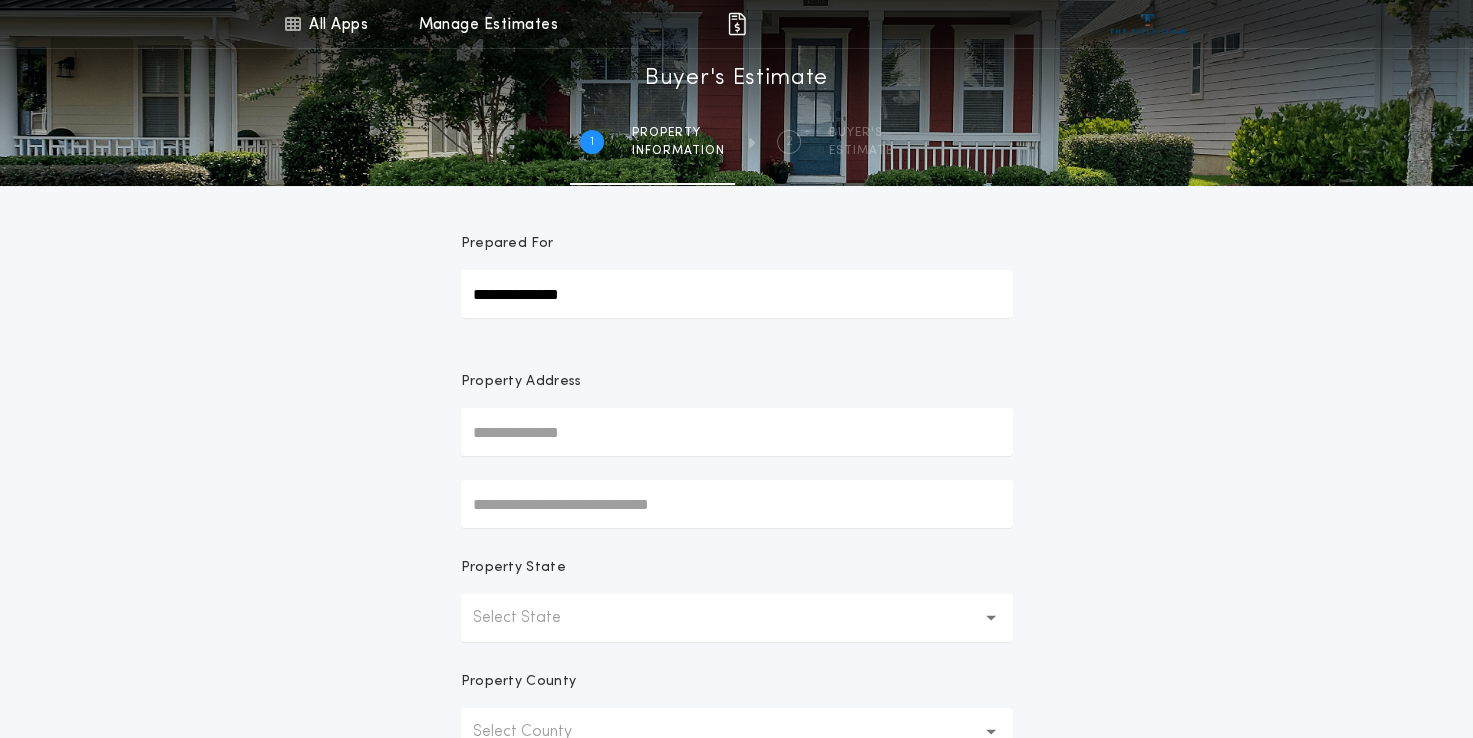 type on "**********" 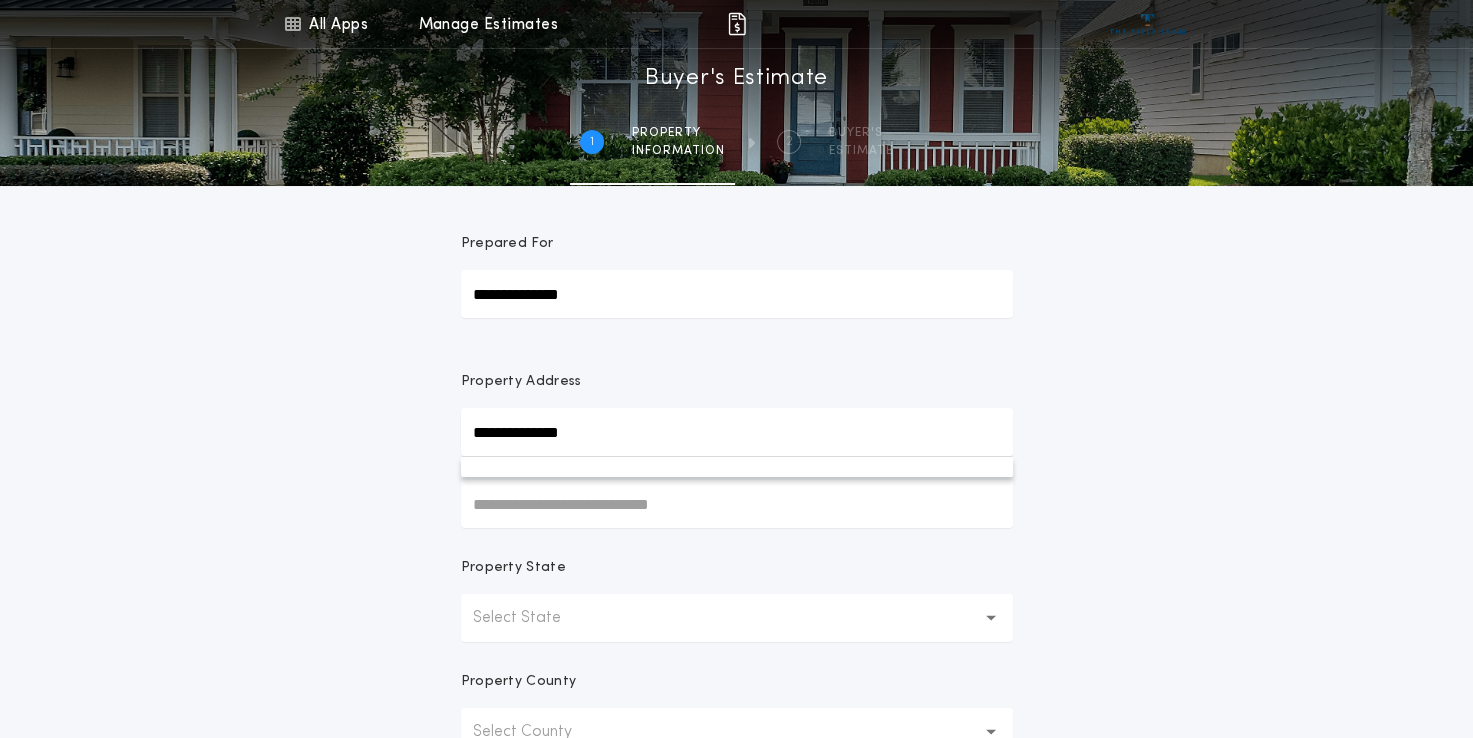 drag, startPoint x: 584, startPoint y: 430, endPoint x: 525, endPoint y: 432, distance: 59.03389 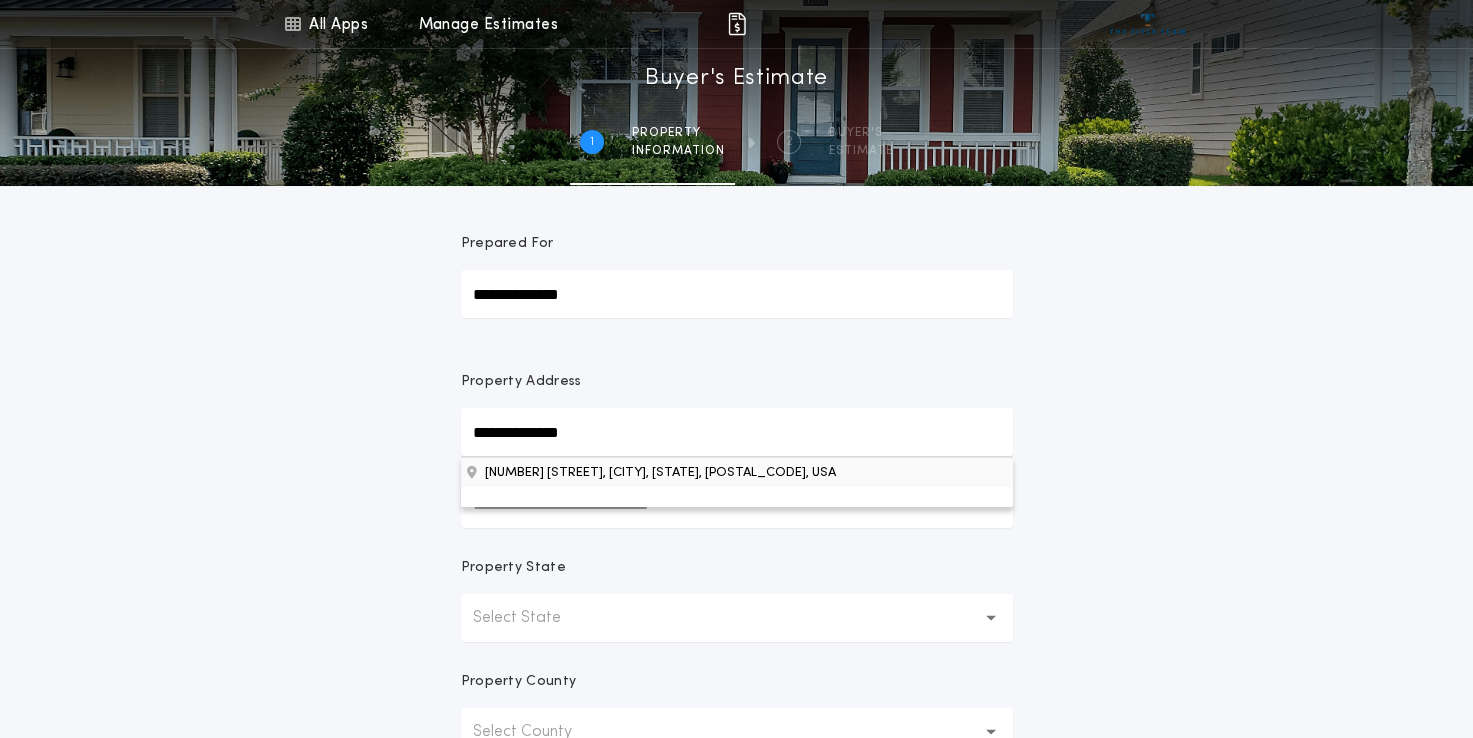 type on "**********" 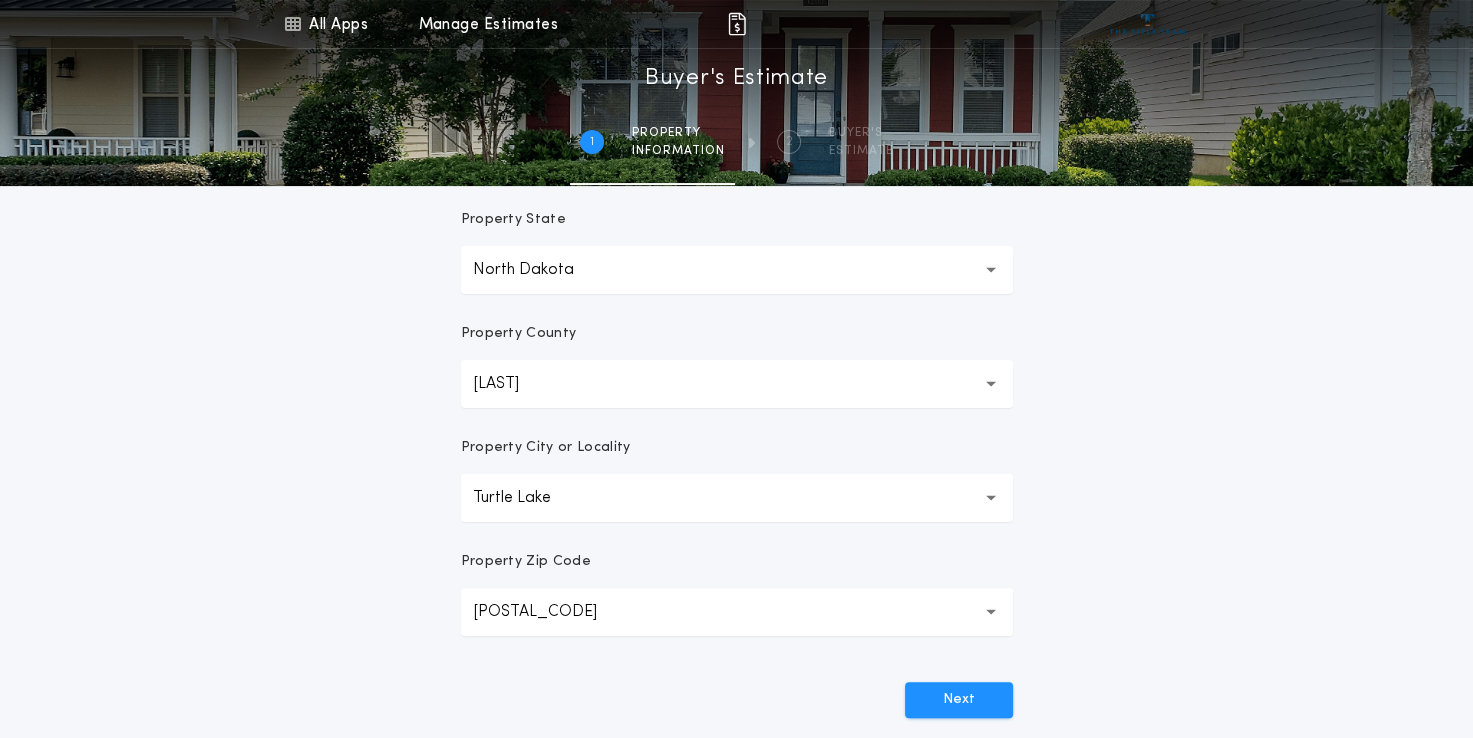 scroll, scrollTop: 400, scrollLeft: 0, axis: vertical 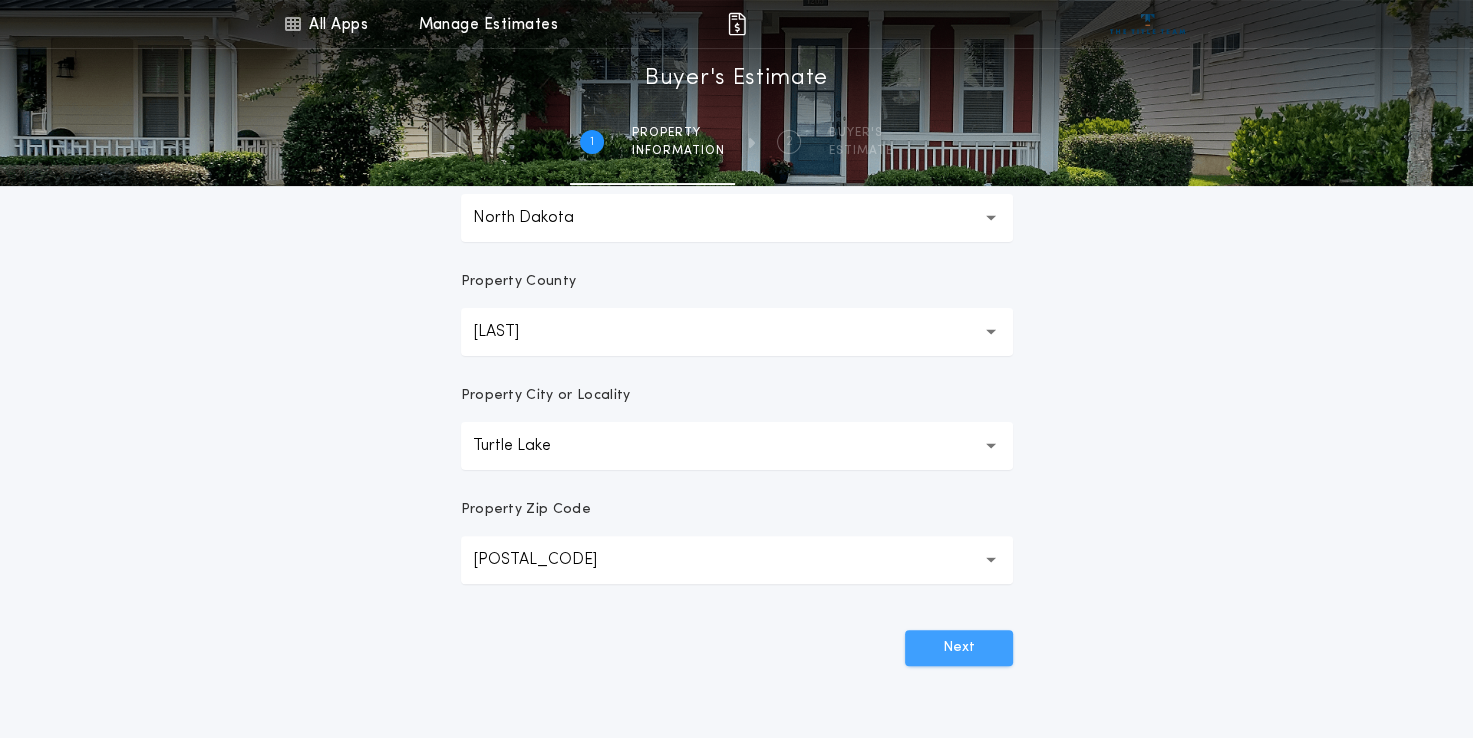 click on "Next" at bounding box center [959, 648] 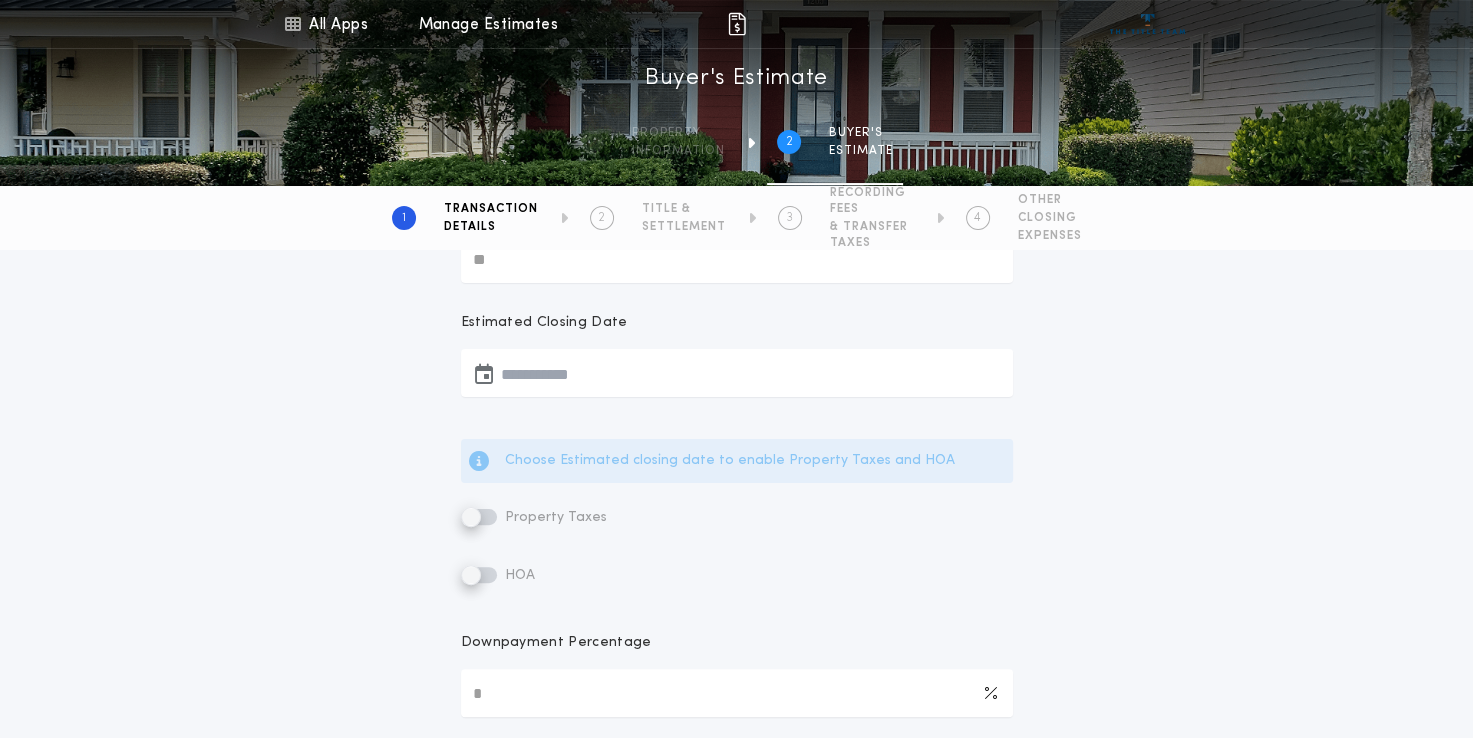 click at bounding box center (737, 373) 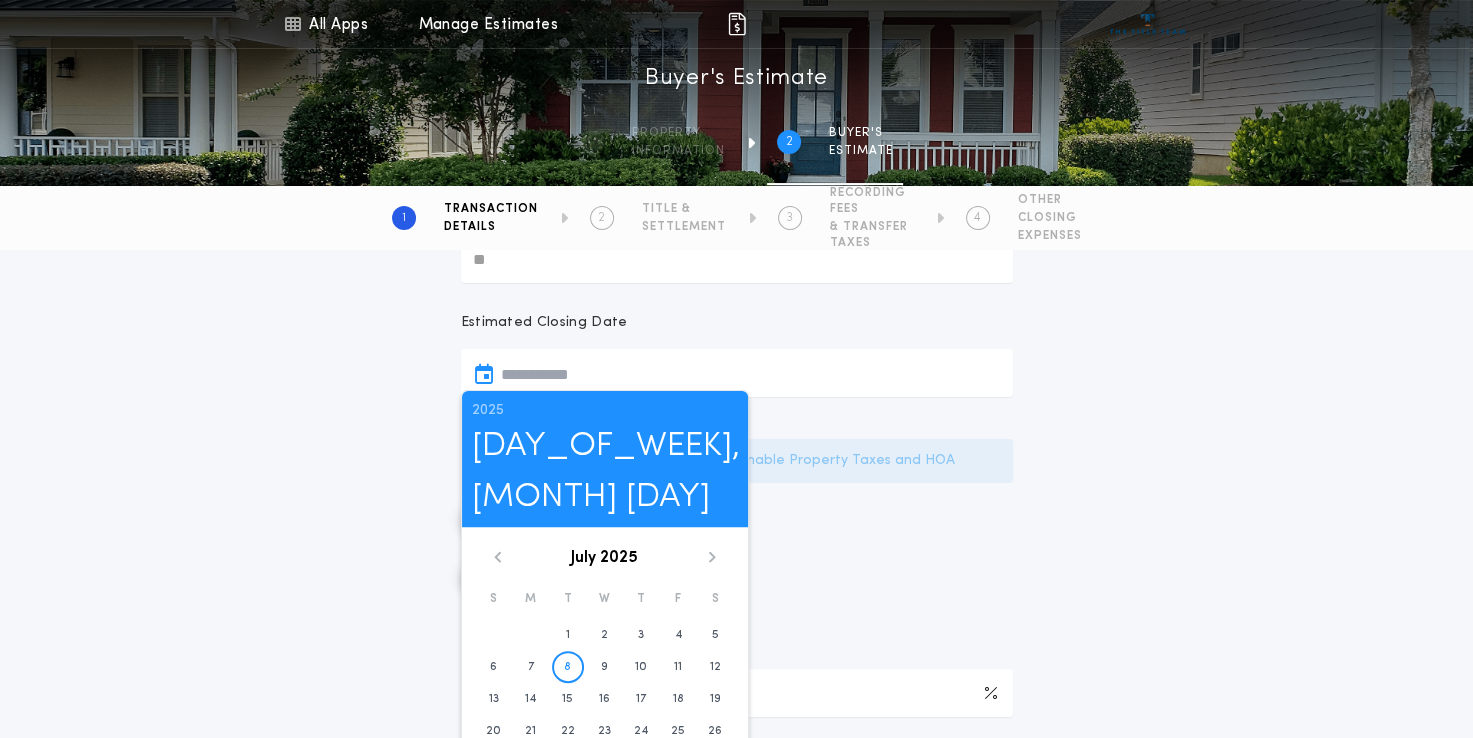click at bounding box center (712, 557) 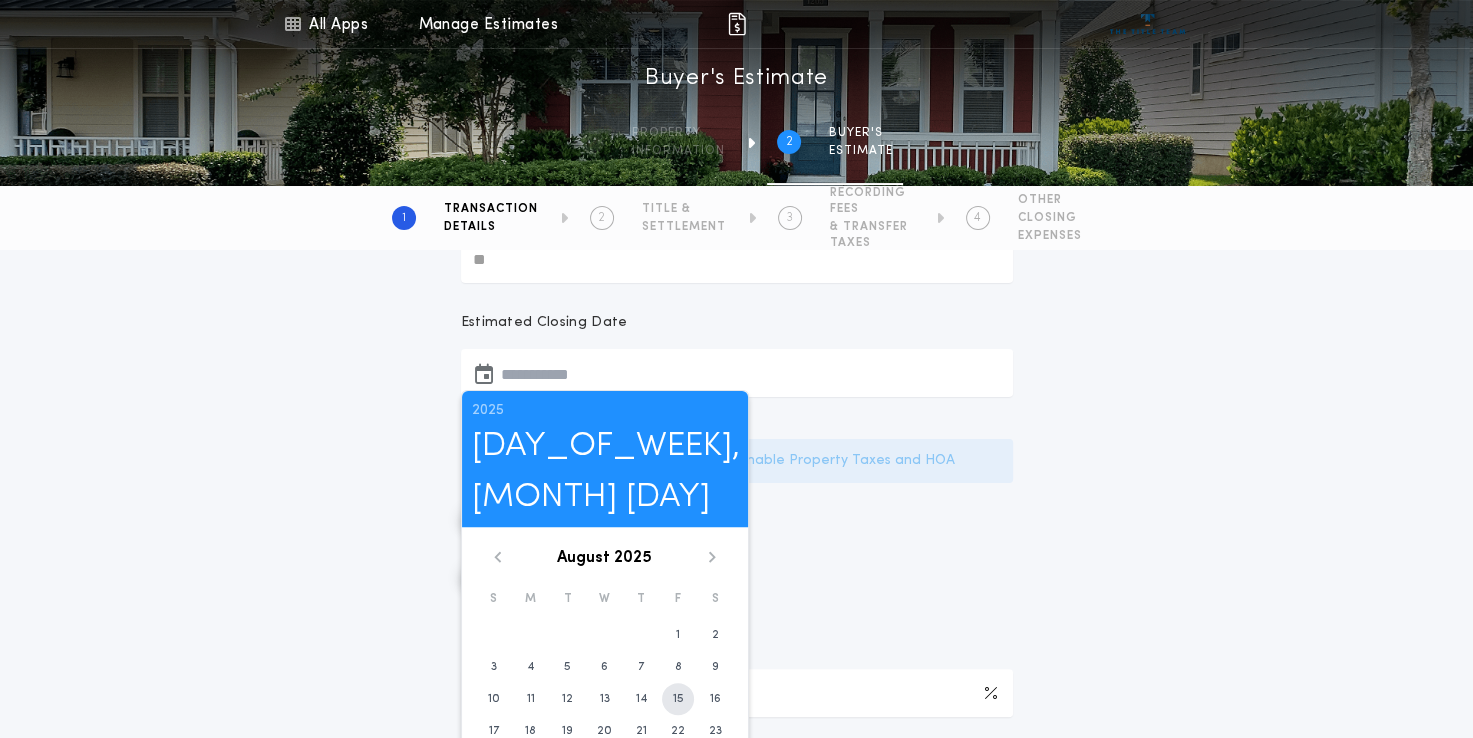 click on "15" at bounding box center [678, 635] 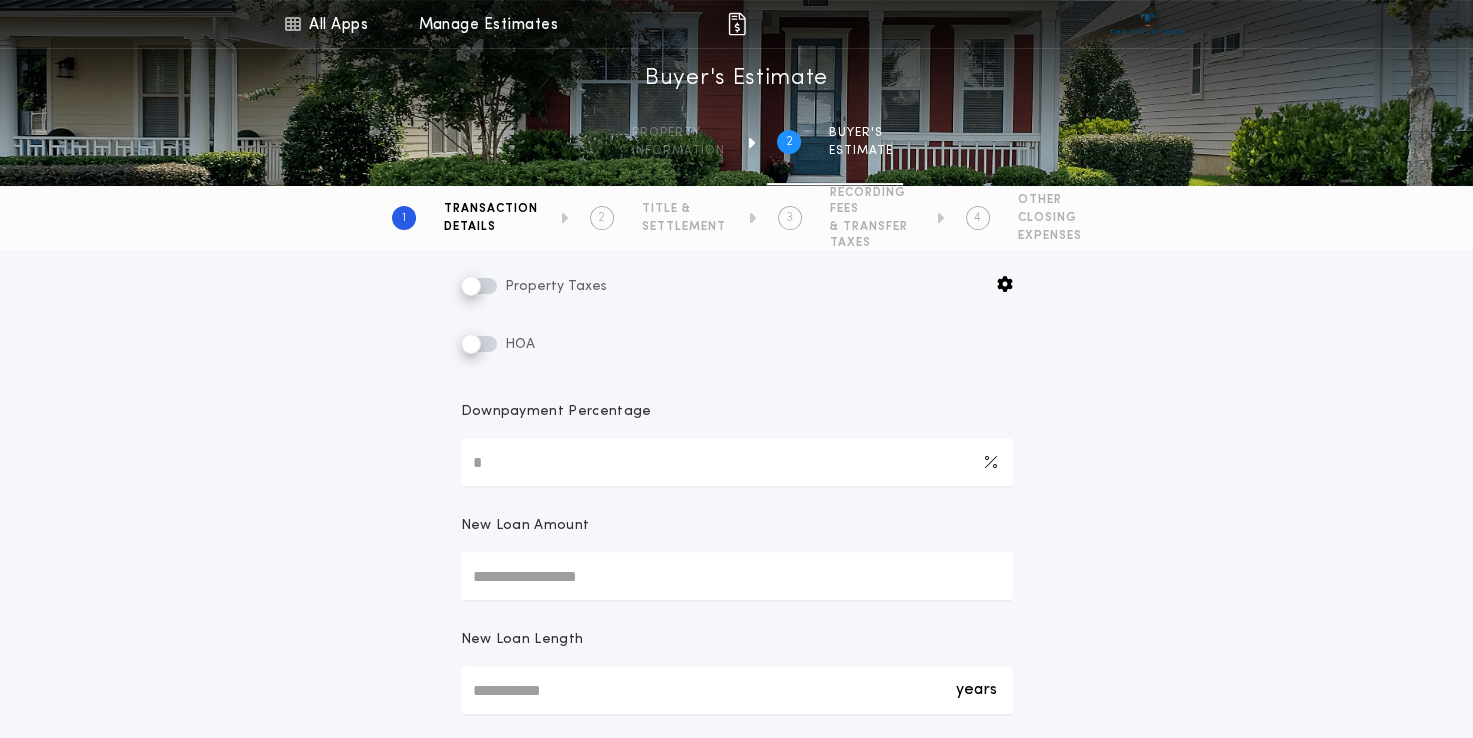 scroll, scrollTop: 600, scrollLeft: 0, axis: vertical 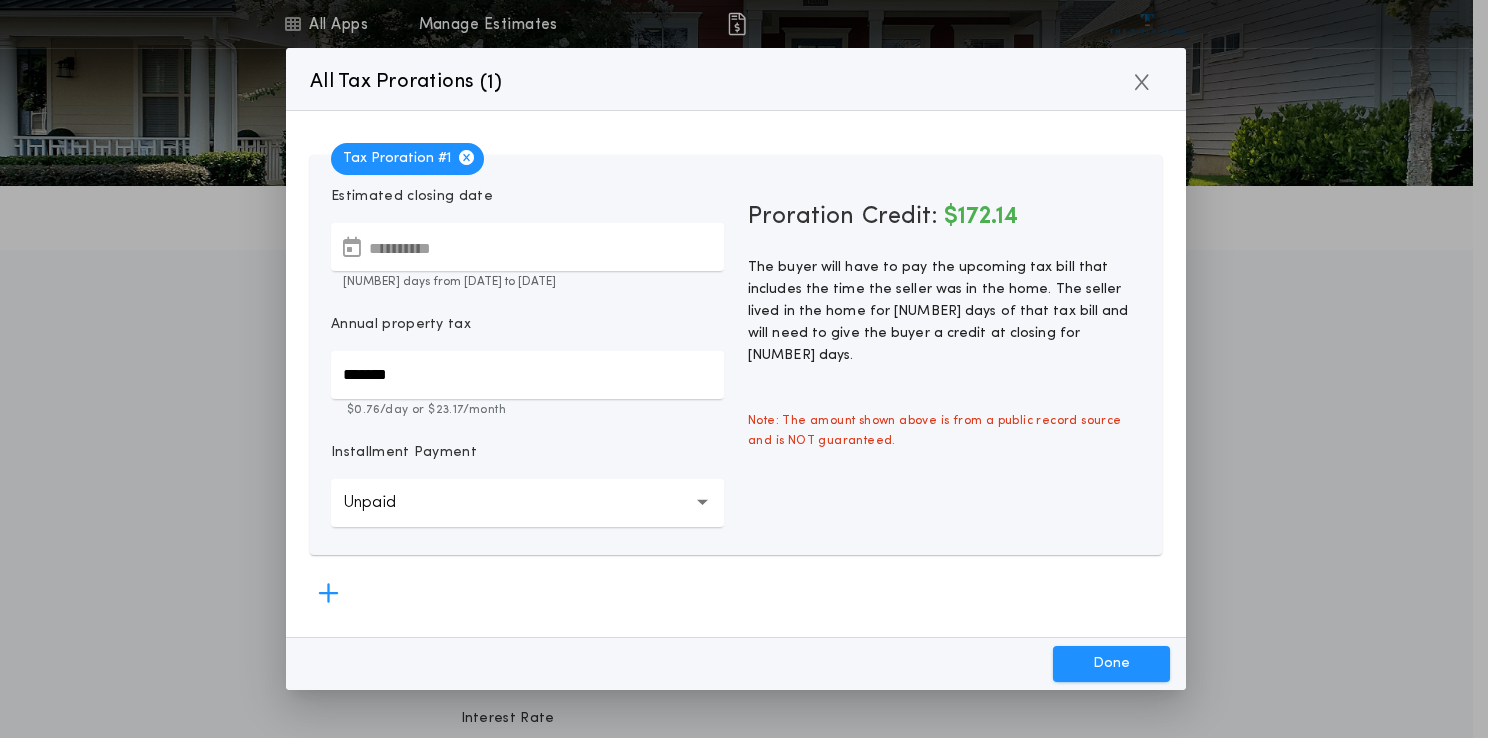 drag, startPoint x: 463, startPoint y: 380, endPoint x: 366, endPoint y: 381, distance: 97.00516 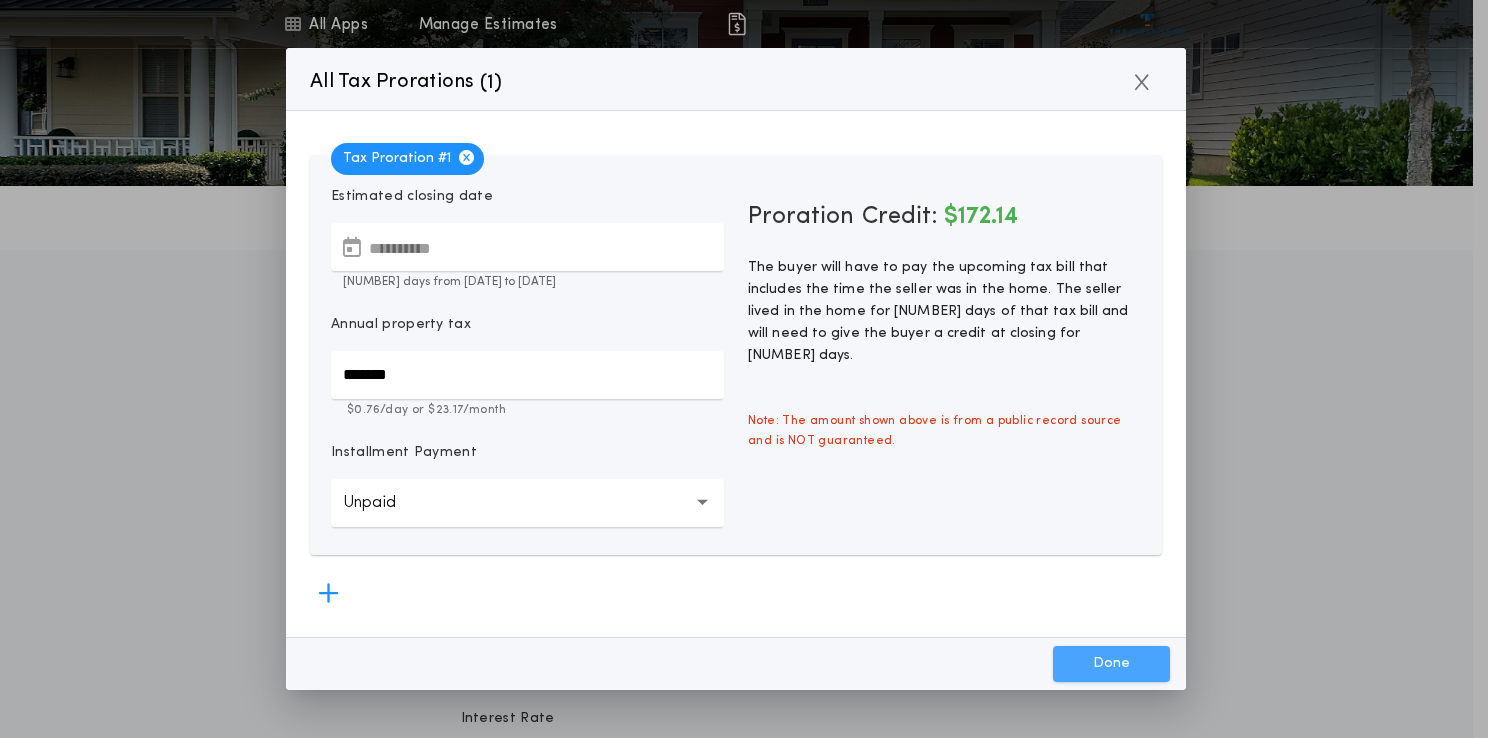 type on "*******" 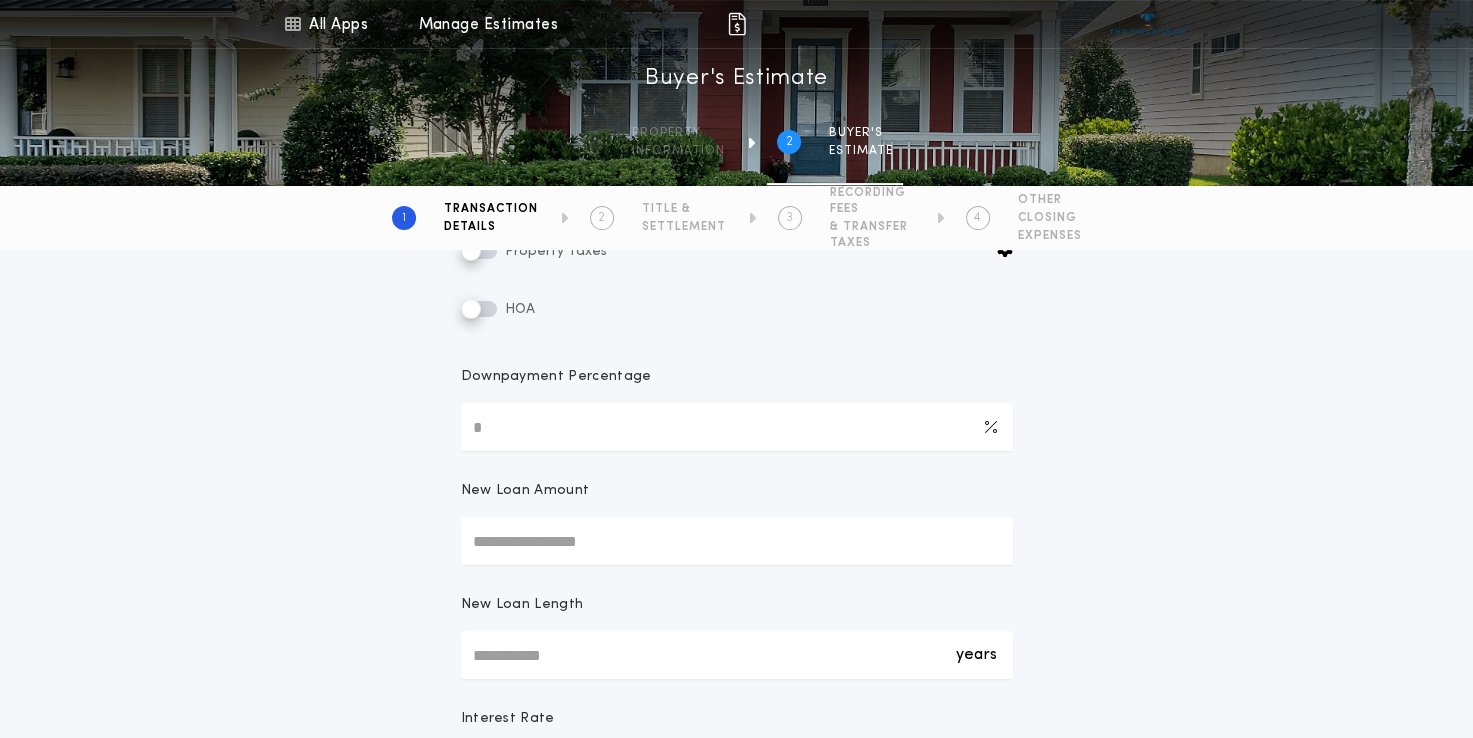 click on "**********" at bounding box center (736, 307) 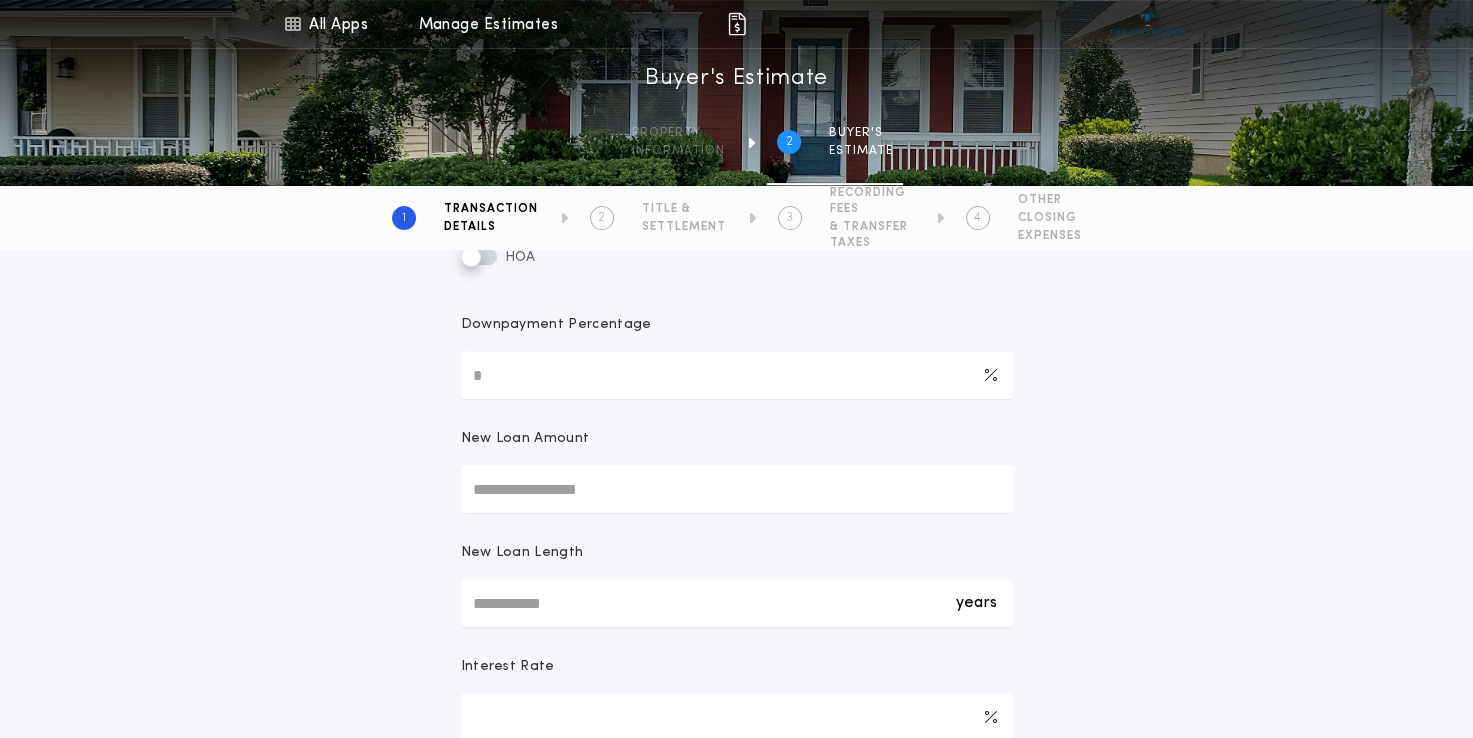 scroll, scrollTop: 700, scrollLeft: 0, axis: vertical 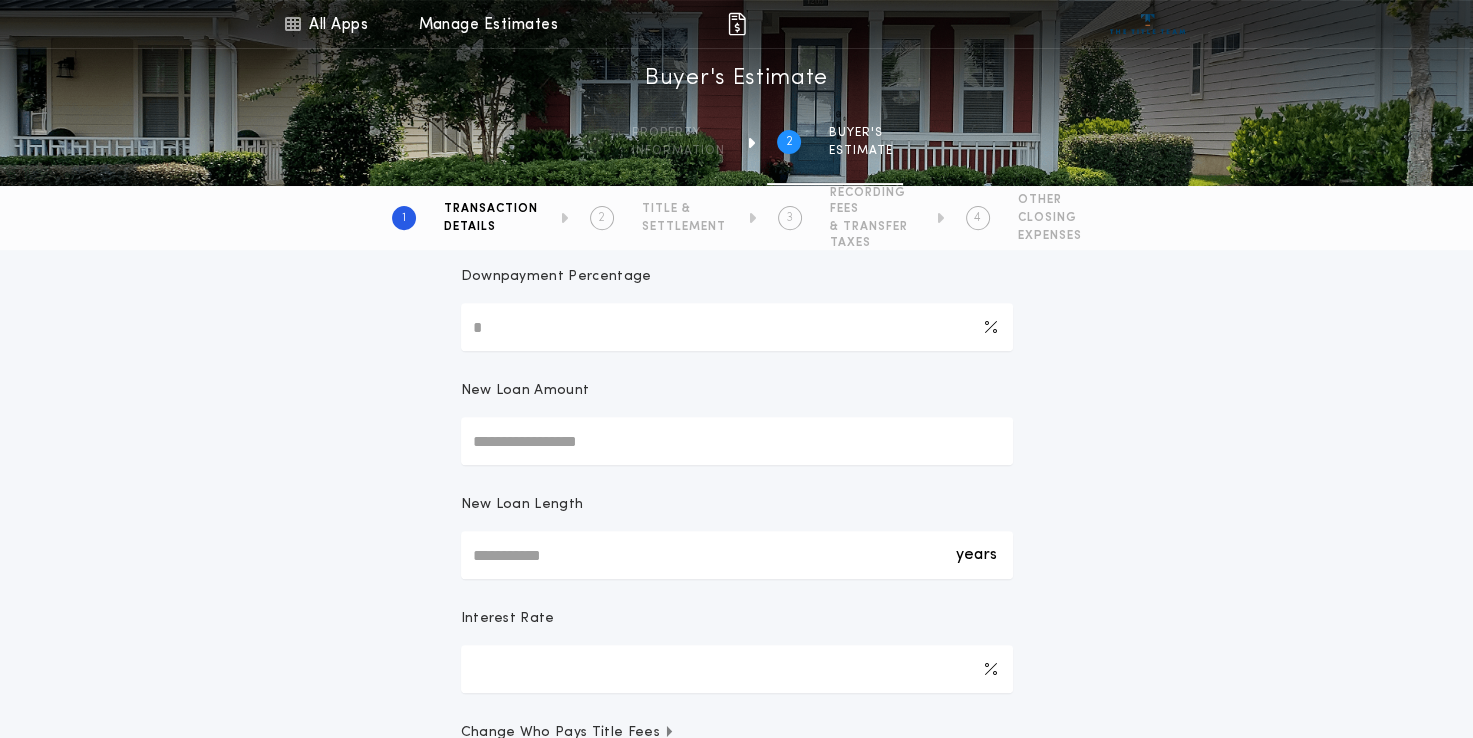 click on "New Loan Amount" at bounding box center [737, 441] 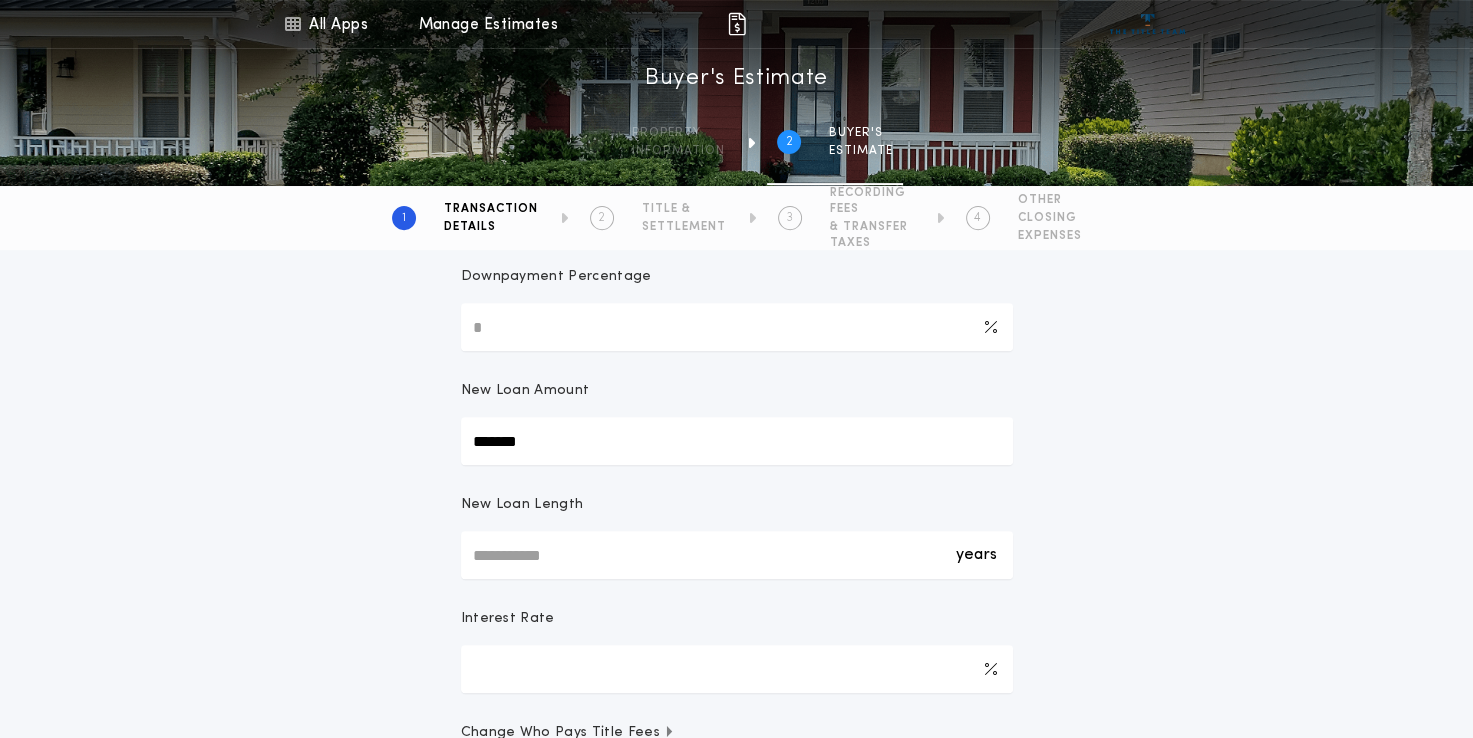 type on "*******" 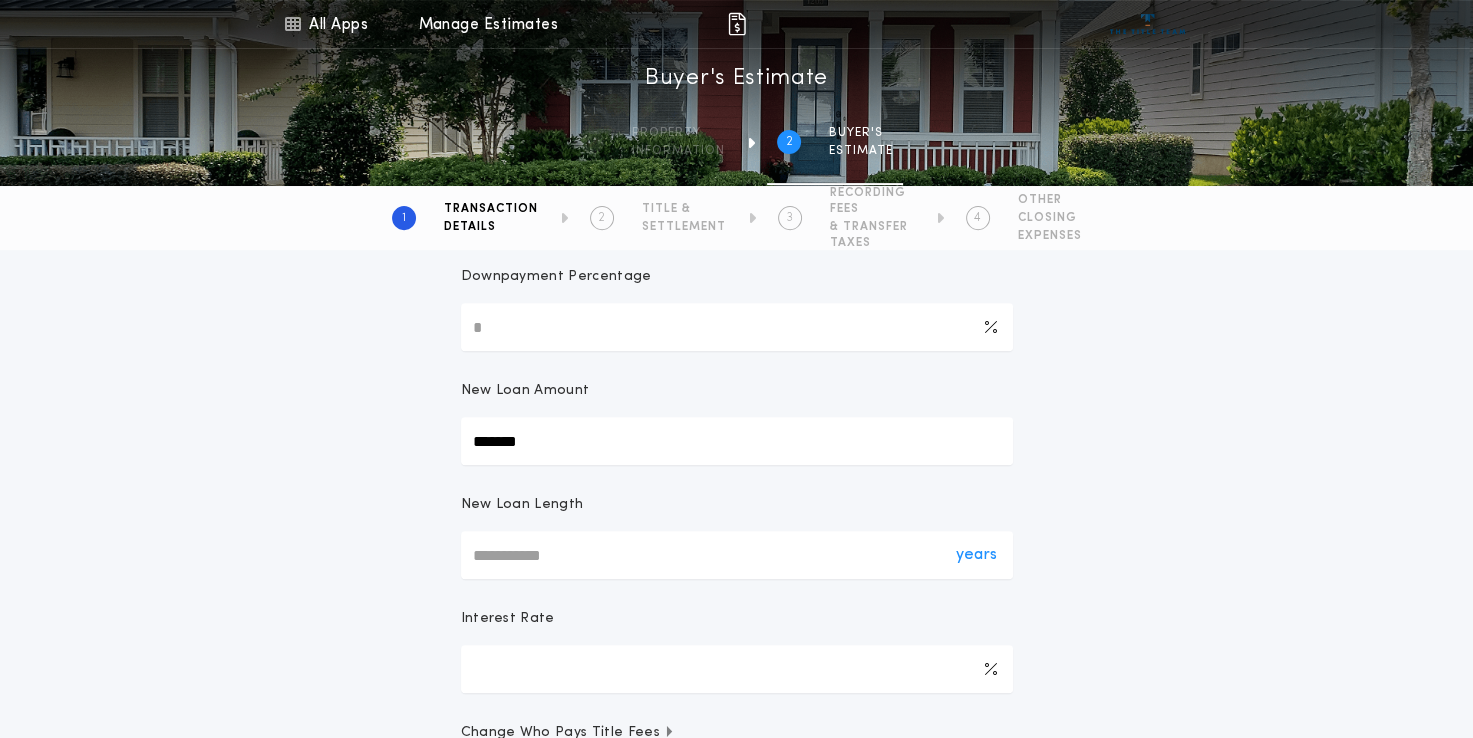 click on "years" at bounding box center (737, 555) 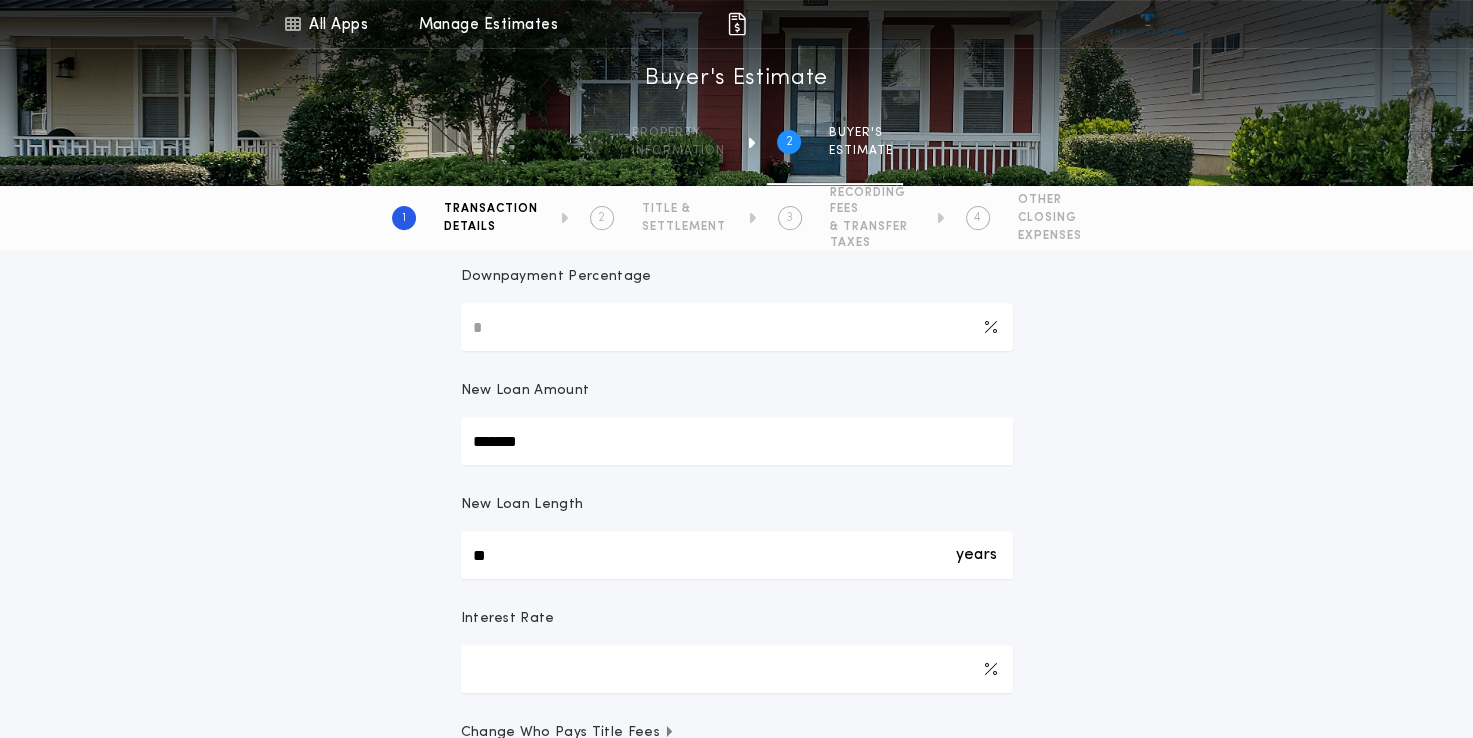 type on "**" 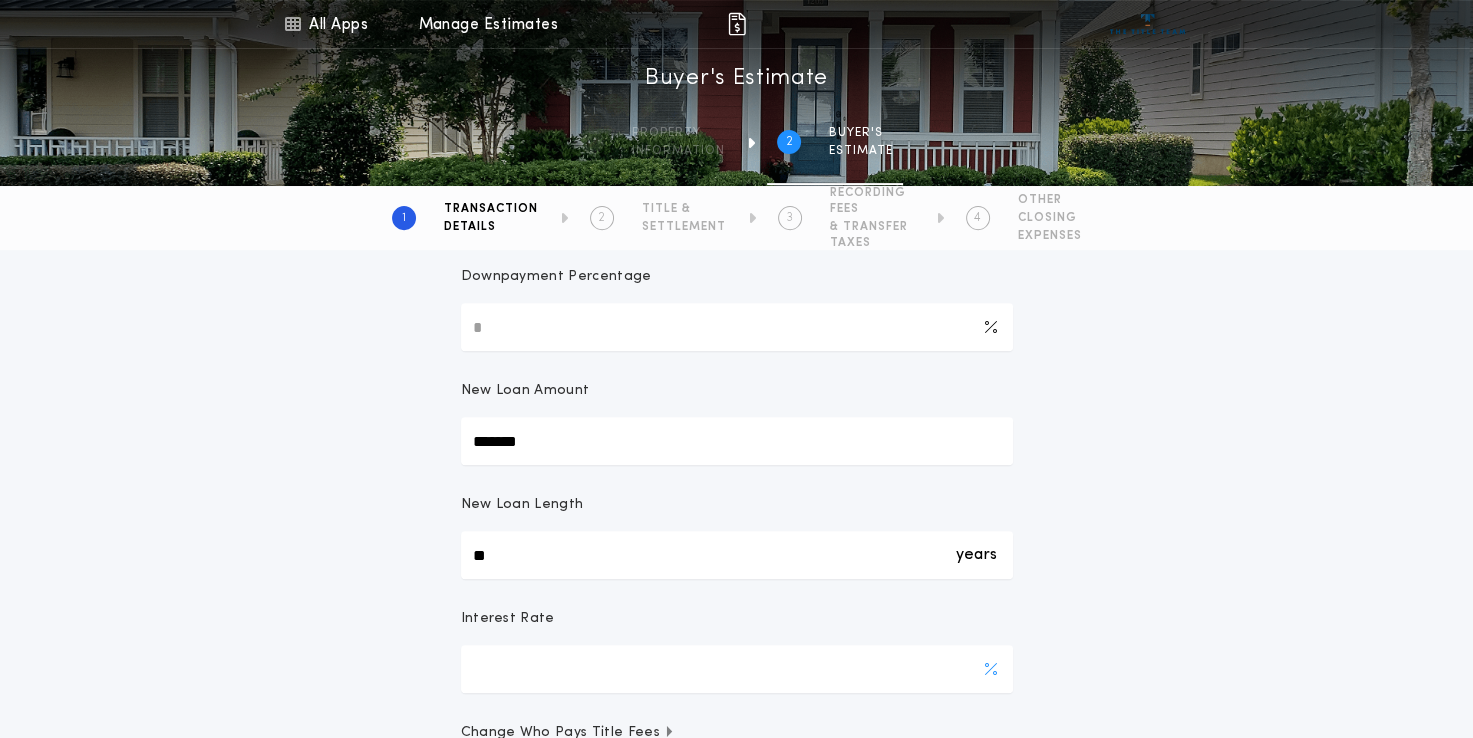drag, startPoint x: 529, startPoint y: 660, endPoint x: 468, endPoint y: 666, distance: 61.294373 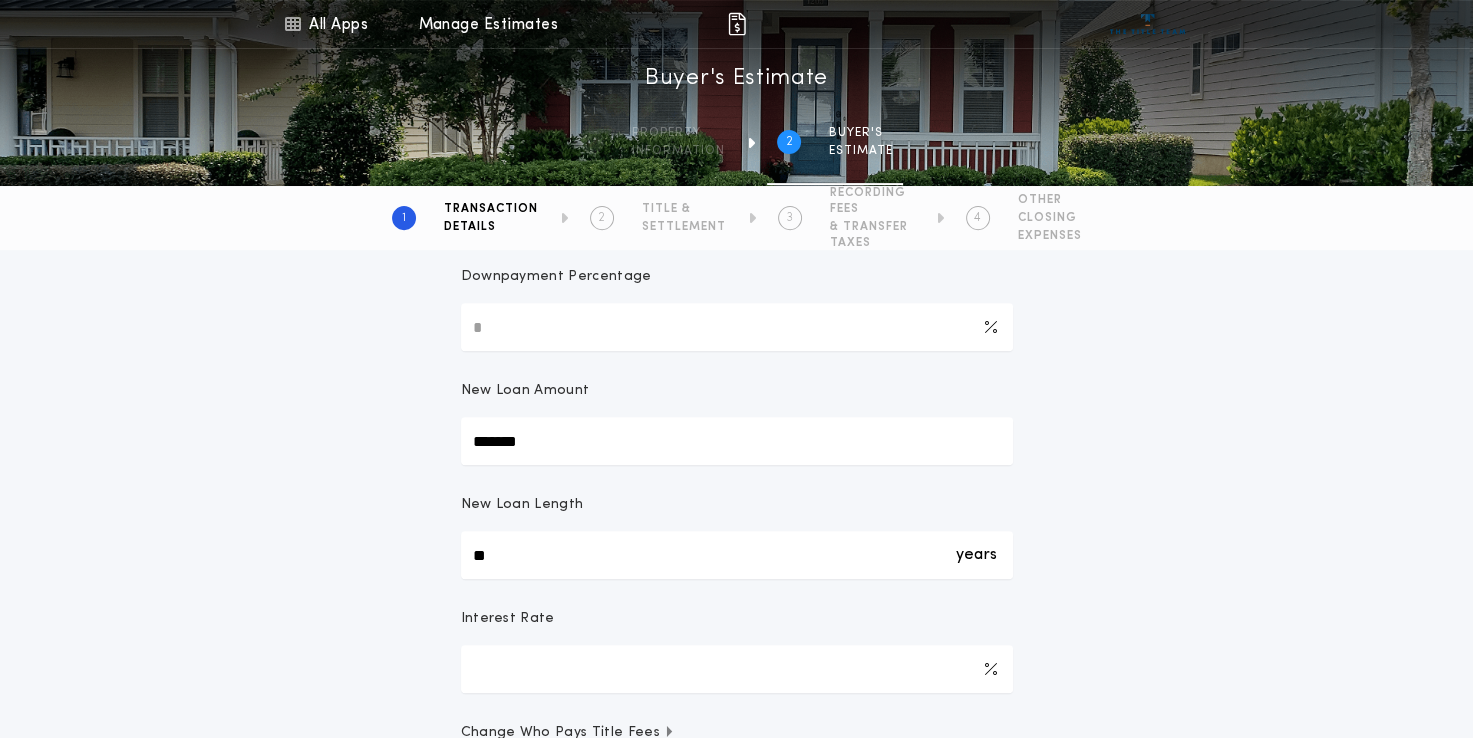 type on "***" 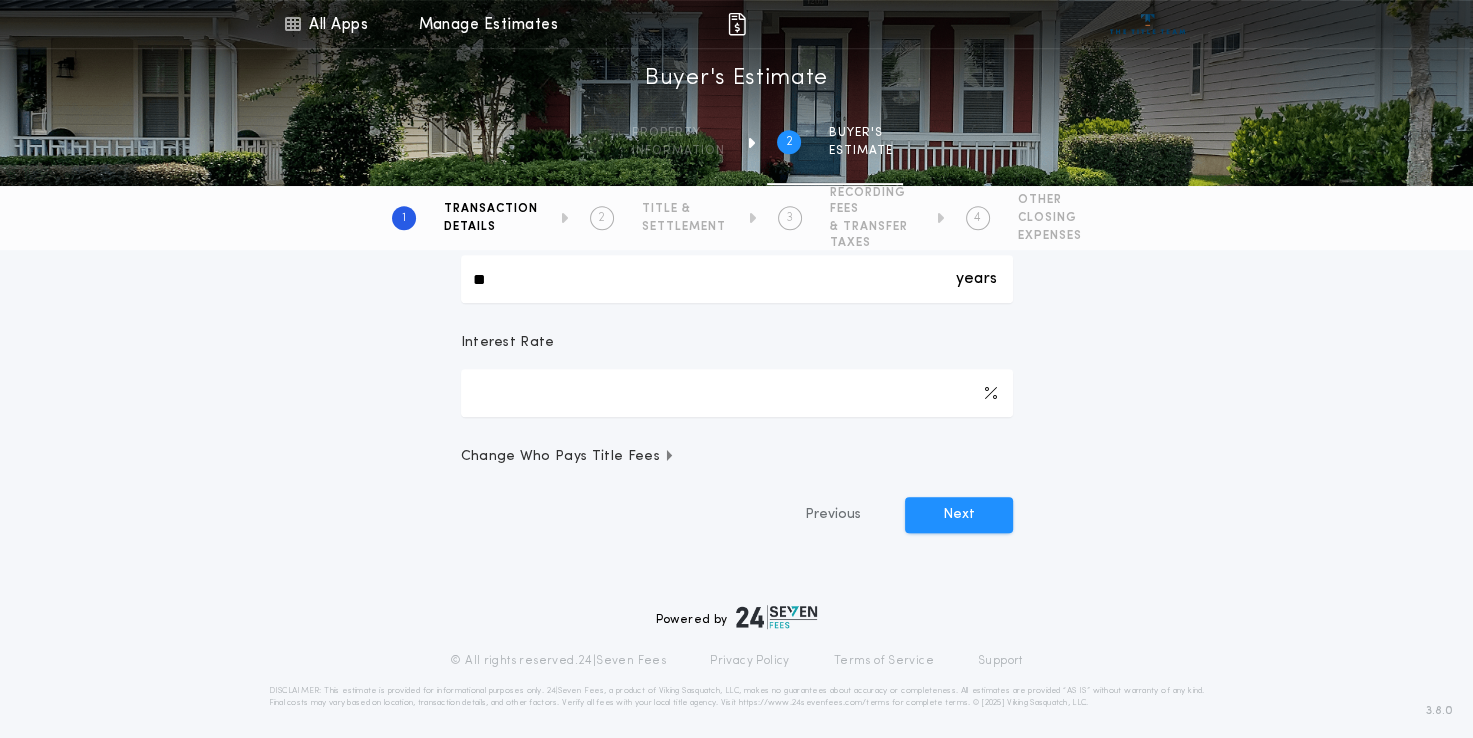 scroll, scrollTop: 986, scrollLeft: 0, axis: vertical 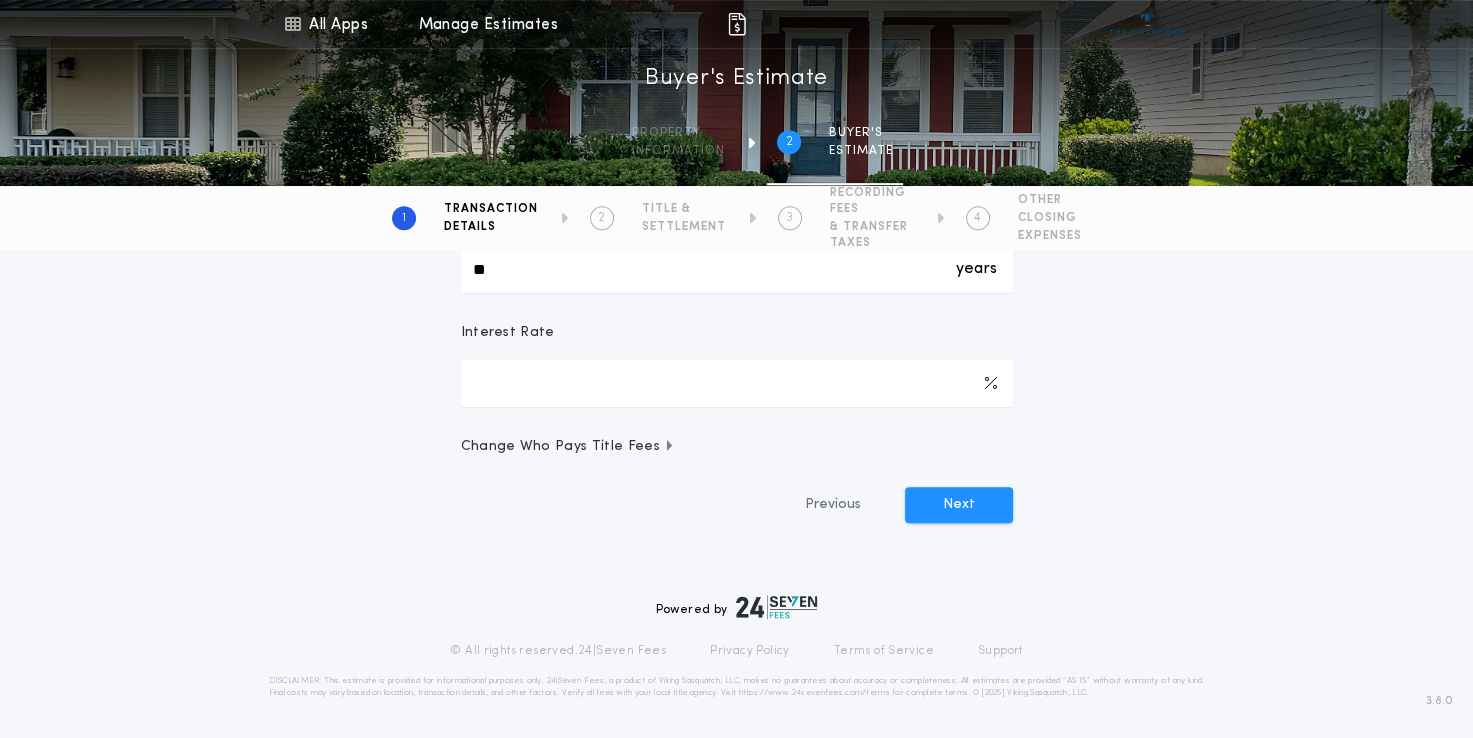 click at bounding box center (669, 445) 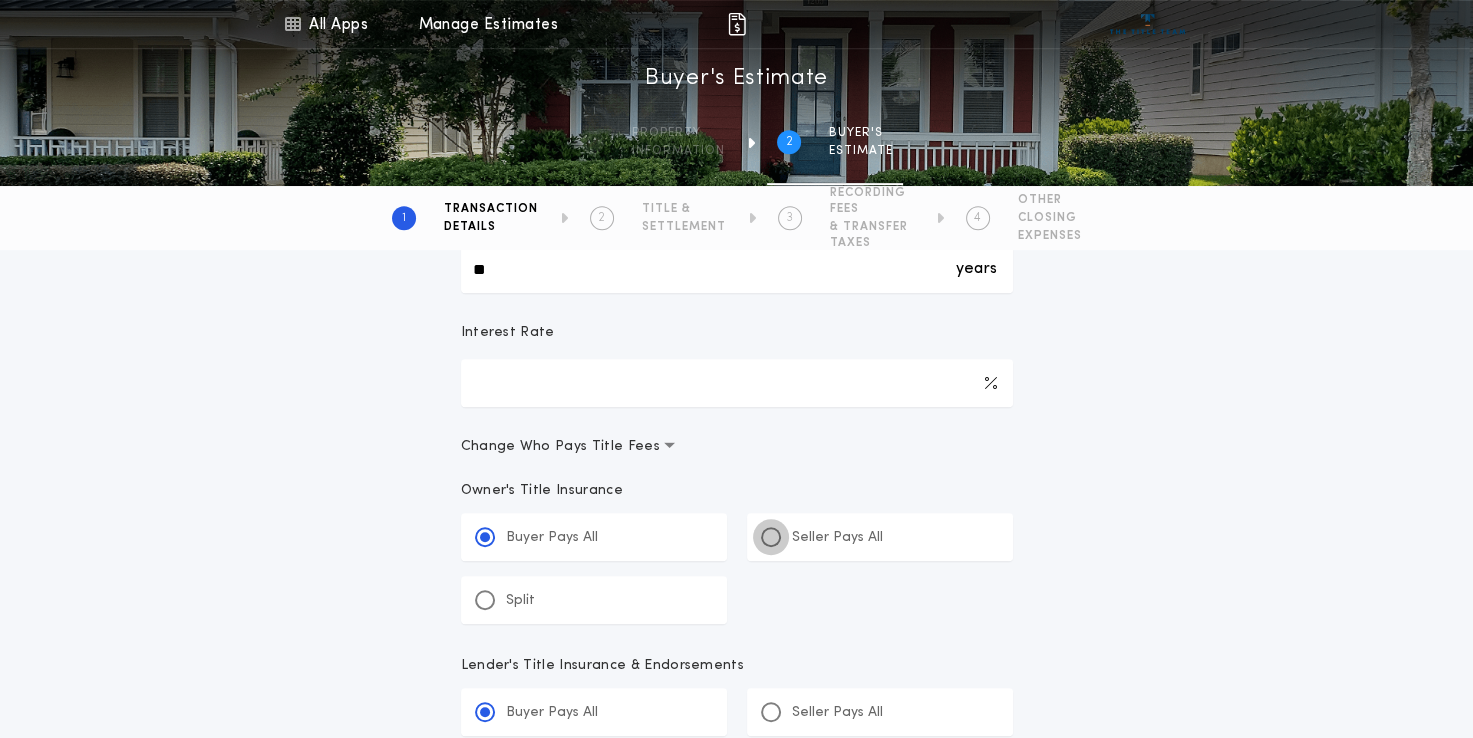 click at bounding box center (771, 537) 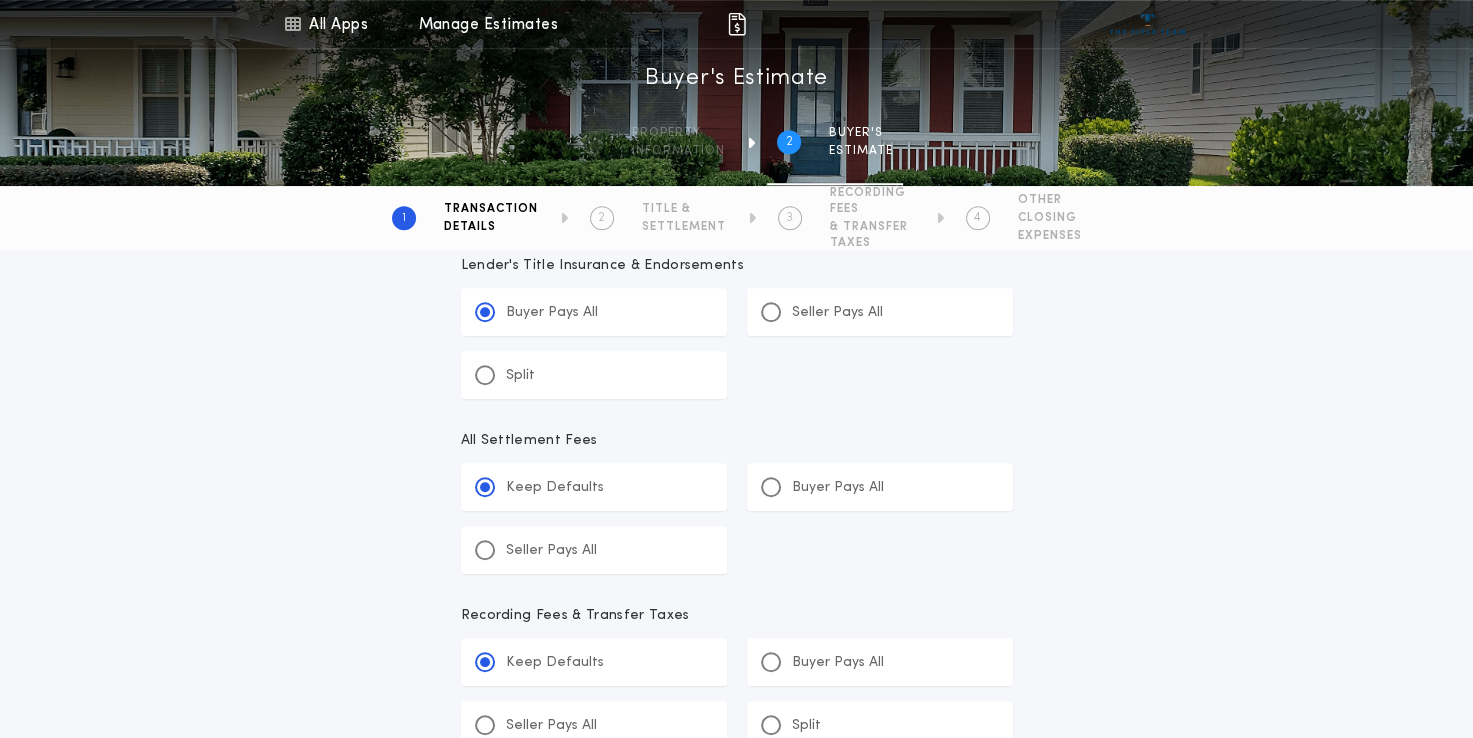 scroll, scrollTop: 1486, scrollLeft: 0, axis: vertical 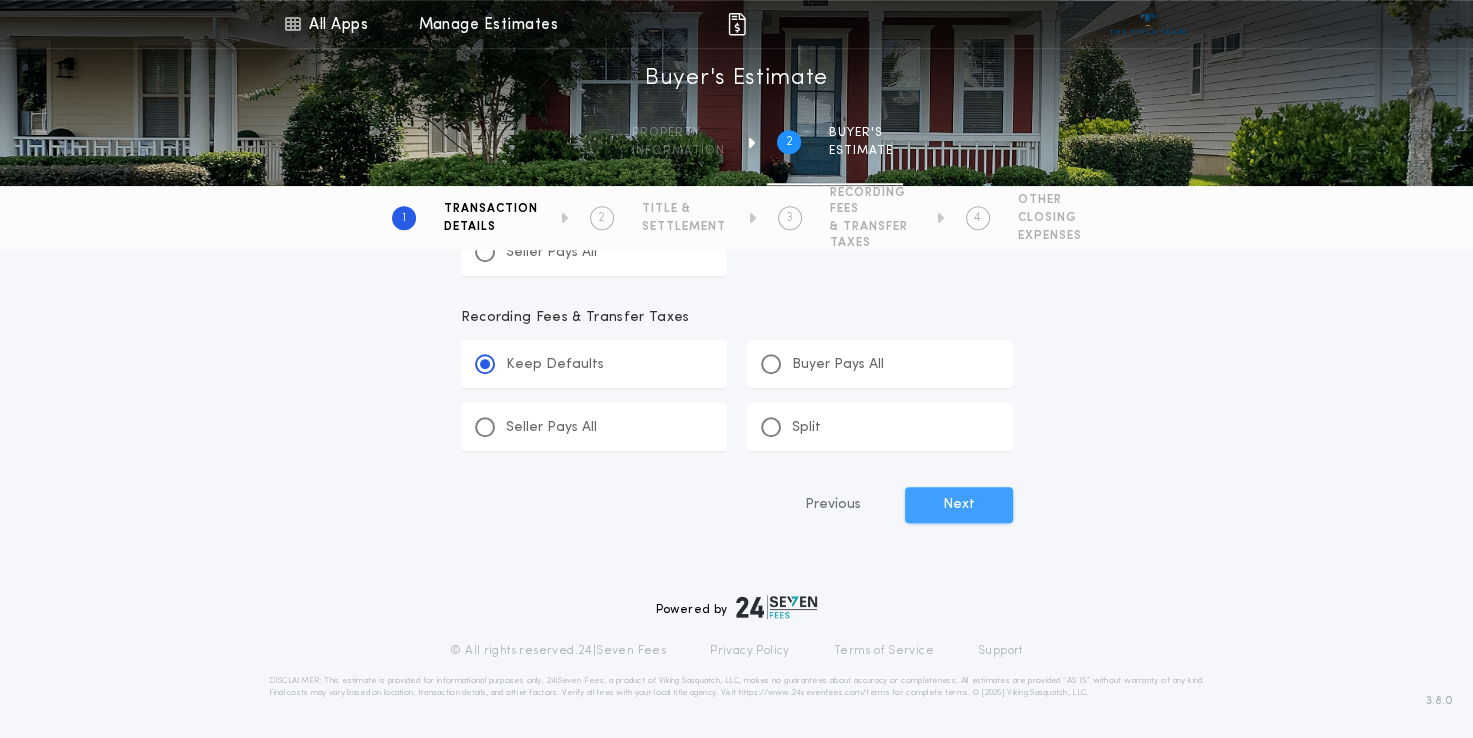 click on "Next" at bounding box center (959, 505) 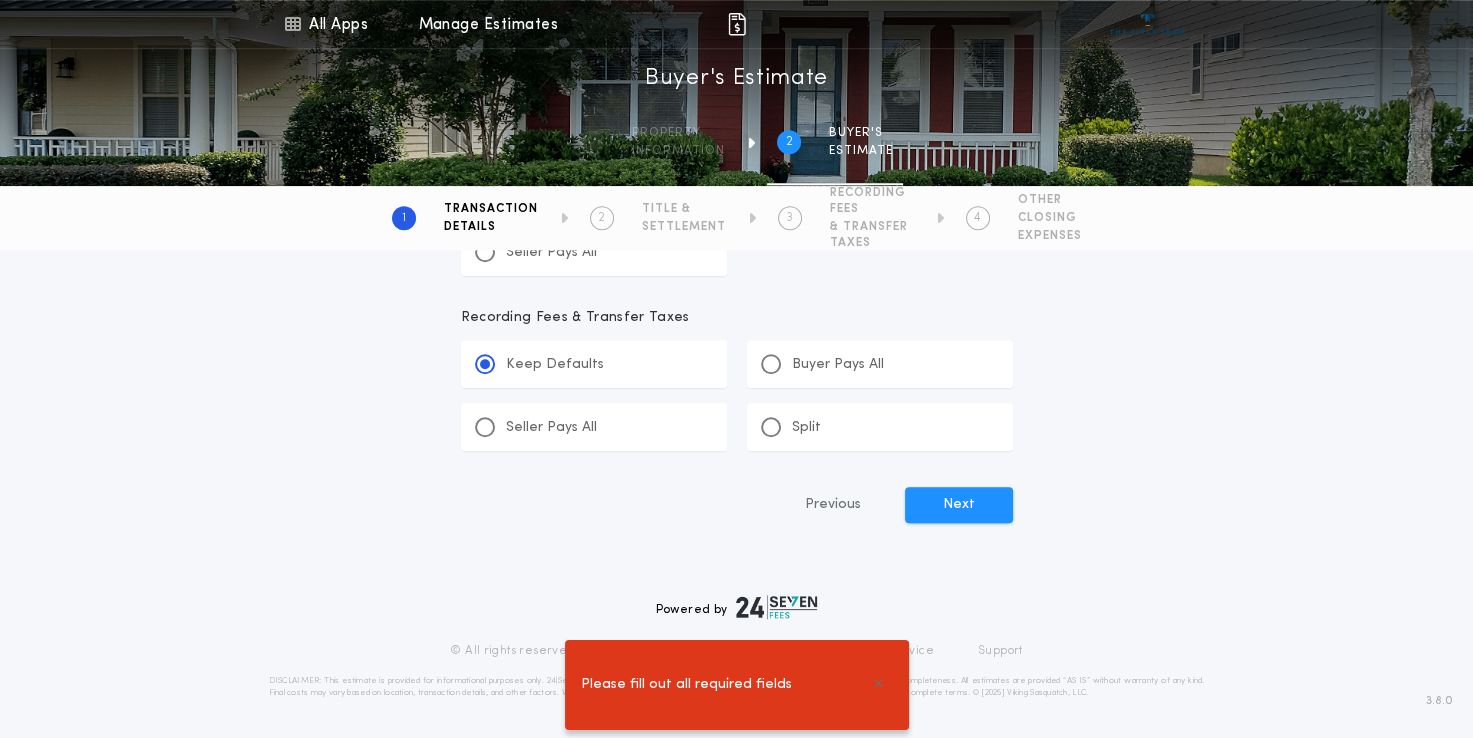 click on "Powered by  © All rights reserved.  24|Seven Fees Privacy Policy Terms of Service Support DISCLAIMER: This estimate is provided for informational purposes only. 24|Seven Fees, a product of Viking Sasquatch, LLC, makes no guarantees about accuracy or completeness. All estimates are provided “AS IS” without warranty of any kind. Final costs may vary based on location, transaction details, and other factors. Verify all fees with your local title agency. Visit   https://www.24sevenfees.com/terms   for complete terms. © [ YEAR ] Viking Sasquatch, LLC." at bounding box center [737, 647] 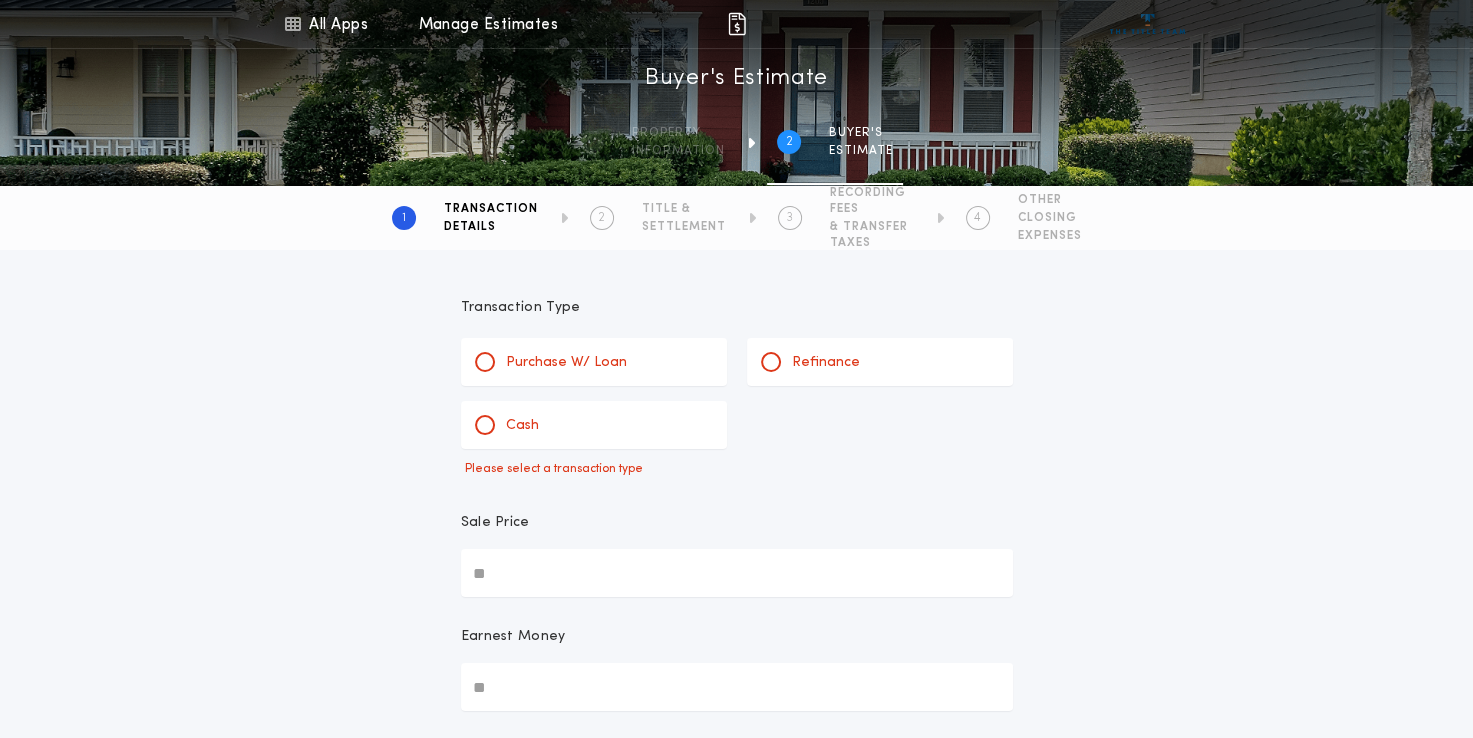 scroll, scrollTop: 0, scrollLeft: 0, axis: both 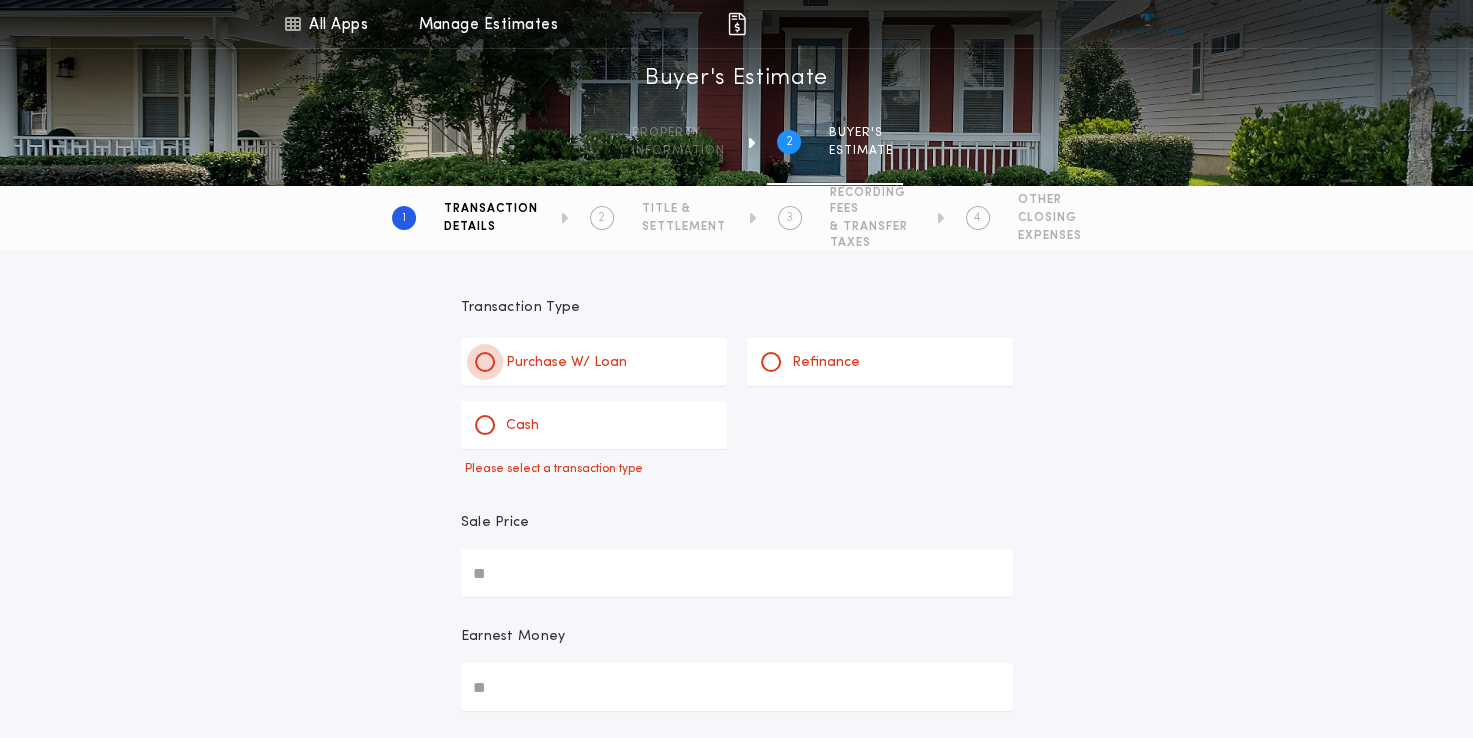 click at bounding box center [485, 362] 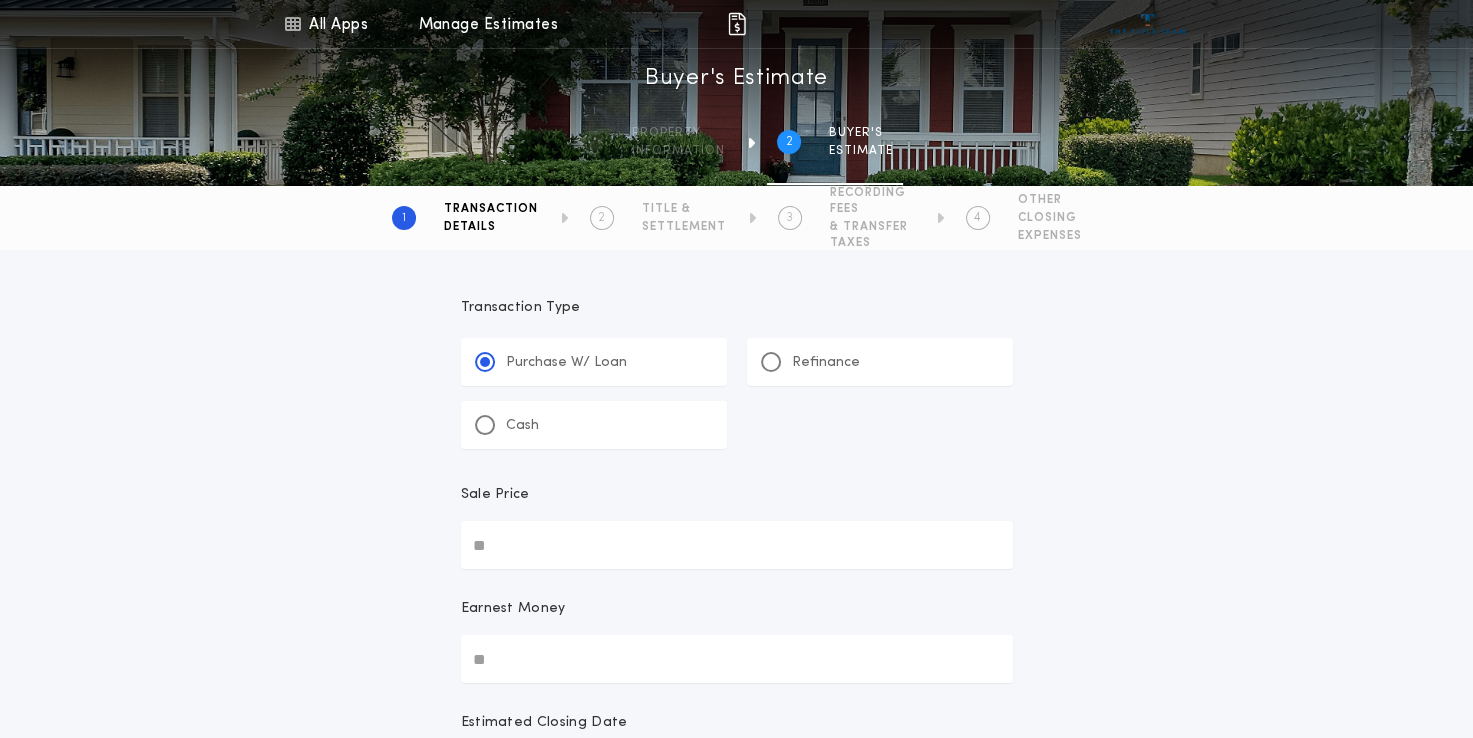 click on "**********" at bounding box center (736, 1313) 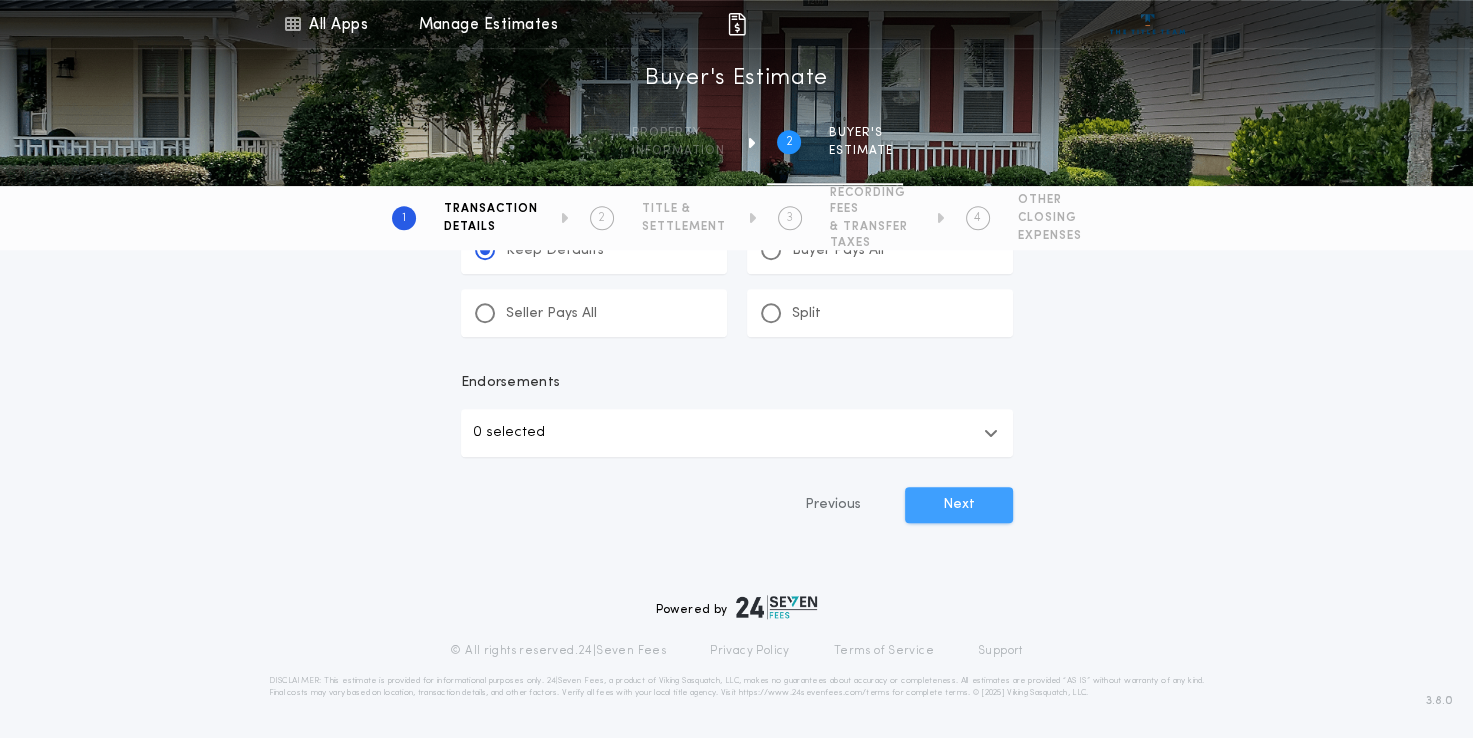 click on "Next" at bounding box center (959, 505) 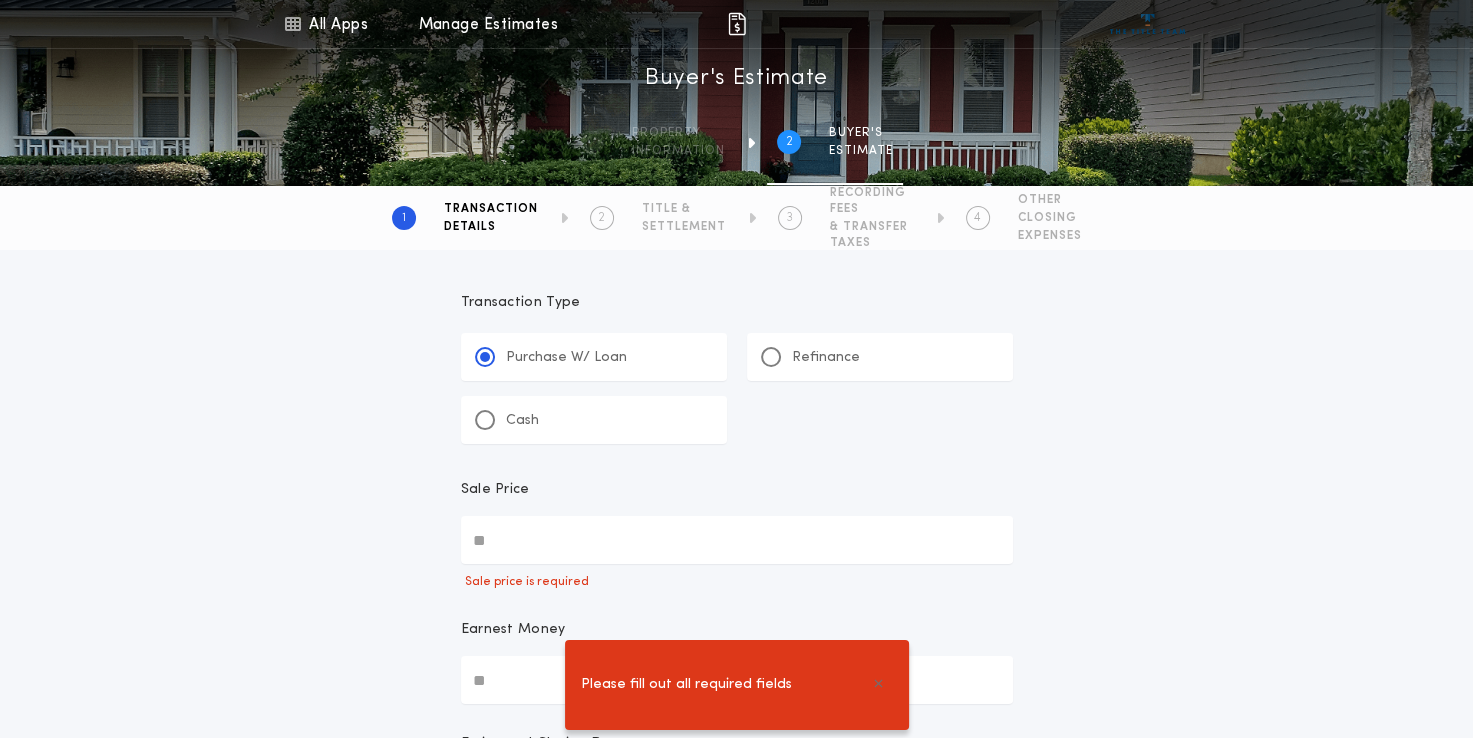 scroll, scrollTop: 0, scrollLeft: 0, axis: both 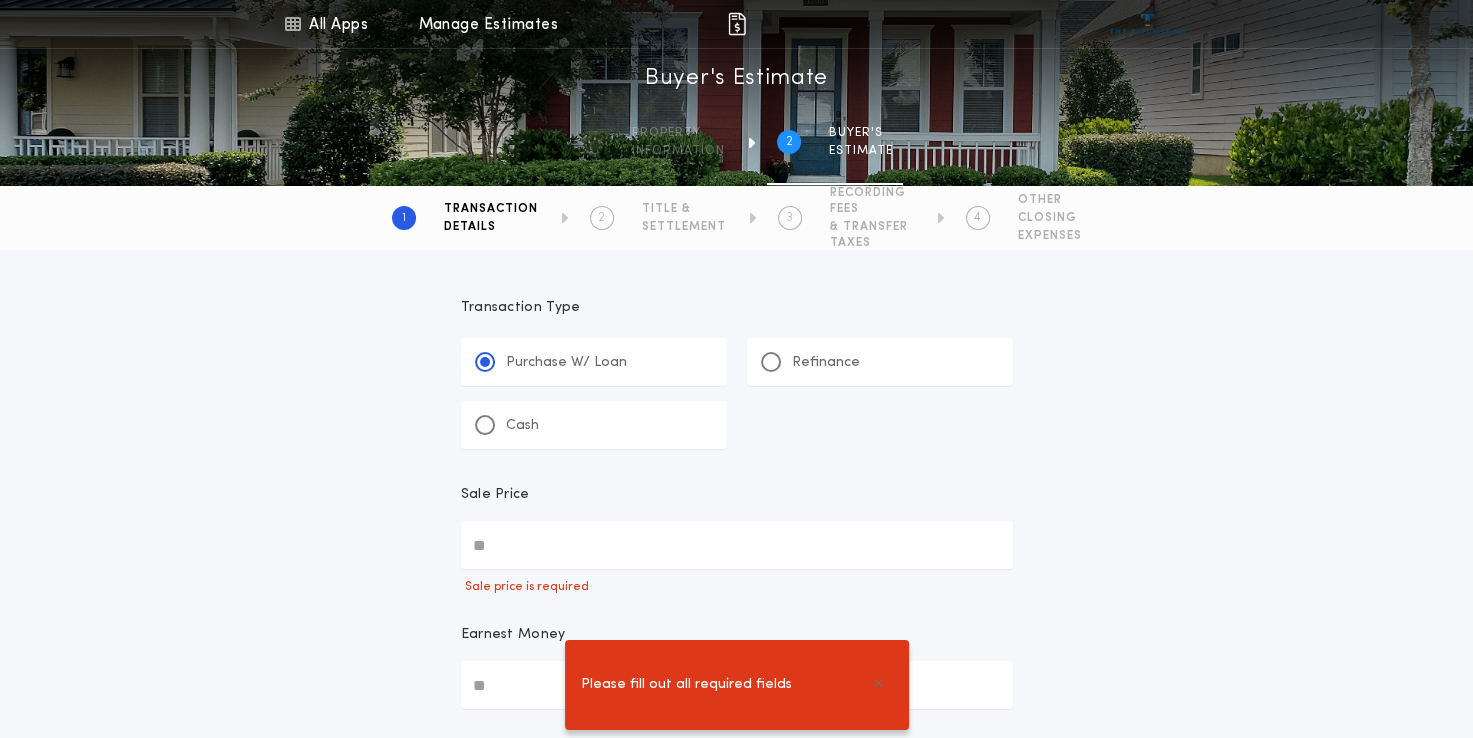click on "Sale Price" at bounding box center (737, 545) 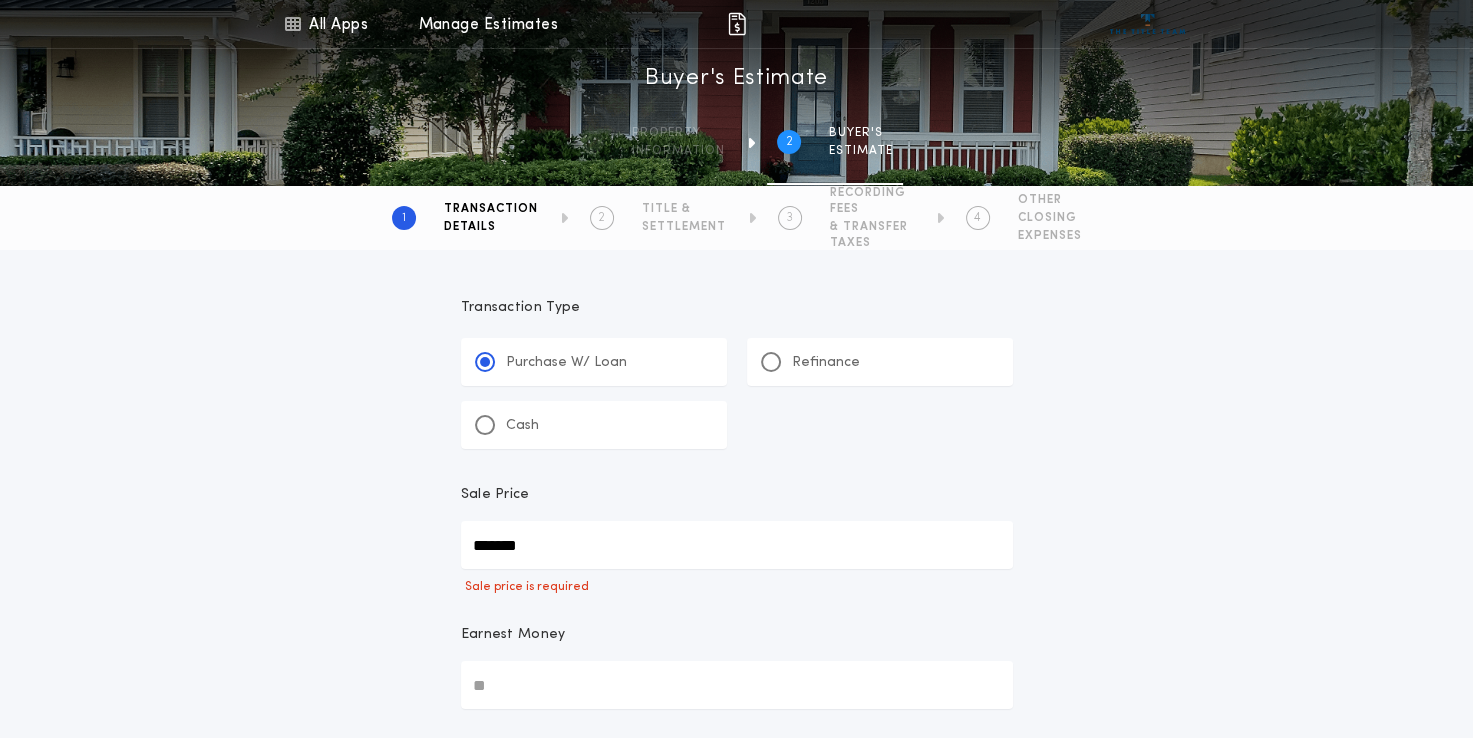 type on "*******" 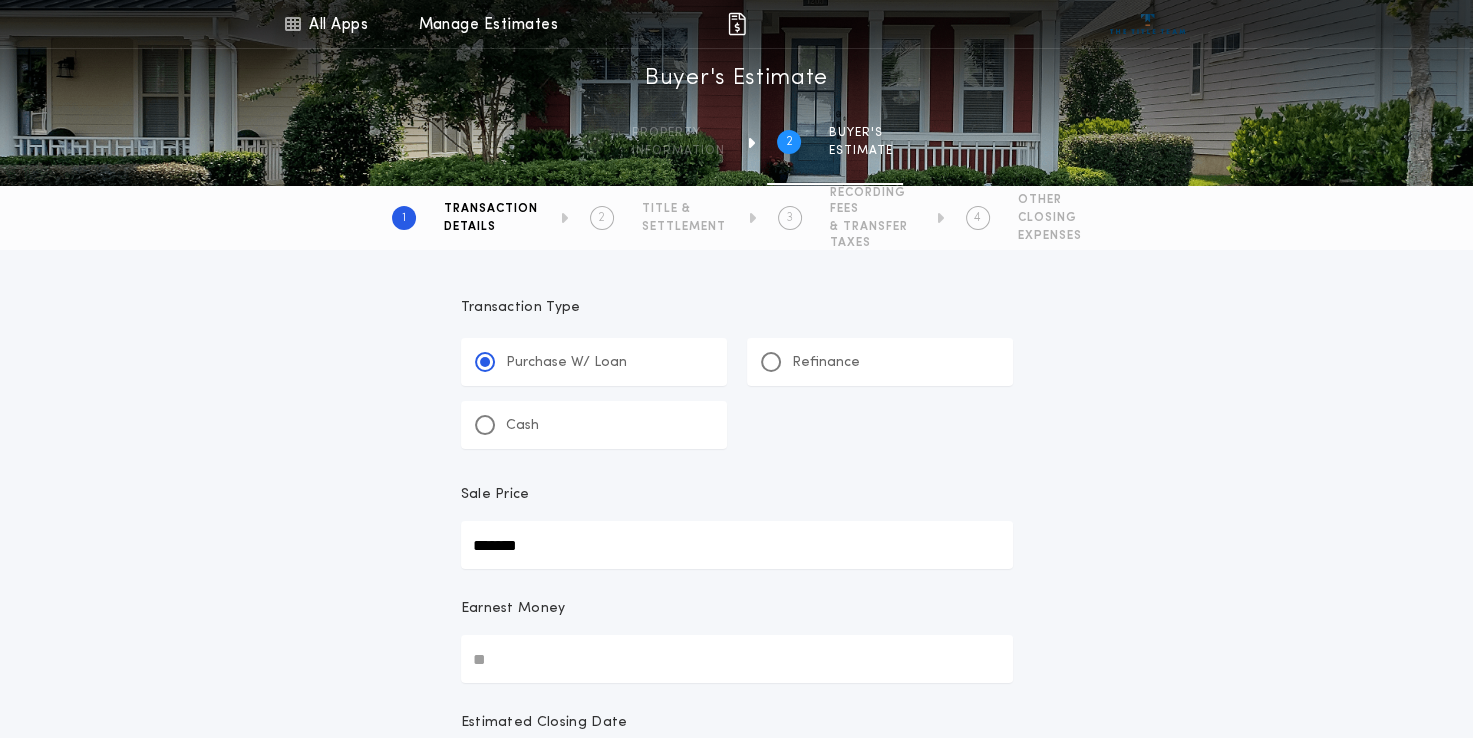 click on "**********" at bounding box center (737, 1325) 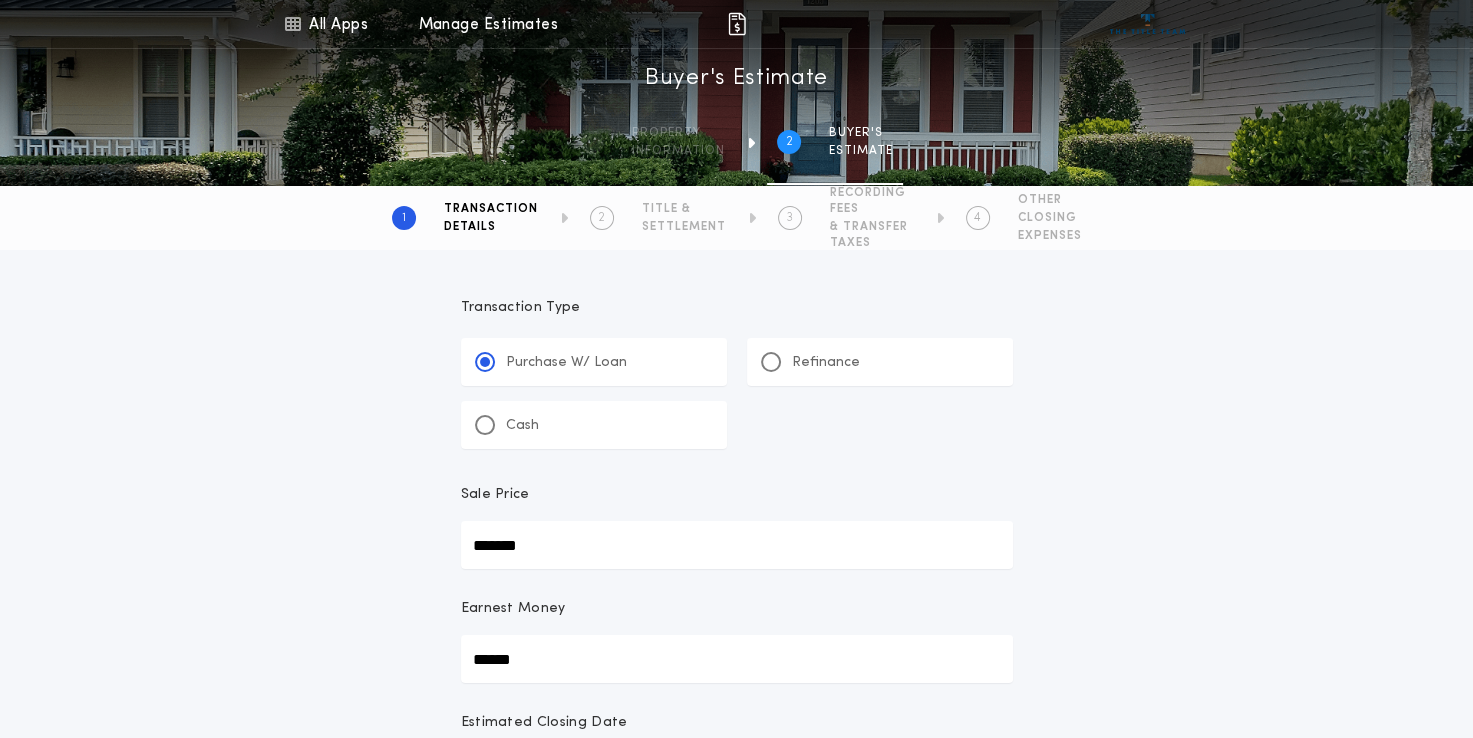type on "******" 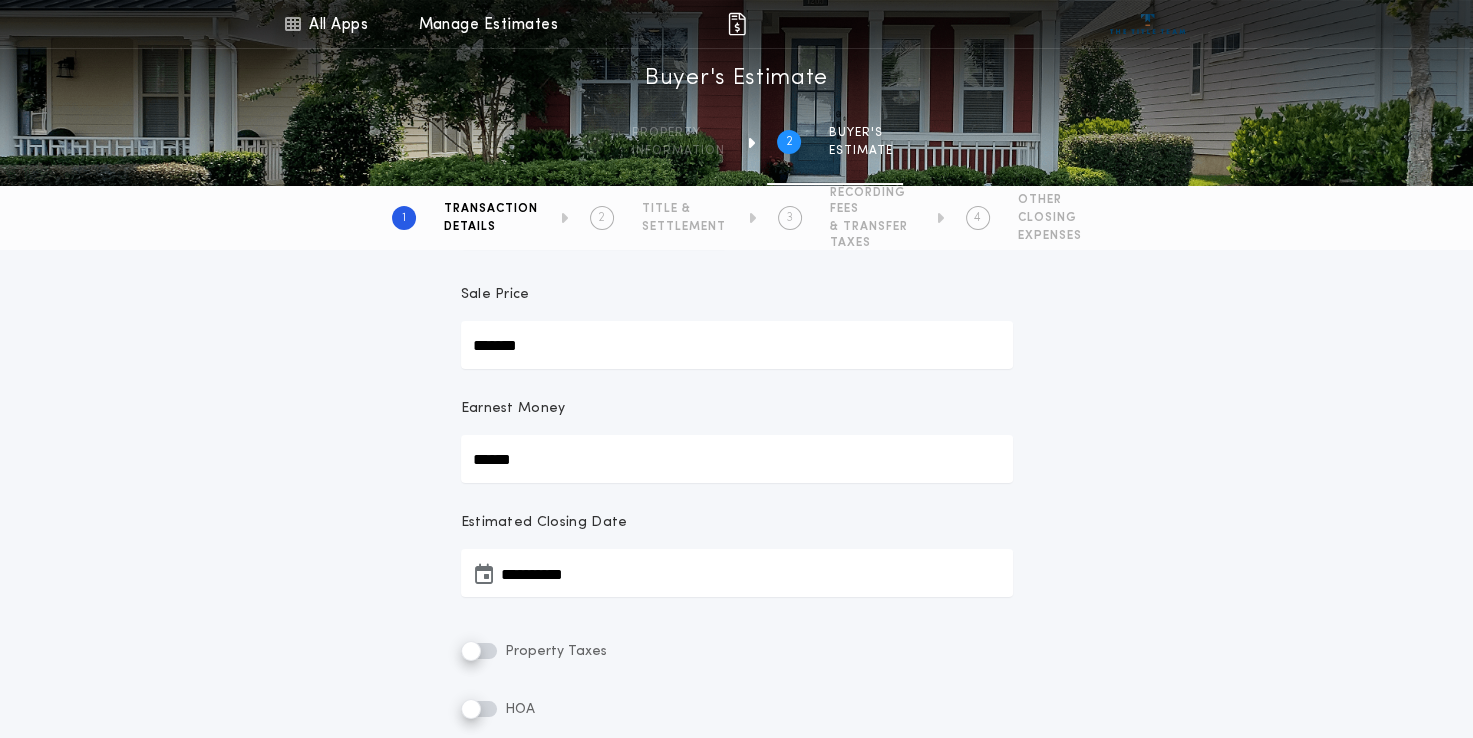 scroll, scrollTop: 300, scrollLeft: 0, axis: vertical 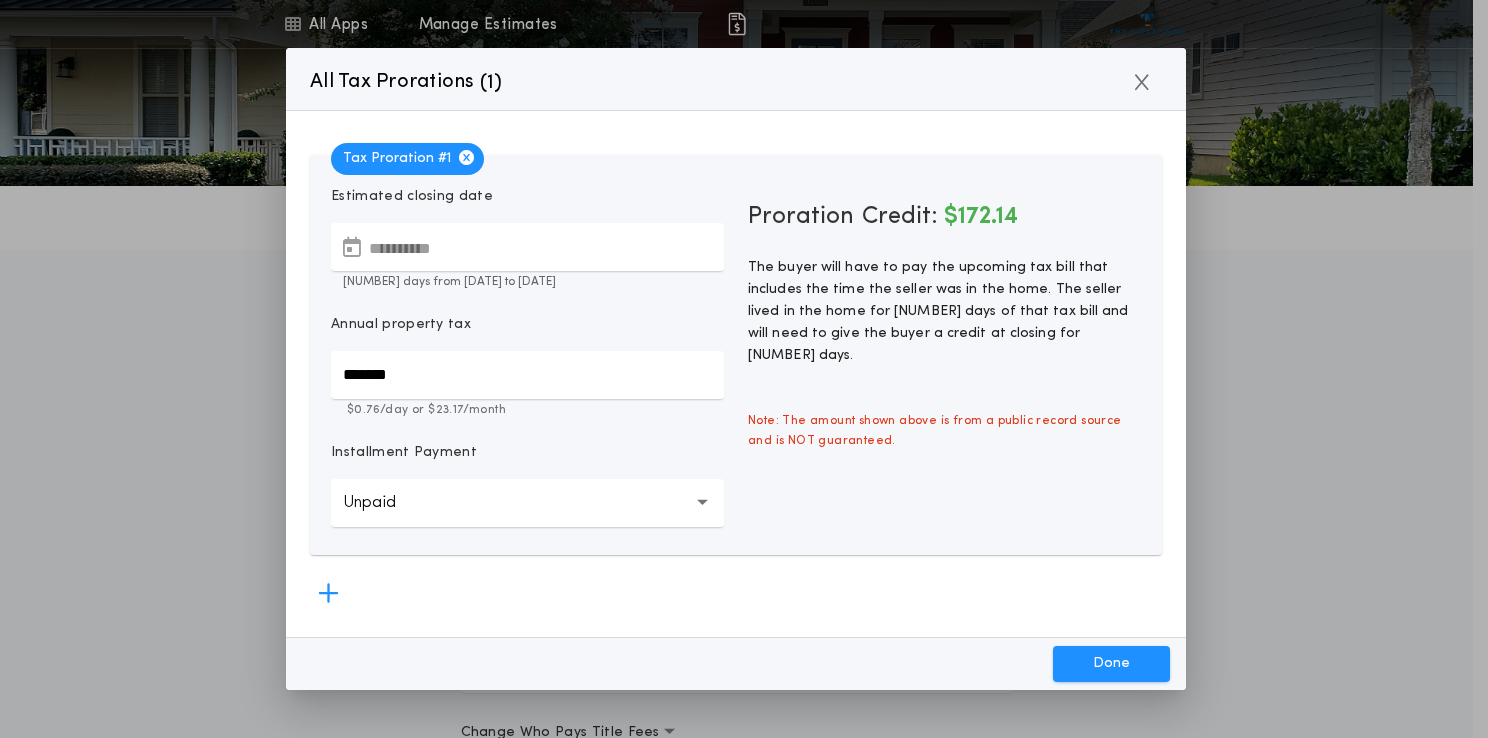 click on "**********" at bounding box center [527, 247] 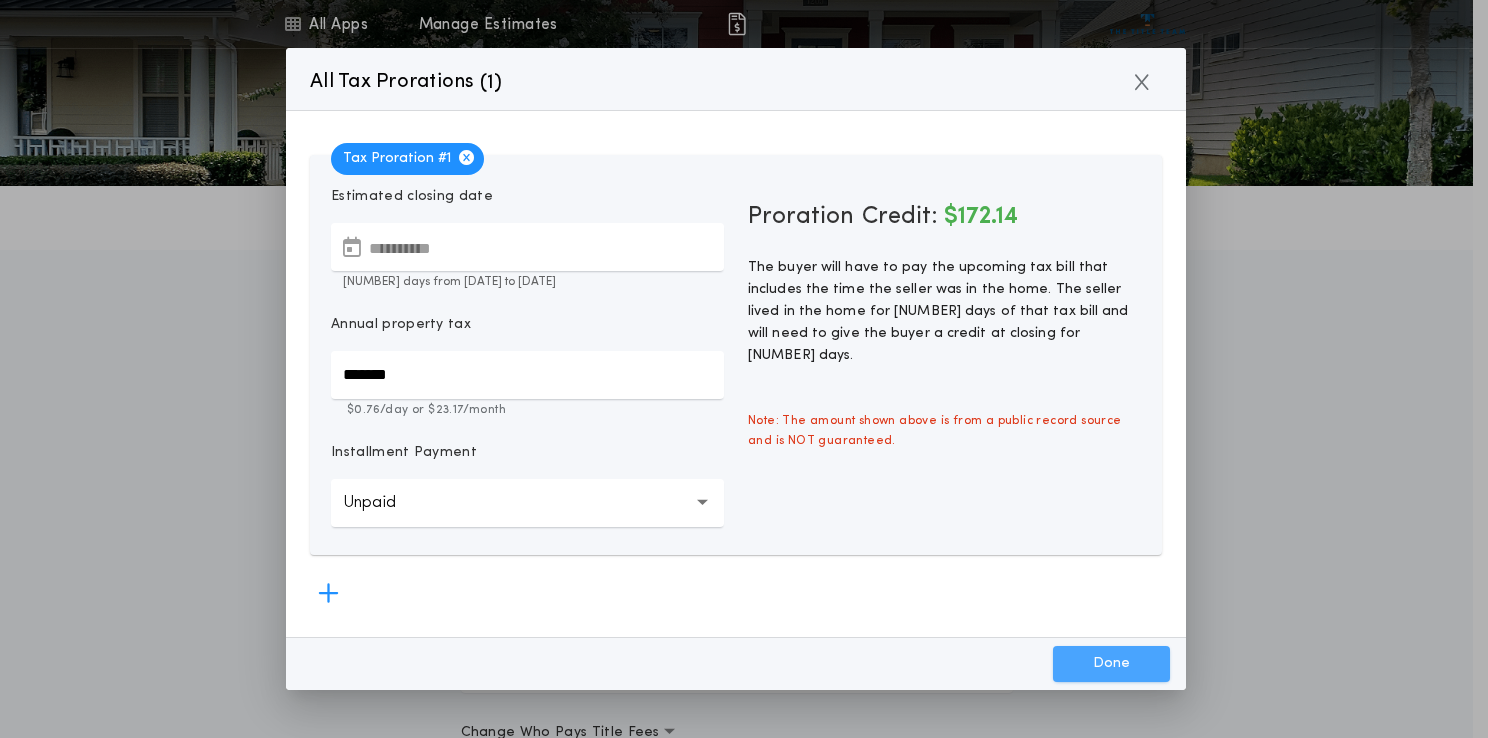 type on "*******" 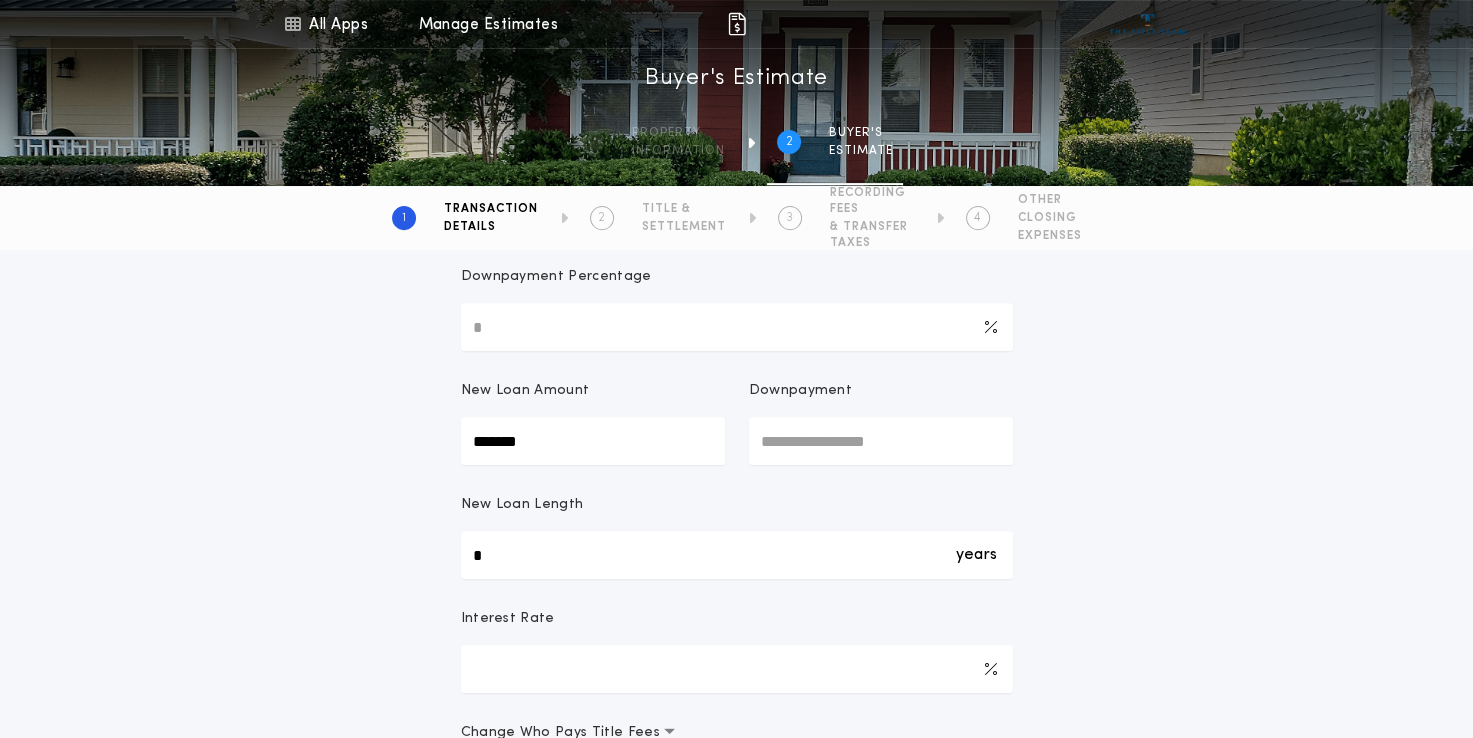 click on "**********" at bounding box center (736, 613) 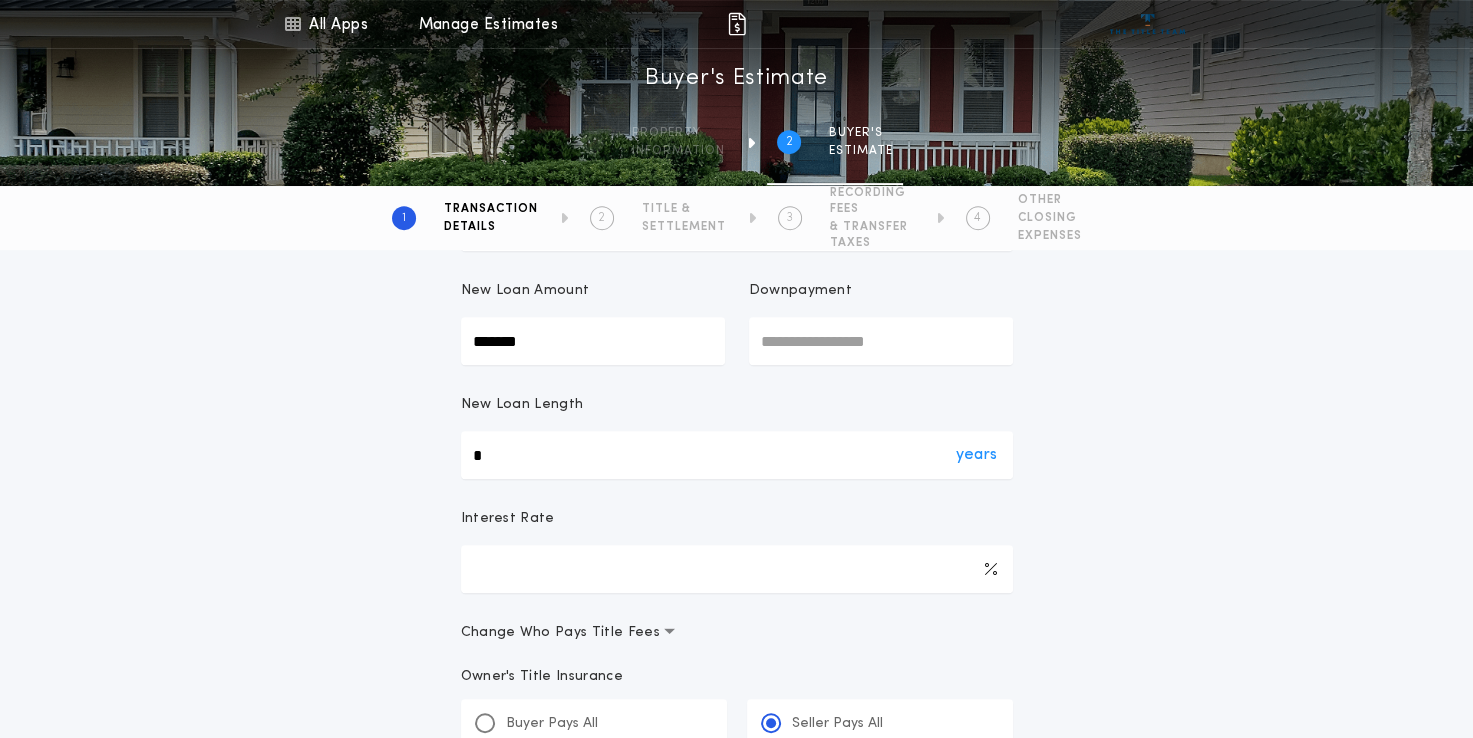 click on "years *" at bounding box center (737, 455) 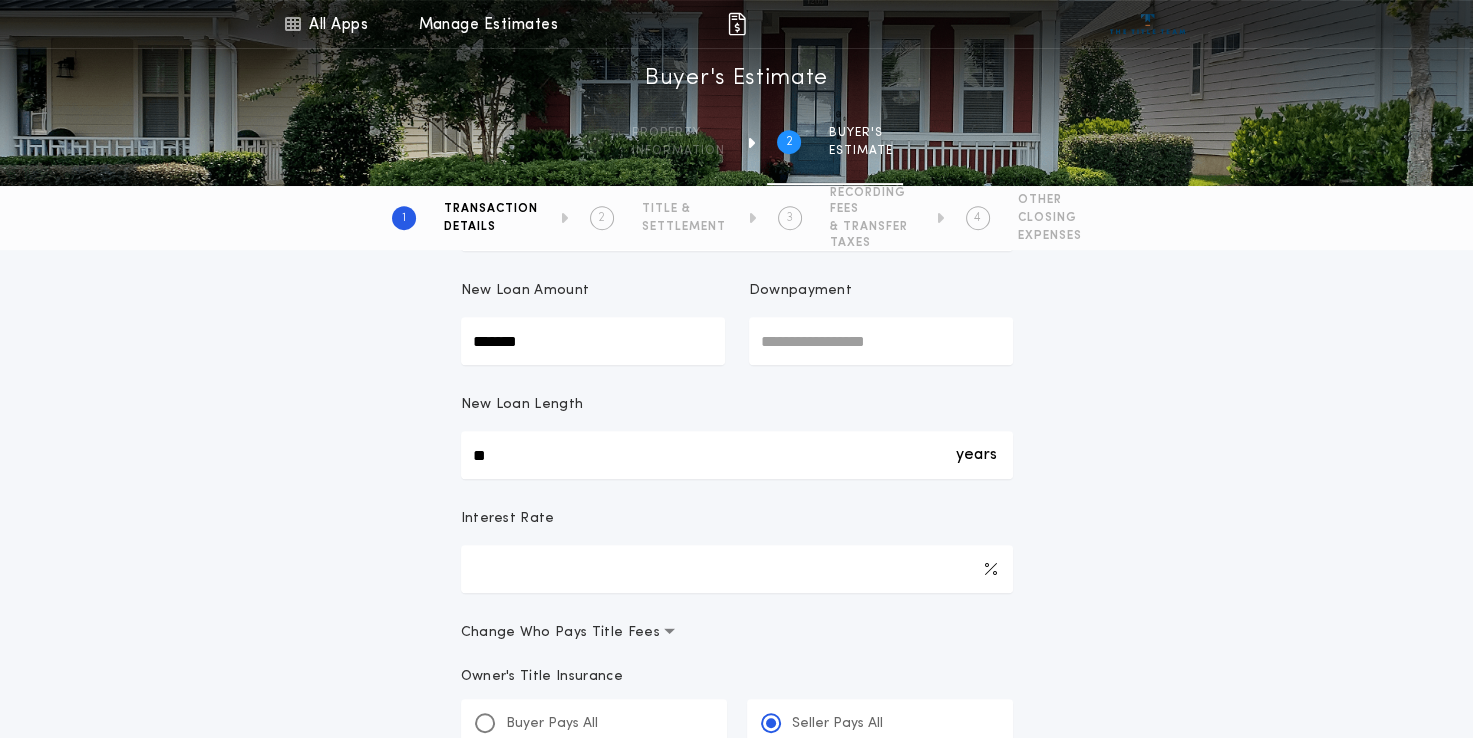 type on "**" 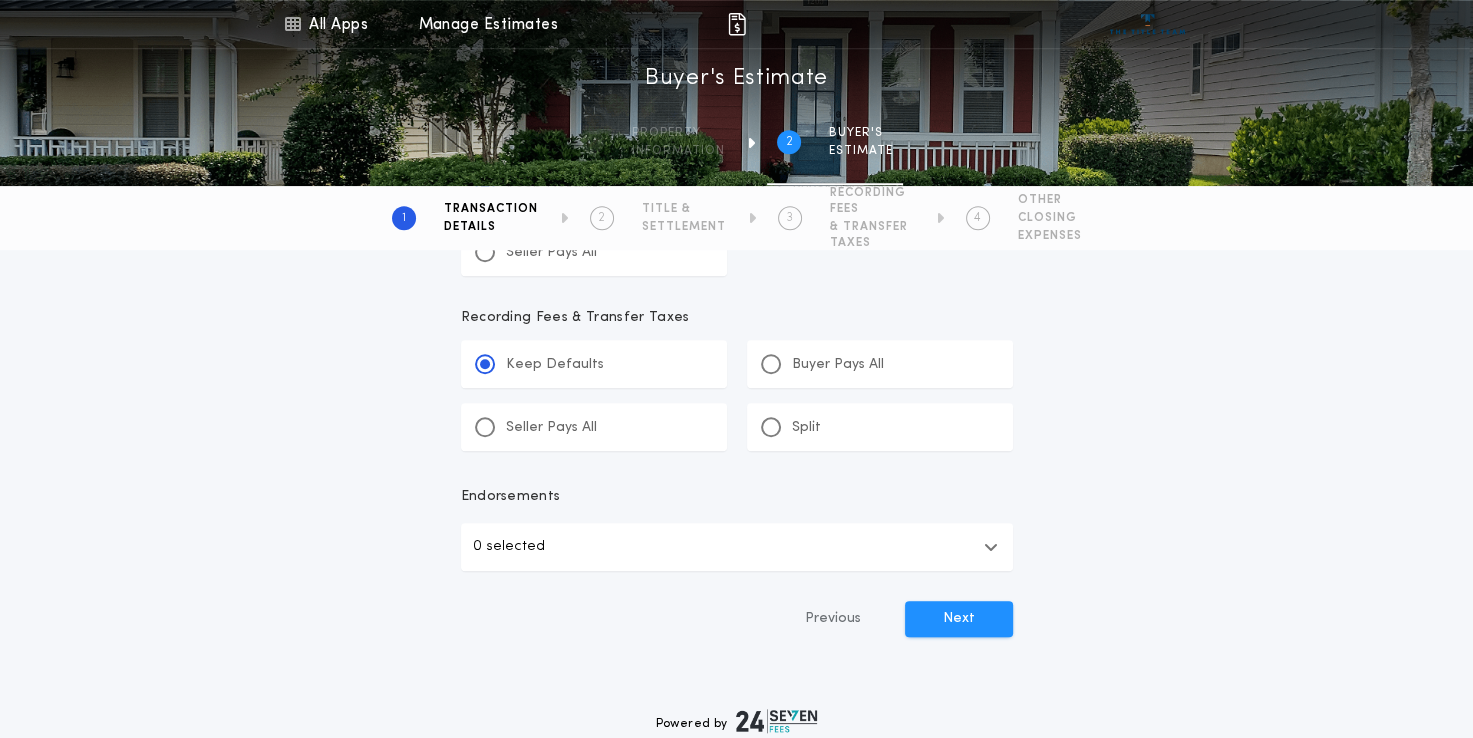 scroll, scrollTop: 1798, scrollLeft: 0, axis: vertical 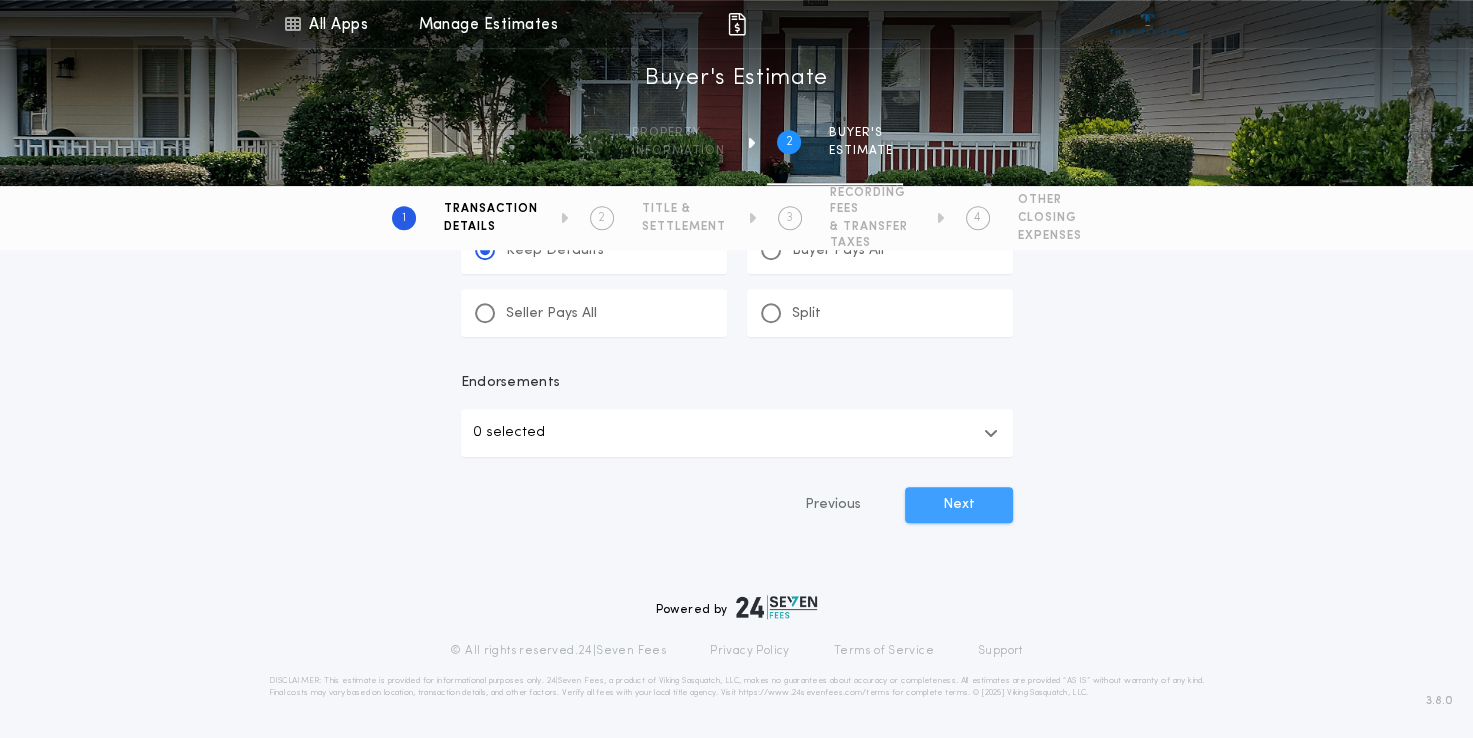 click on "Next" at bounding box center (959, 505) 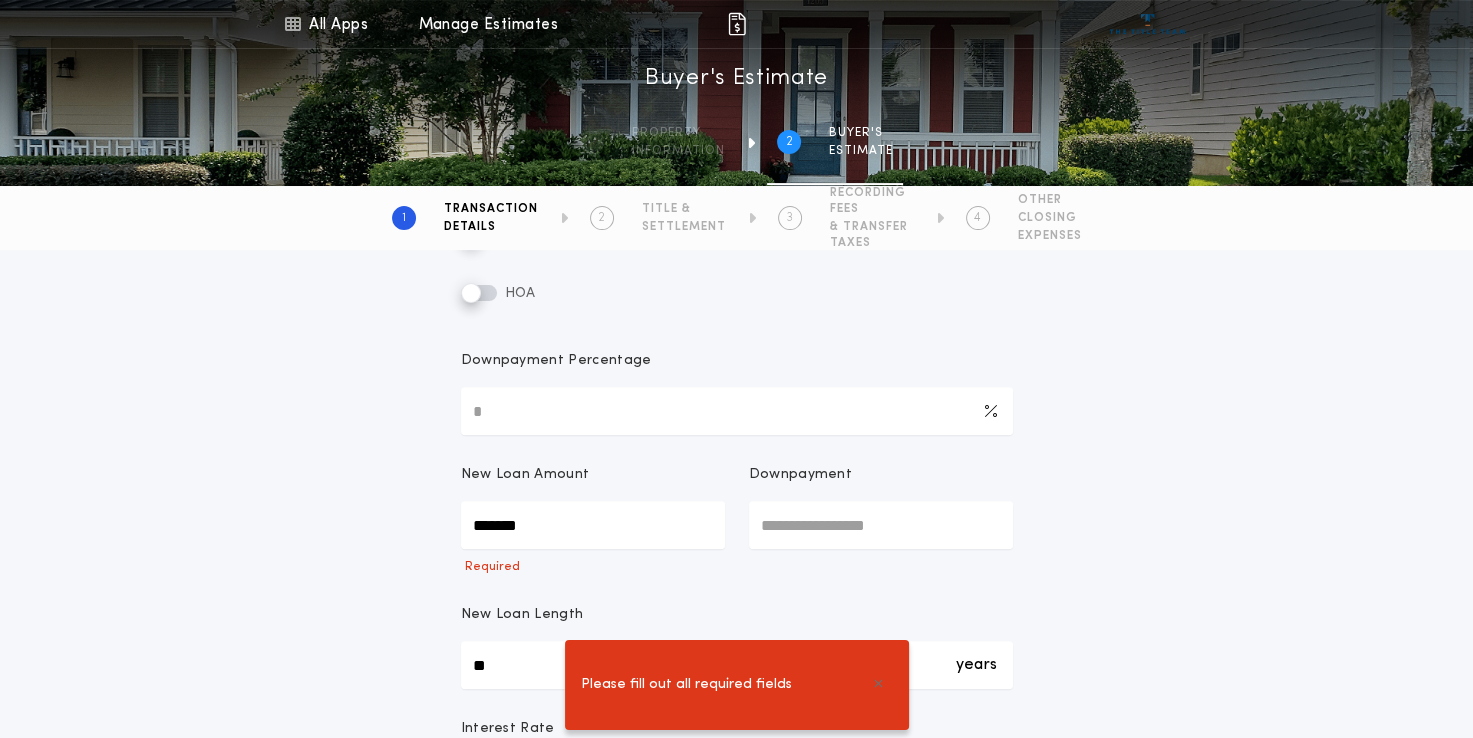 scroll, scrollTop: 624, scrollLeft: 0, axis: vertical 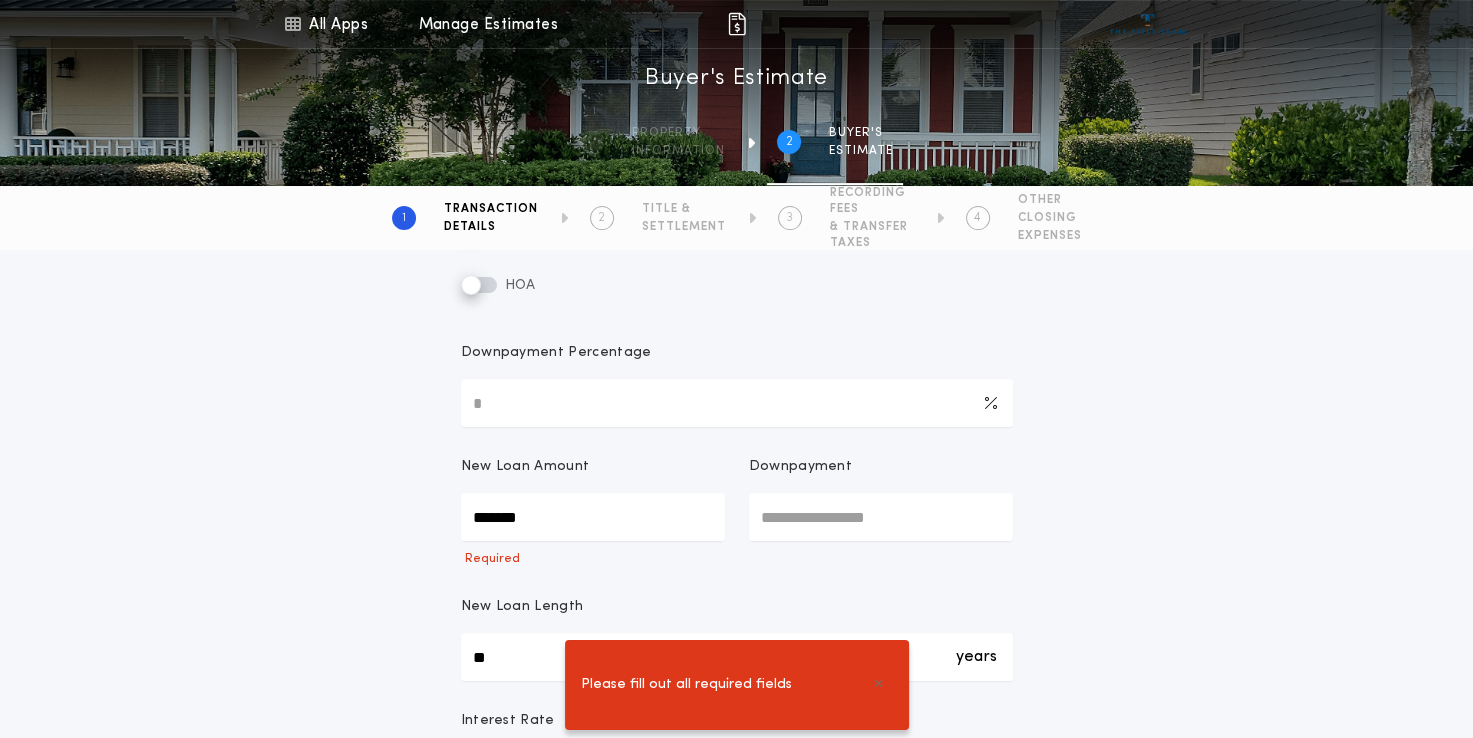 click on "*******" at bounding box center (593, 517) 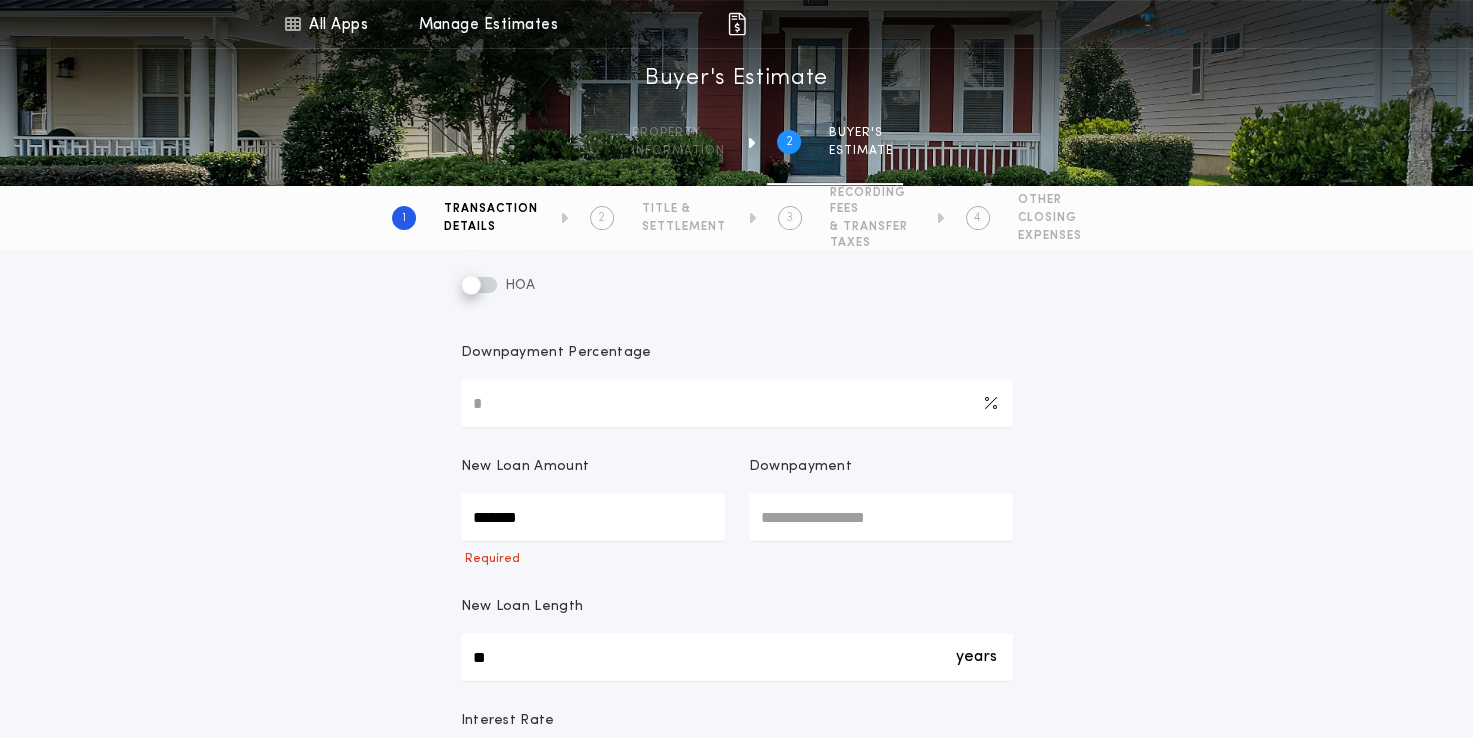 drag, startPoint x: 575, startPoint y: 523, endPoint x: 411, endPoint y: 517, distance: 164.10973 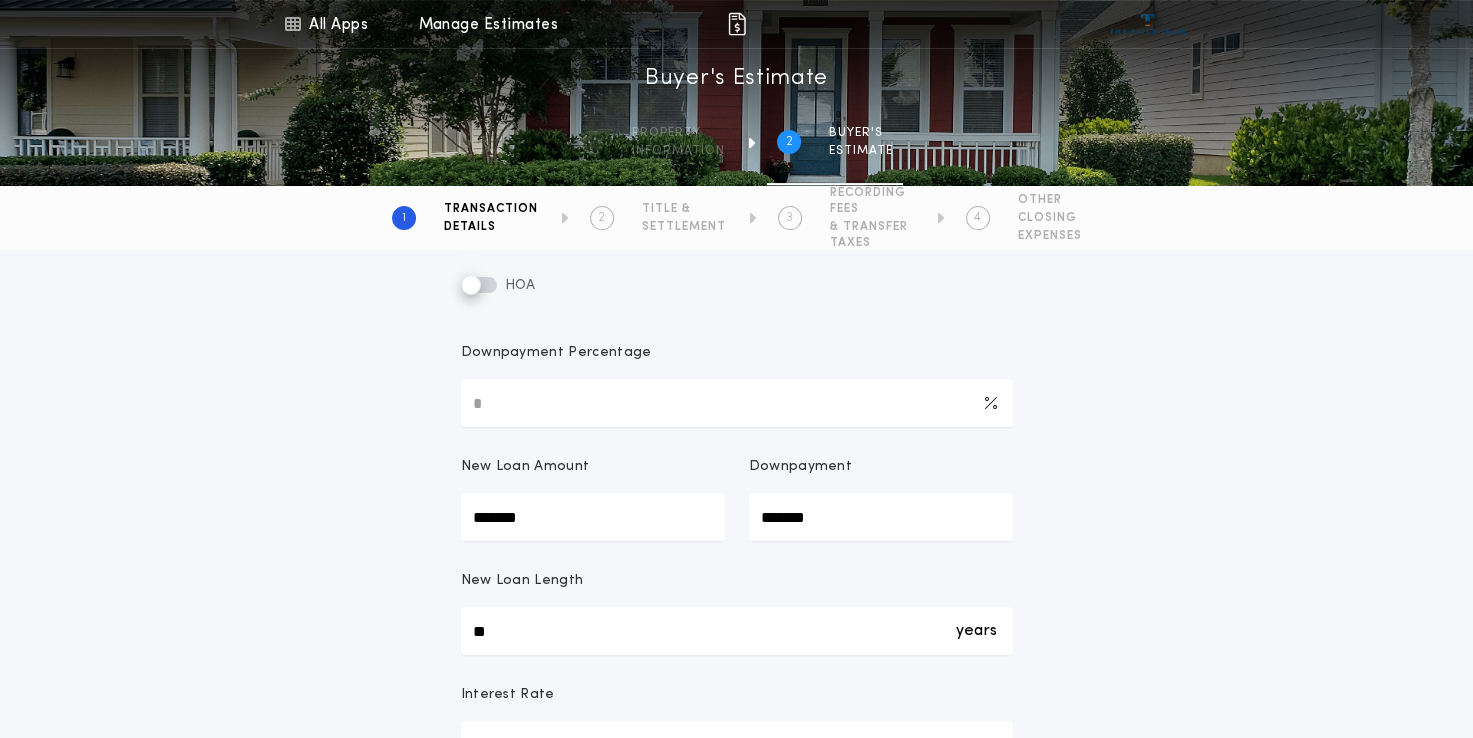 click on "**********" at bounding box center (736, 689) 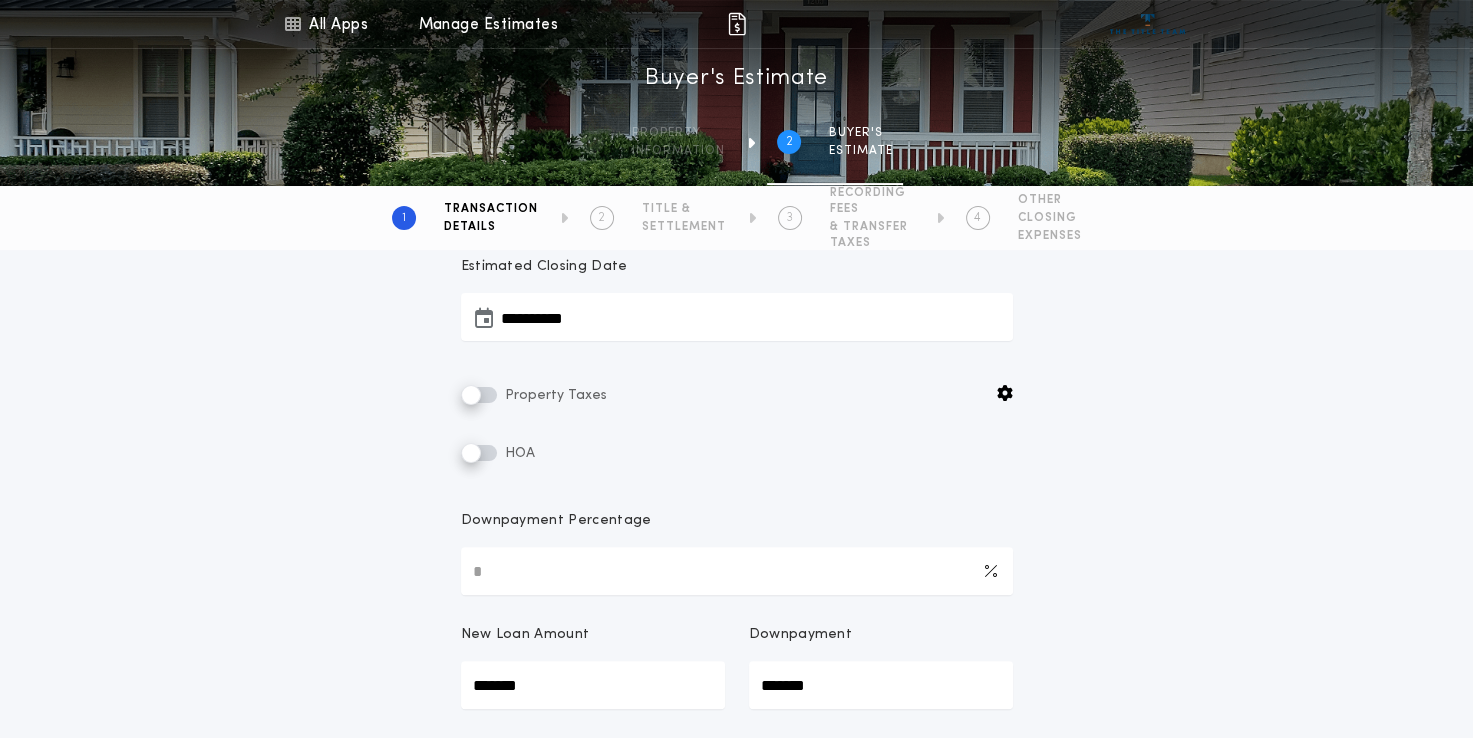scroll, scrollTop: 524, scrollLeft: 0, axis: vertical 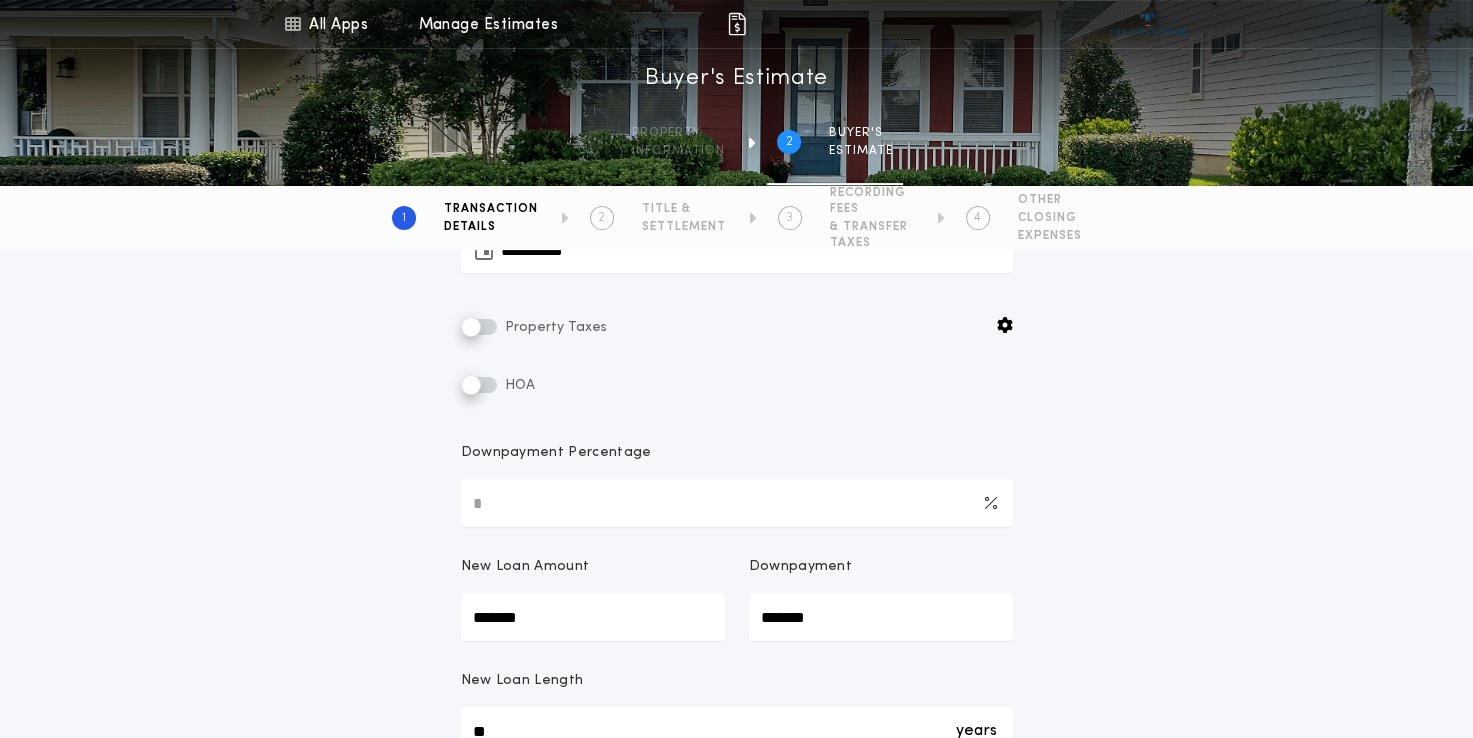 click on "**********" at bounding box center [736, 789] 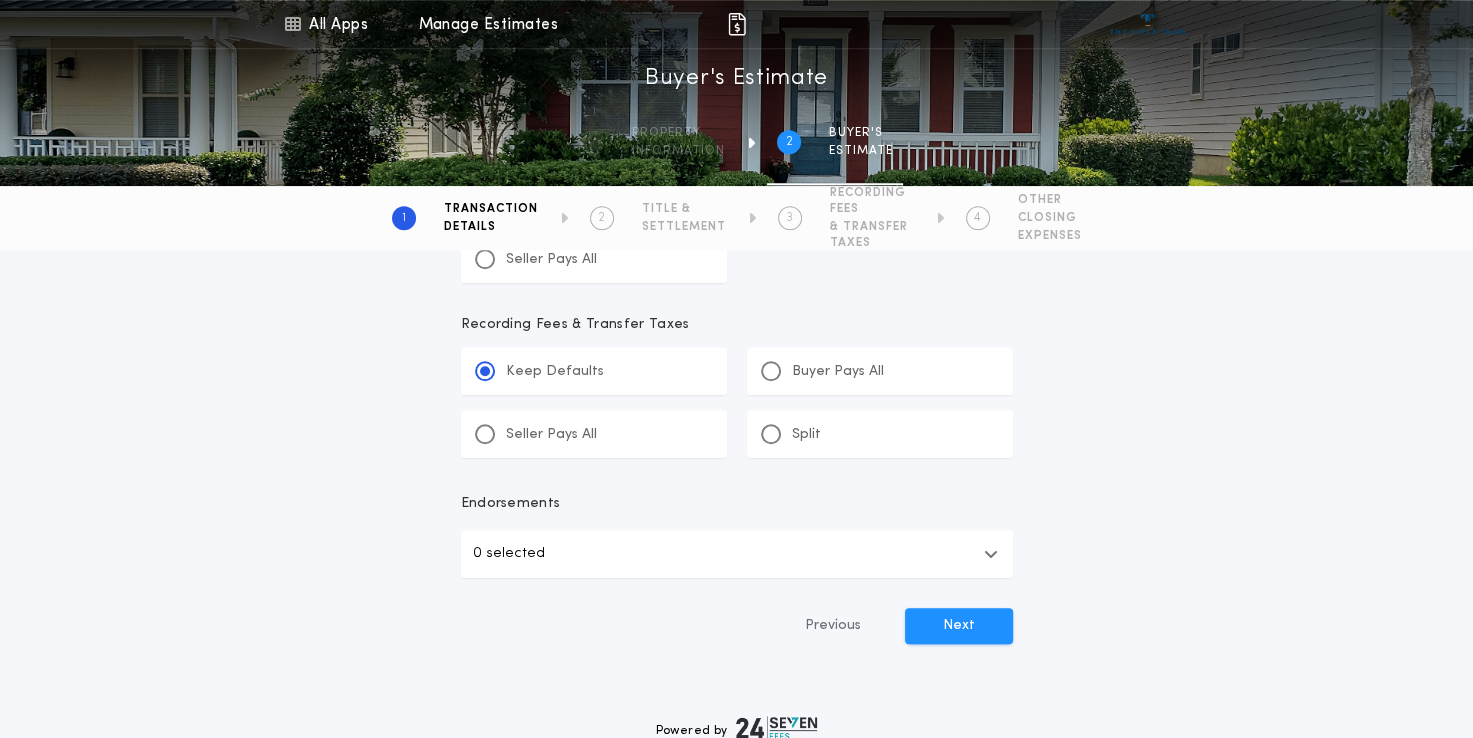 scroll, scrollTop: 1798, scrollLeft: 0, axis: vertical 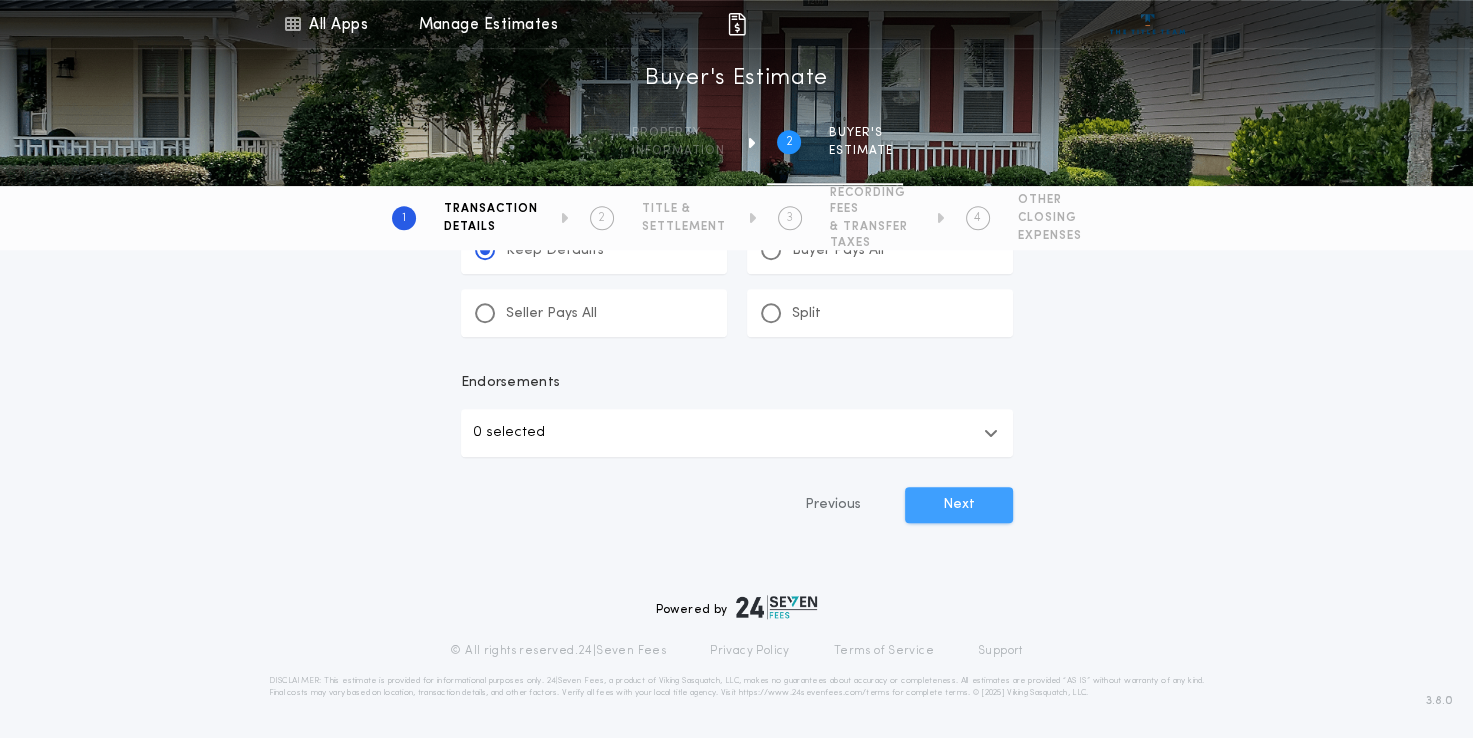 click on "Next" at bounding box center [959, 505] 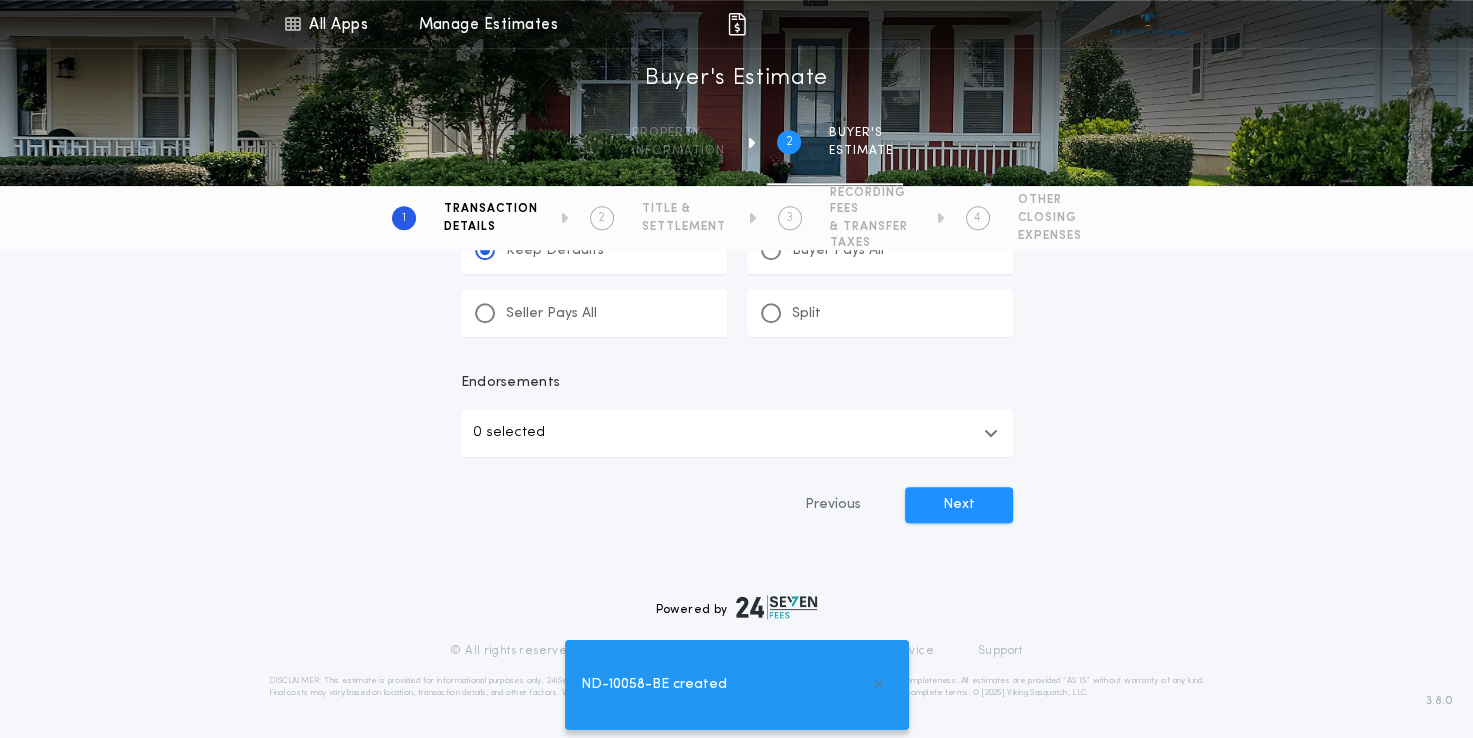 scroll, scrollTop: 1834, scrollLeft: 0, axis: vertical 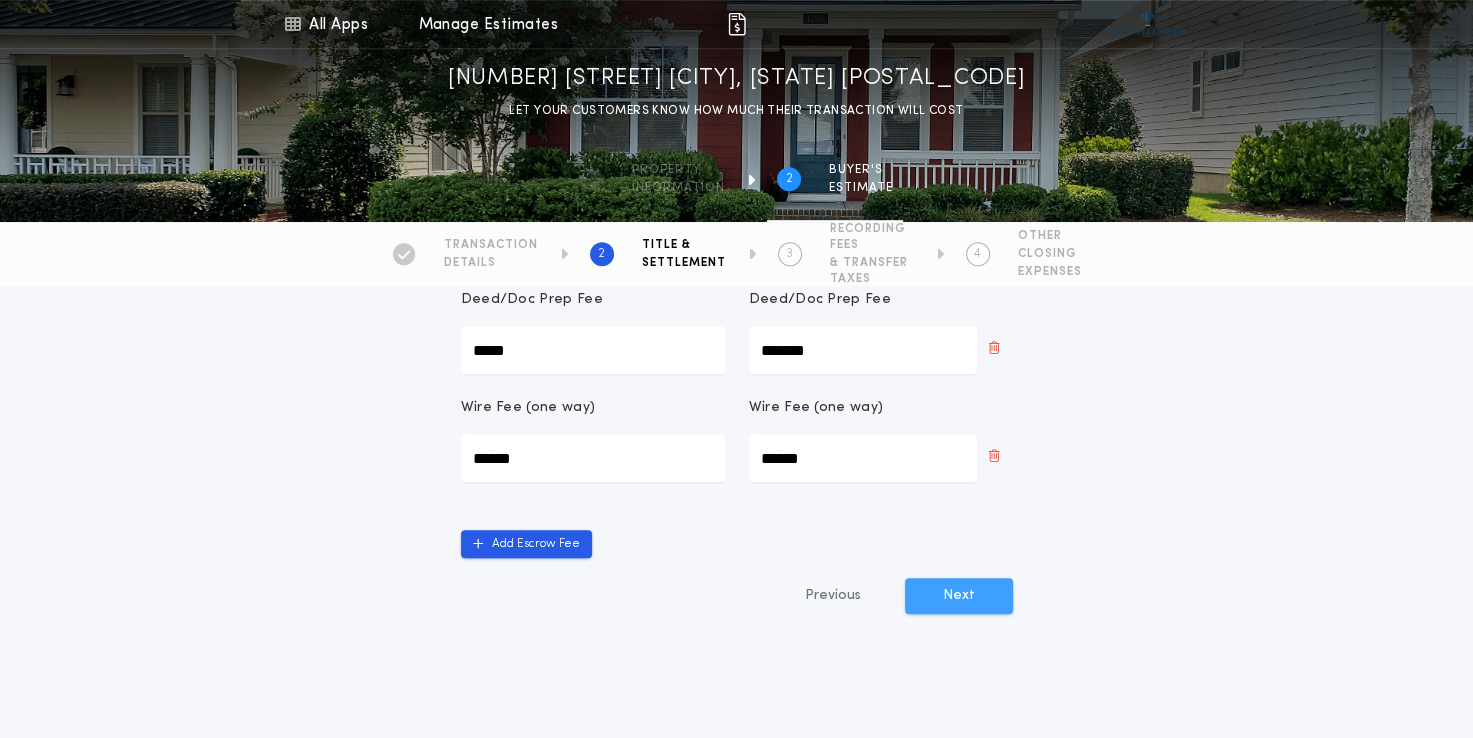 click on "Next" at bounding box center (959, 596) 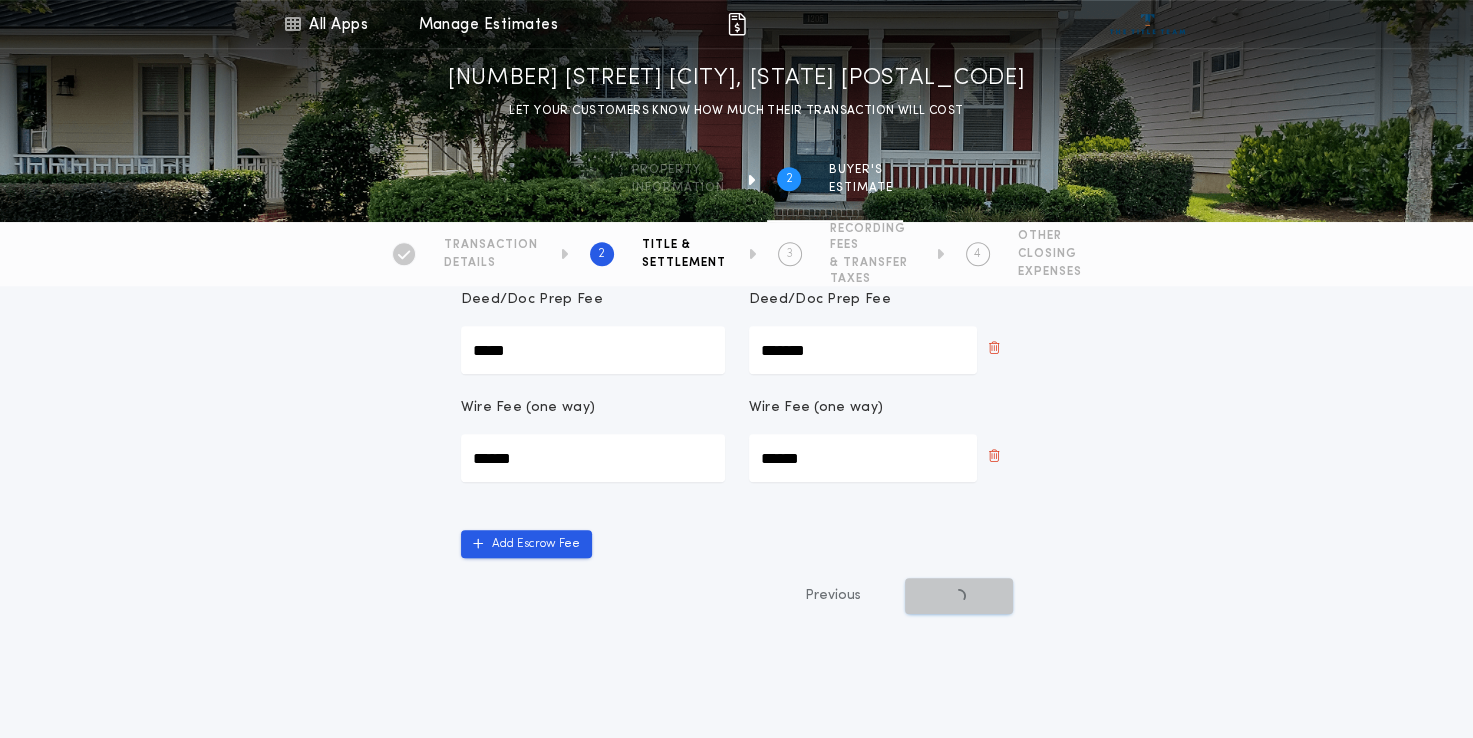 scroll, scrollTop: 0, scrollLeft: 0, axis: both 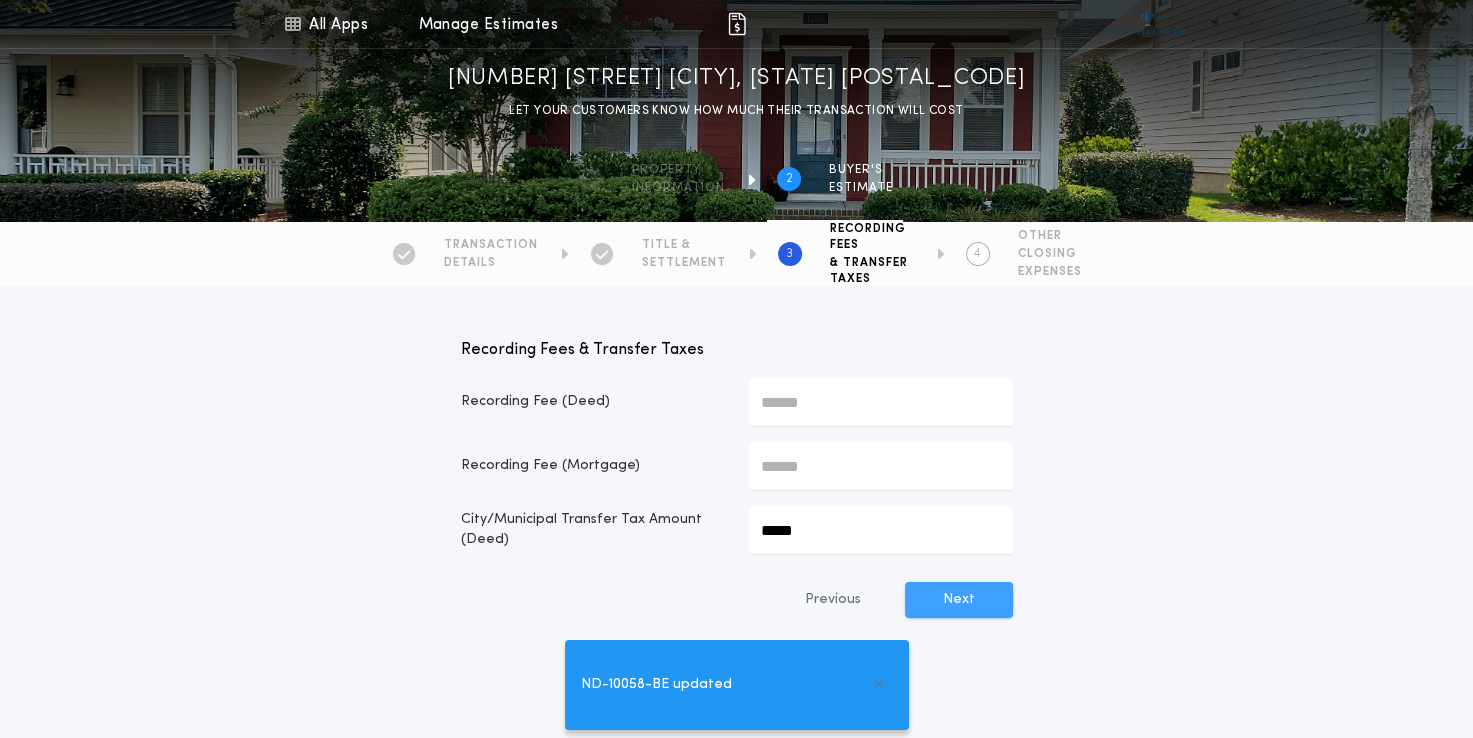 click on "Next" at bounding box center [959, 600] 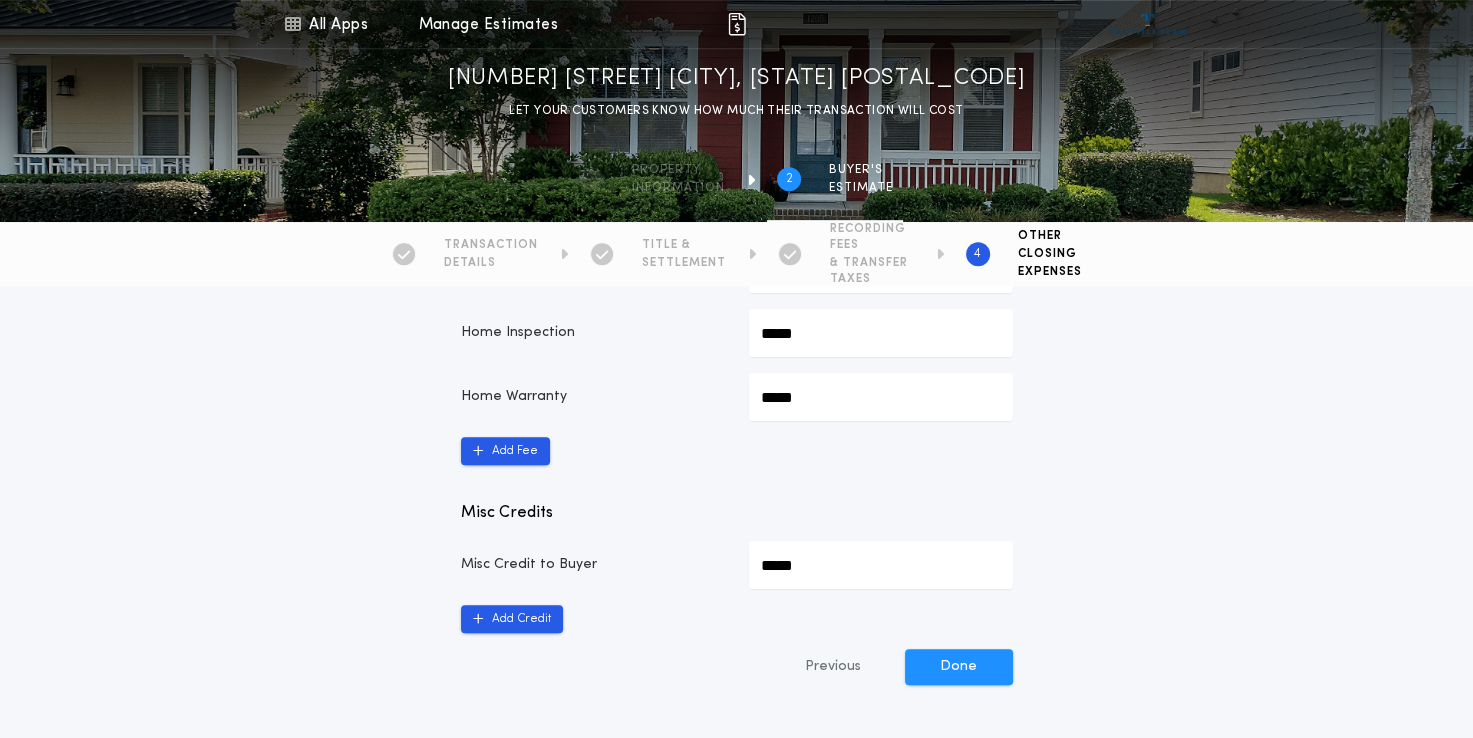 scroll, scrollTop: 1000, scrollLeft: 0, axis: vertical 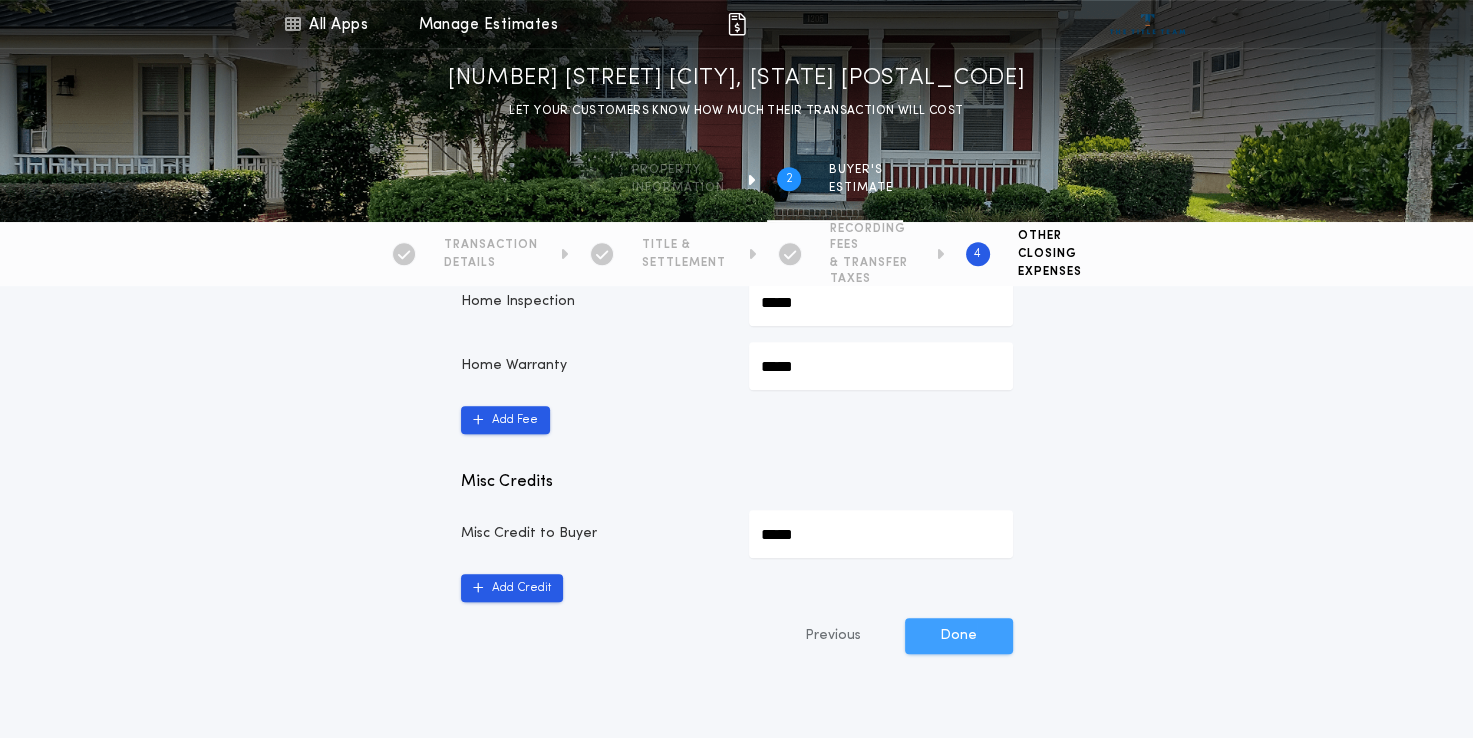click on "Done" at bounding box center [959, 636] 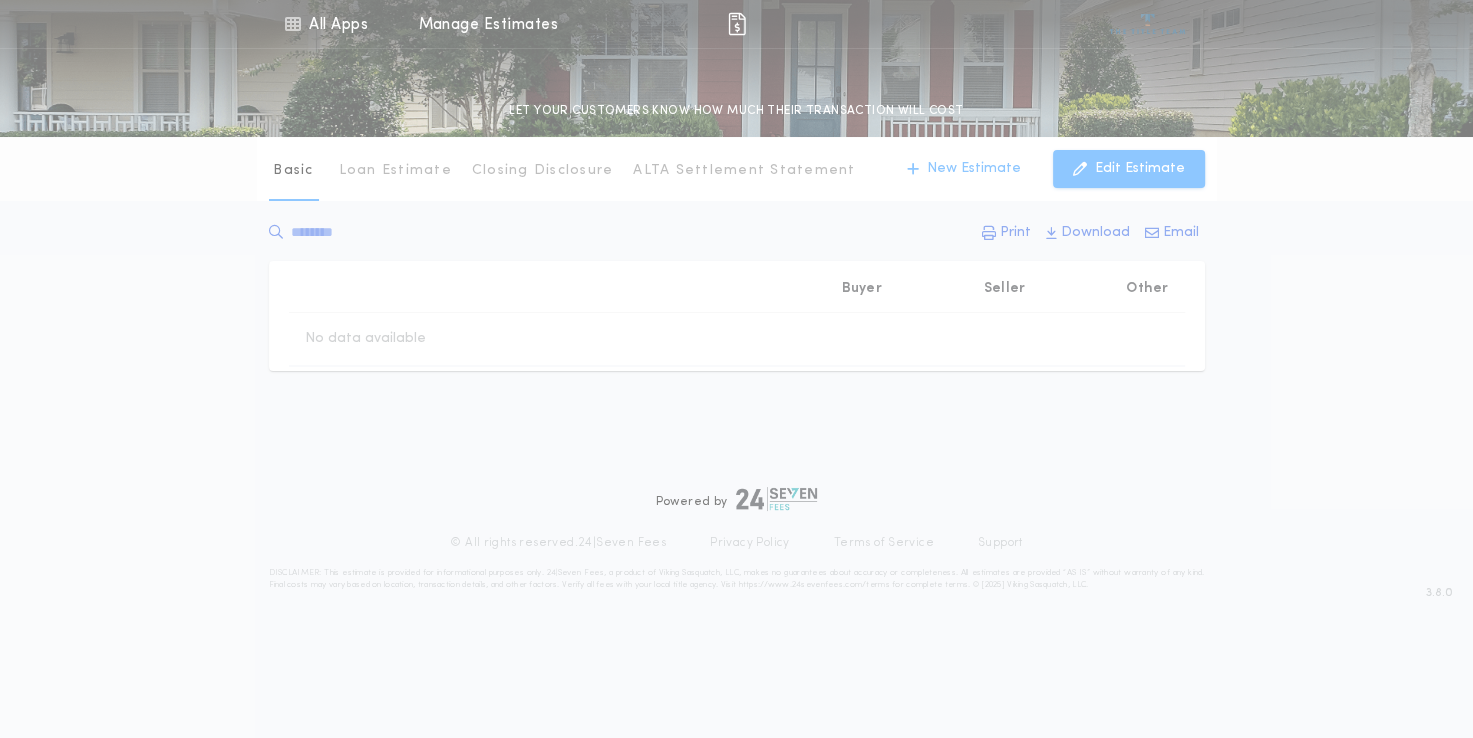 scroll, scrollTop: 0, scrollLeft: 0, axis: both 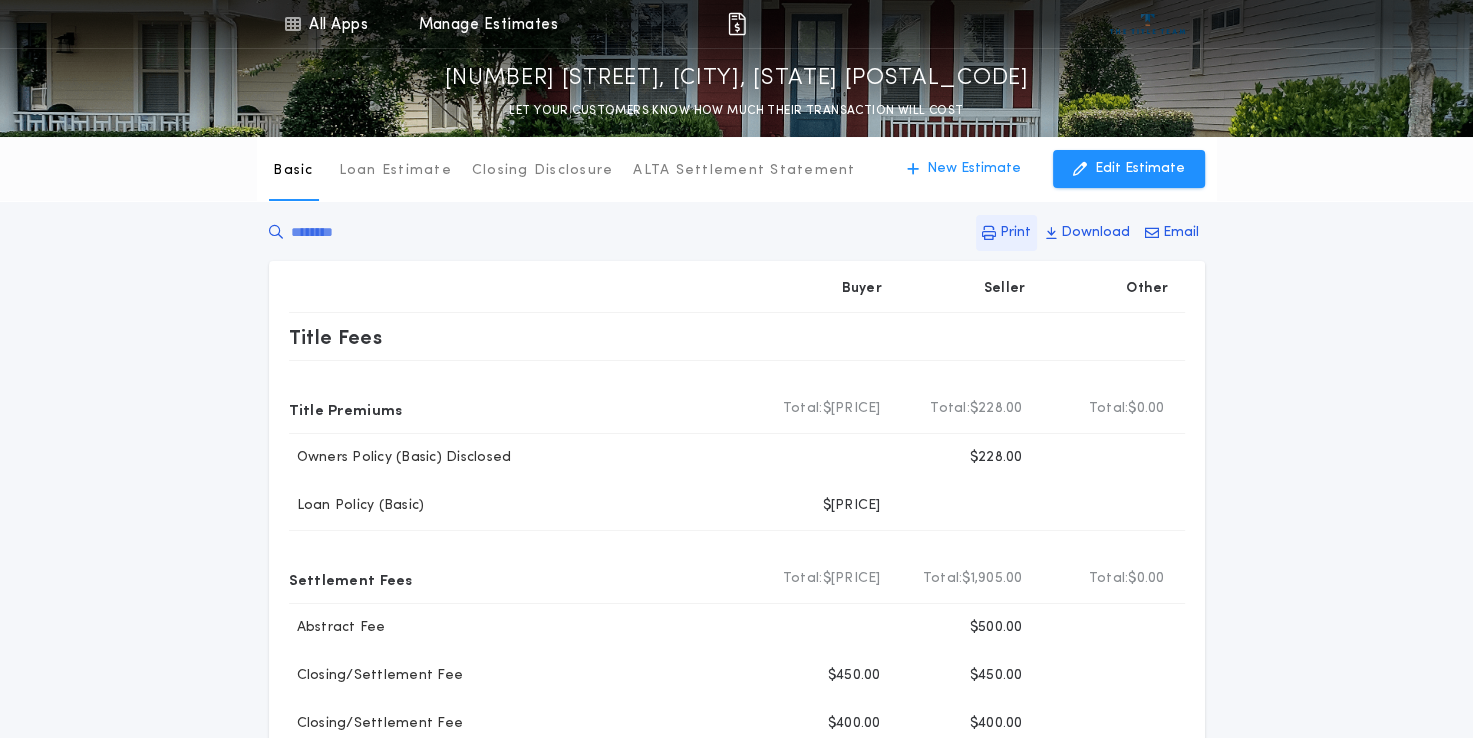 click on "Print" at bounding box center [1015, 233] 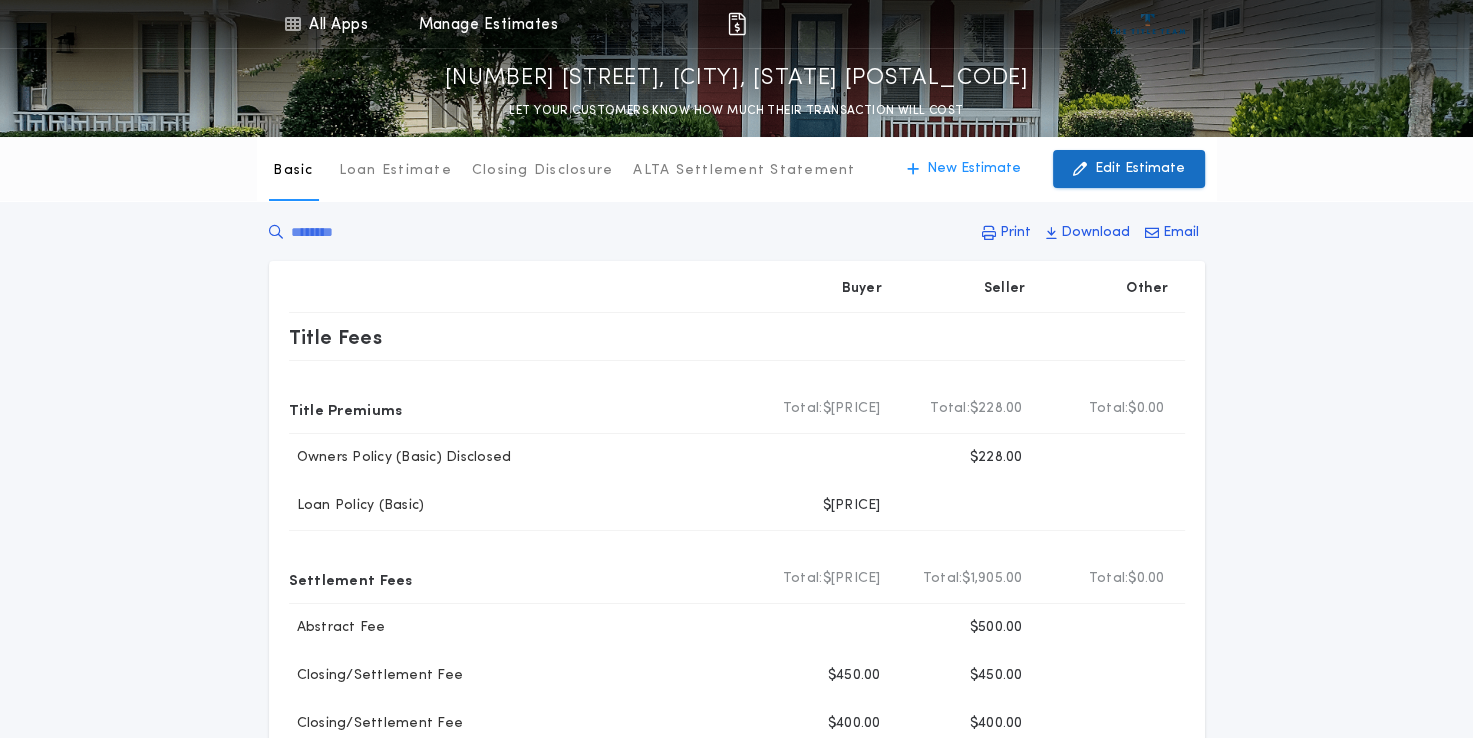 click on "Edit Estimate" at bounding box center [1129, 169] 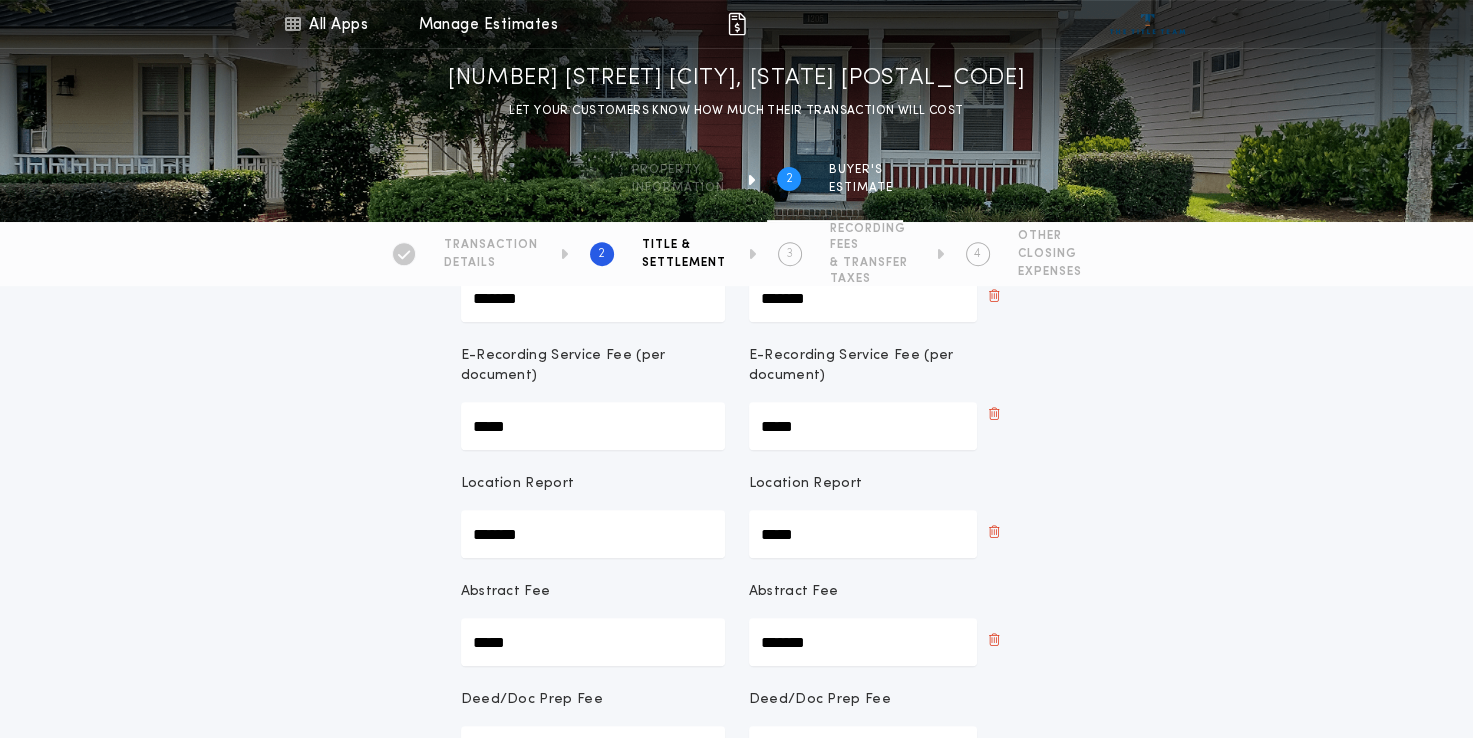 scroll, scrollTop: 100, scrollLeft: 0, axis: vertical 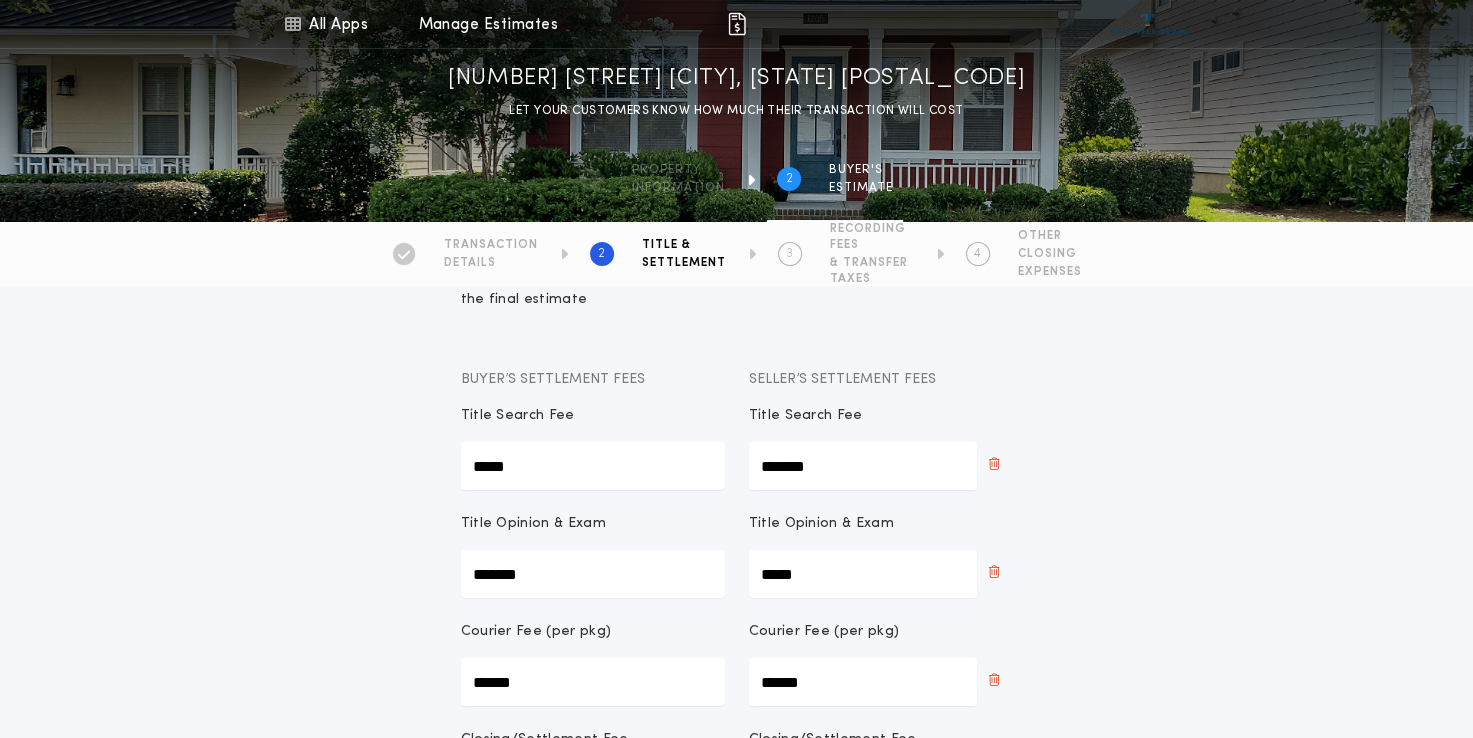 drag, startPoint x: 488, startPoint y: 251, endPoint x: 504, endPoint y: 257, distance: 17.088007 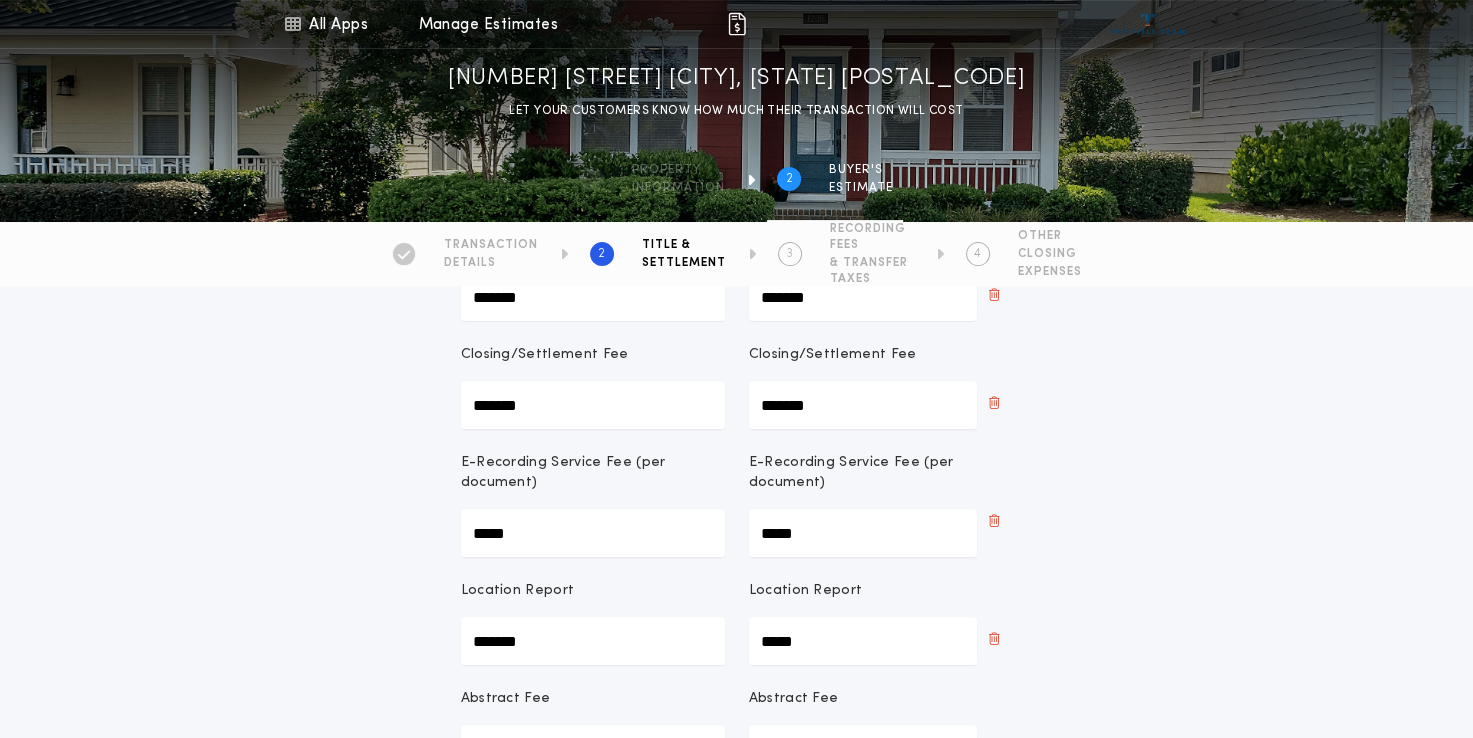 scroll, scrollTop: 344, scrollLeft: 0, axis: vertical 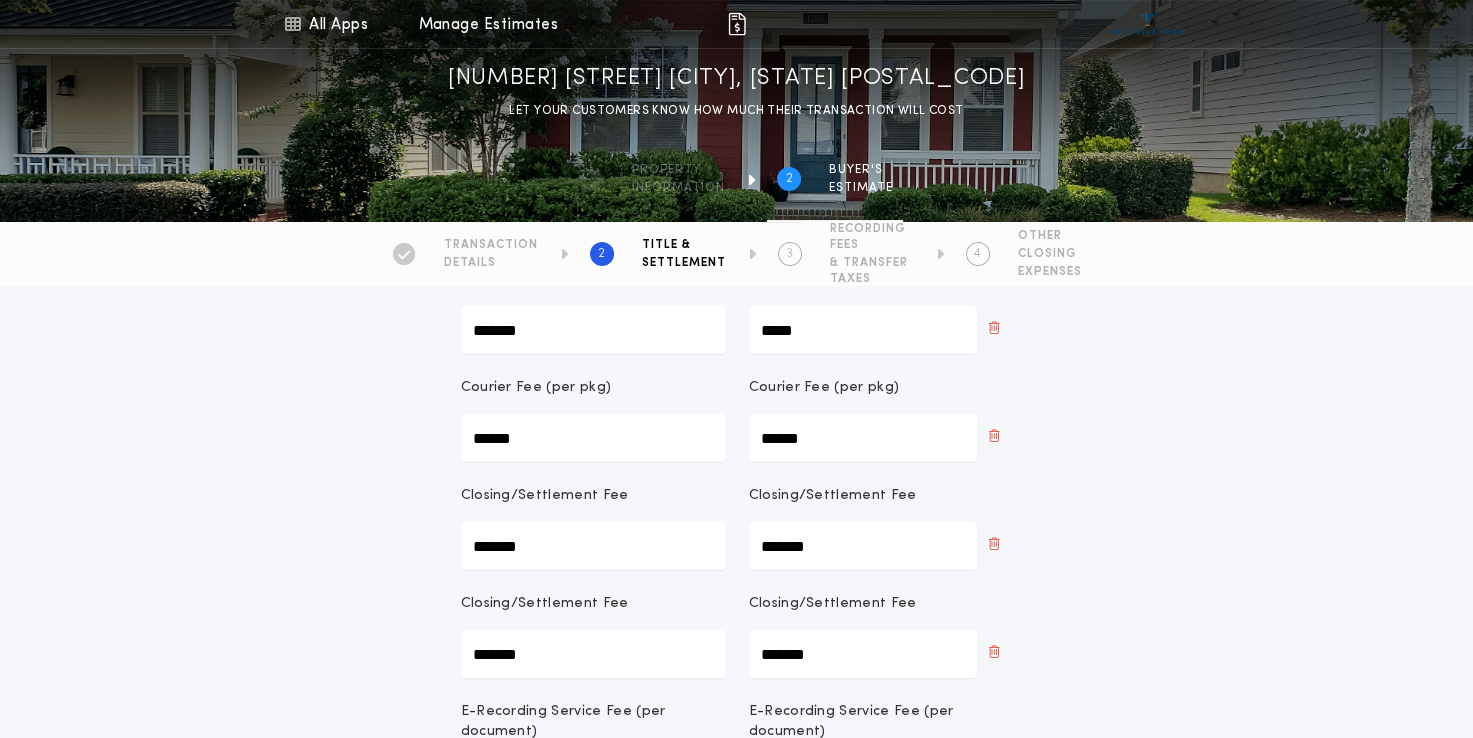 drag, startPoint x: 414, startPoint y: 248, endPoint x: 692, endPoint y: 223, distance: 279.12183 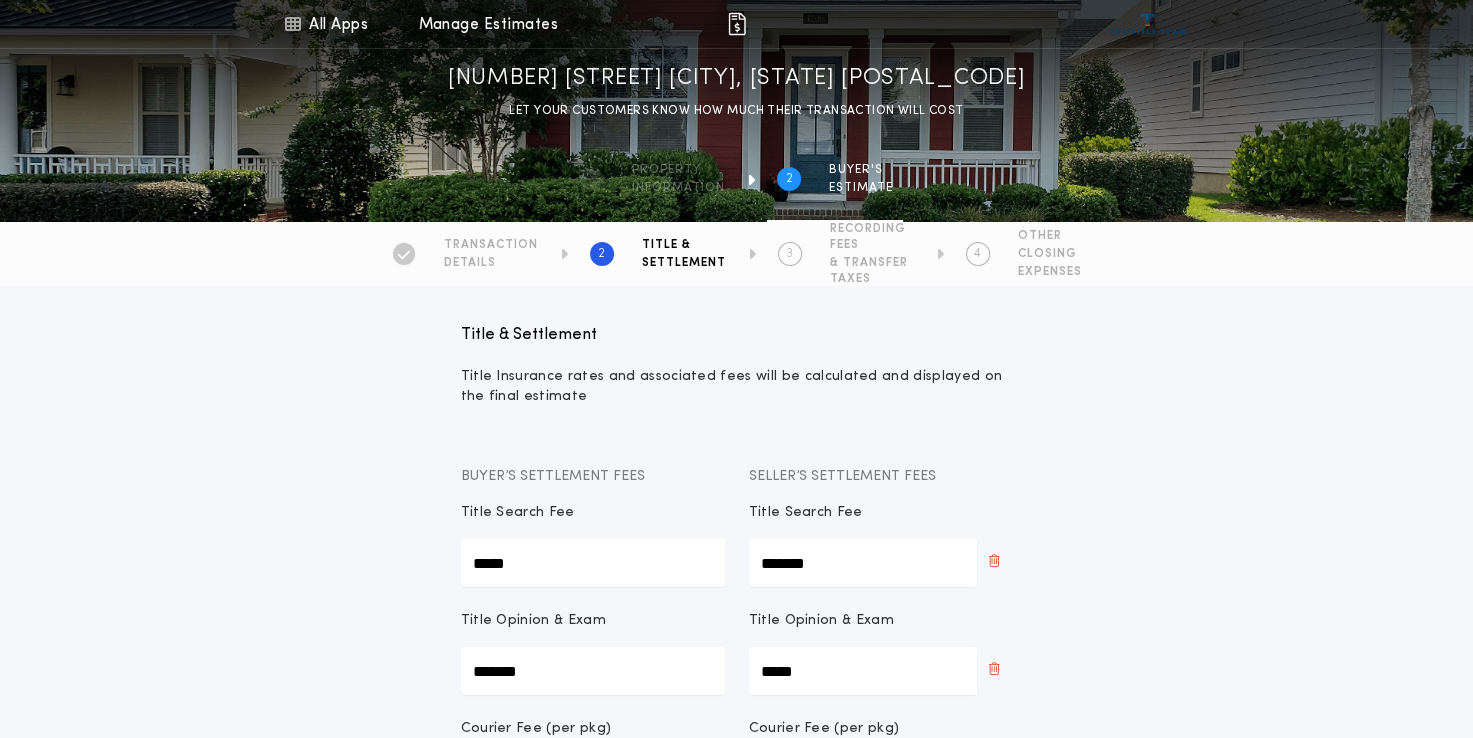 scroll, scrollTop: 0, scrollLeft: 0, axis: both 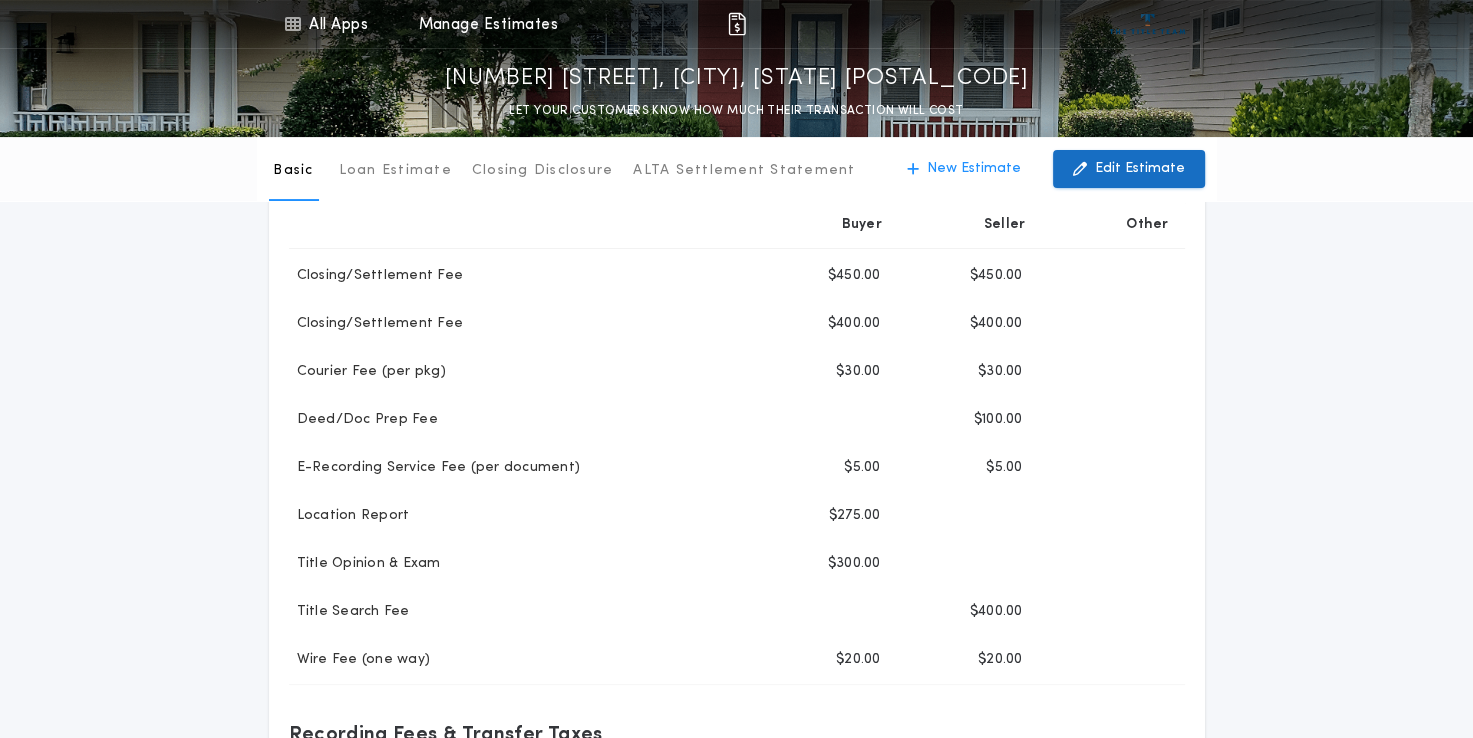 click on "Edit Estimate" at bounding box center [1140, 169] 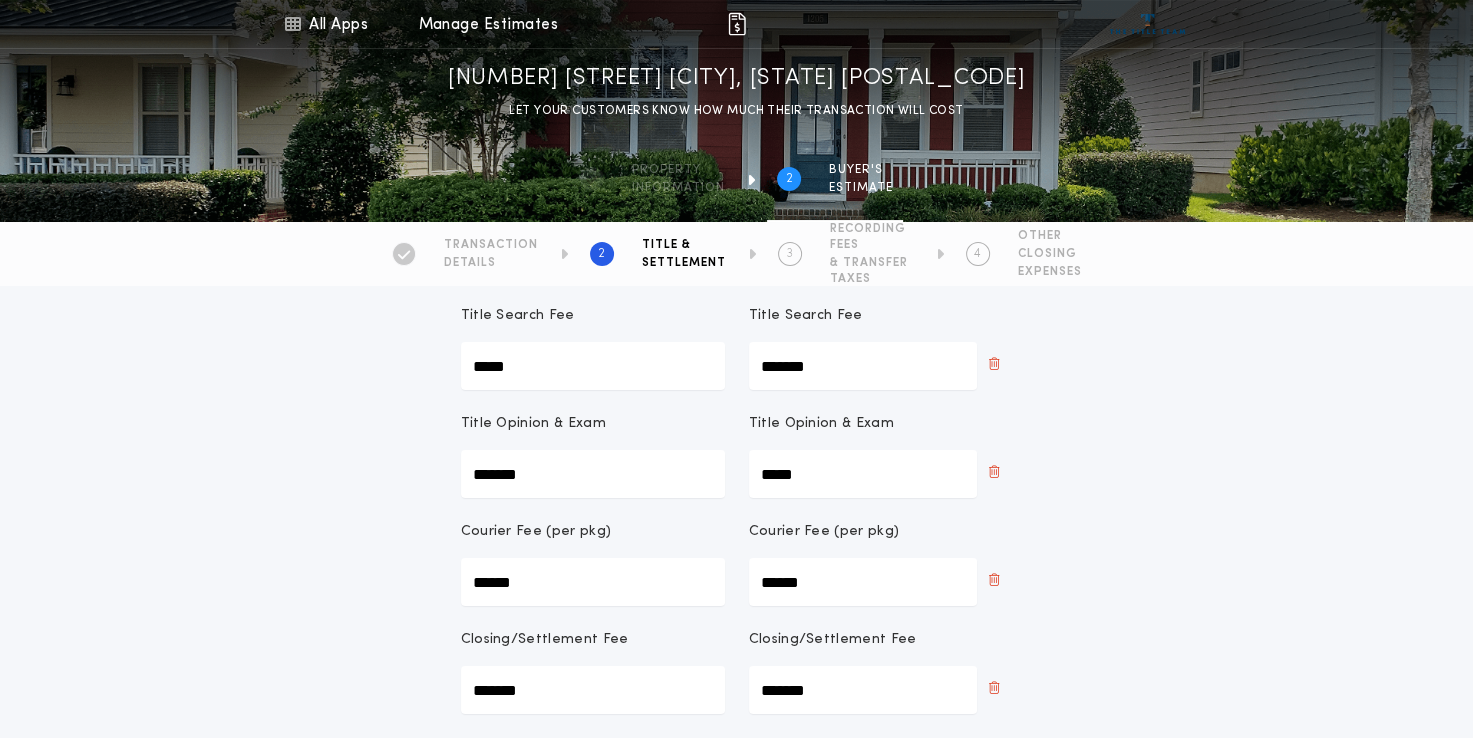 scroll, scrollTop: 0, scrollLeft: 0, axis: both 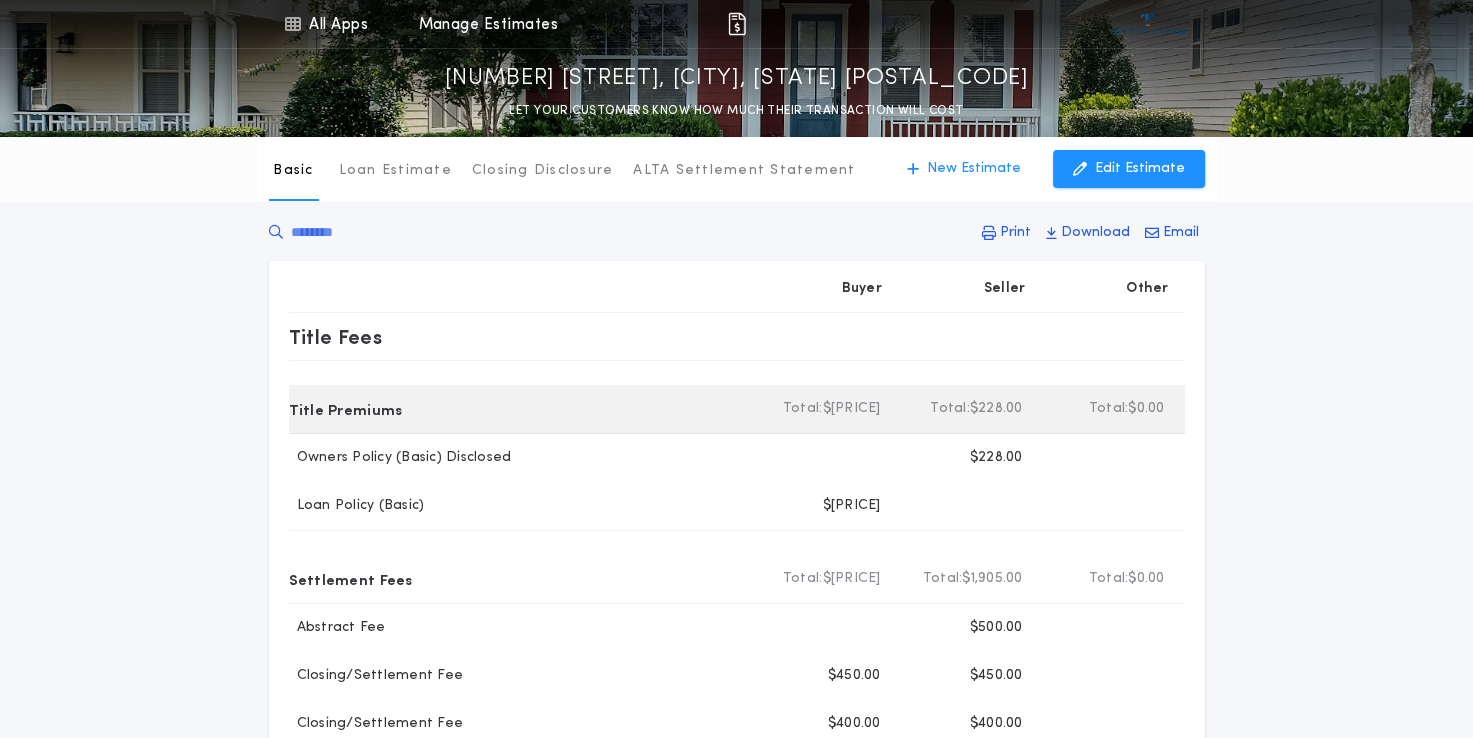 click on "Total Buyer Total:   $[PRICE]" at bounding box center [825, 409] 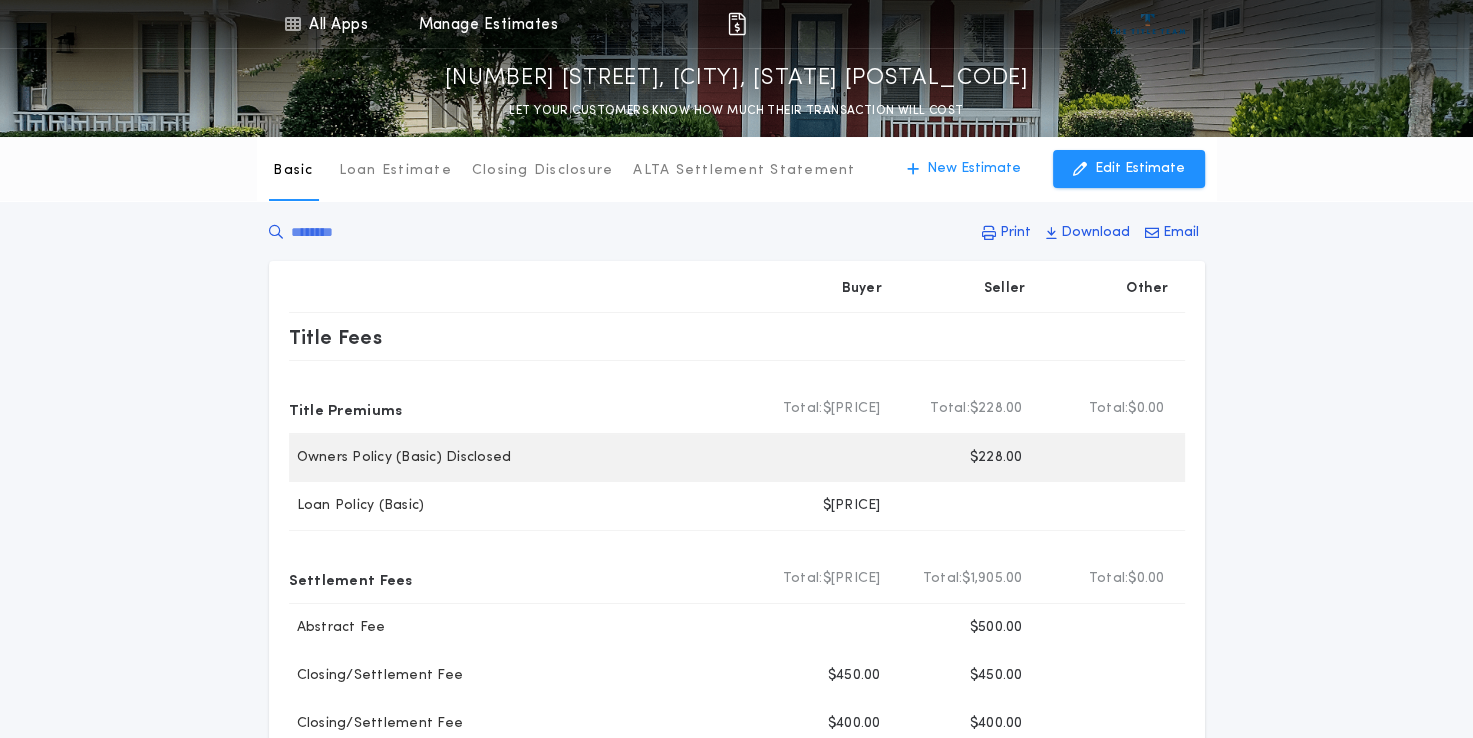 click on "Seller $228.00" at bounding box center [967, 458] 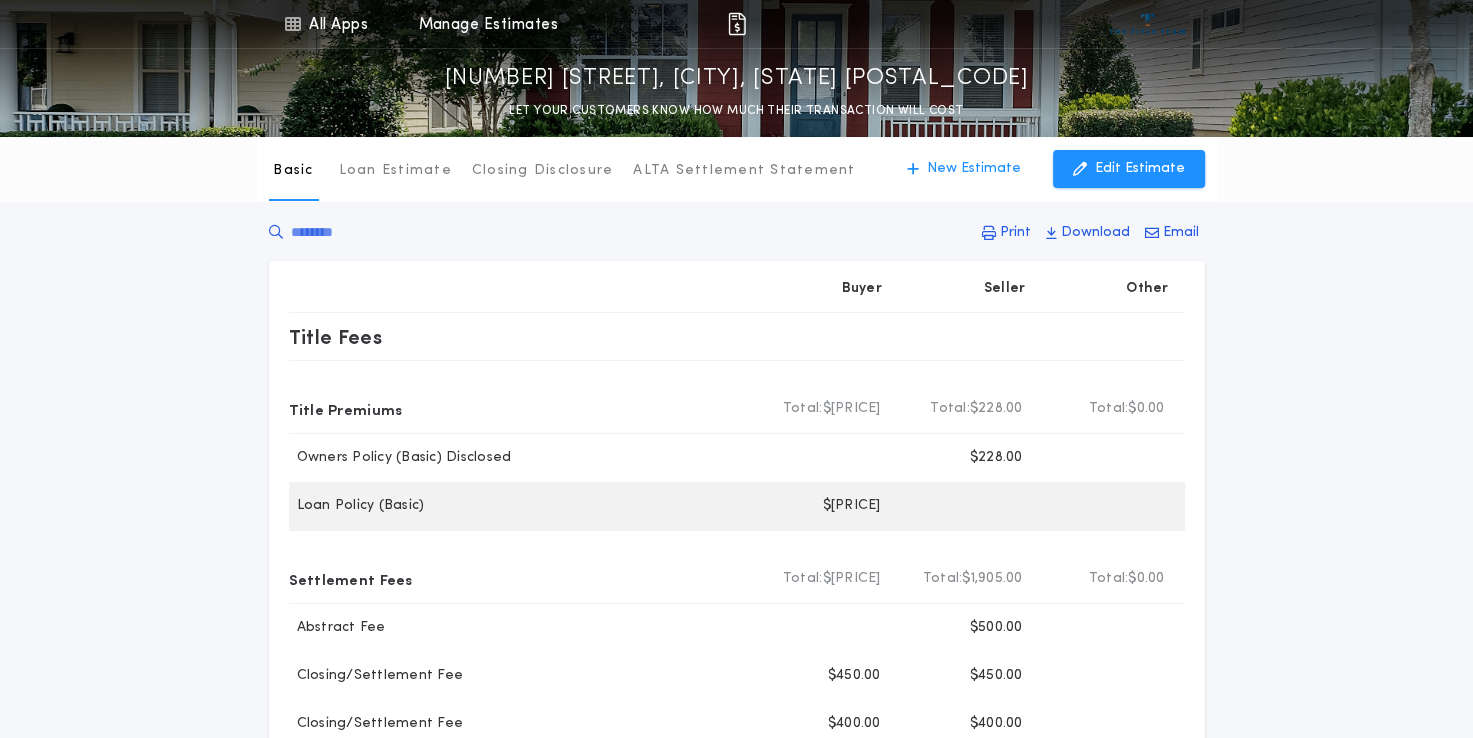 click on "$[PRICE]" at bounding box center (880, 458) 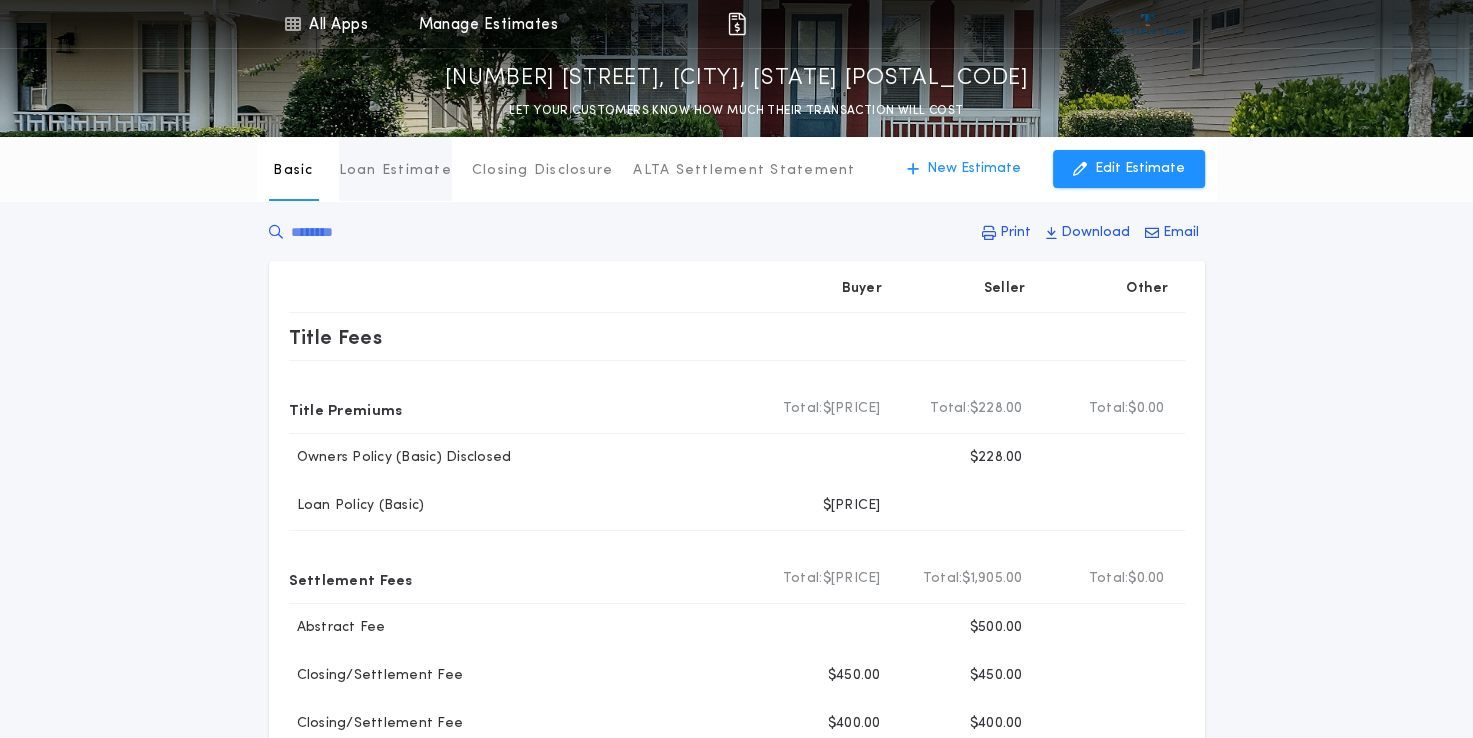 click on "Loan Estimate" at bounding box center (395, 171) 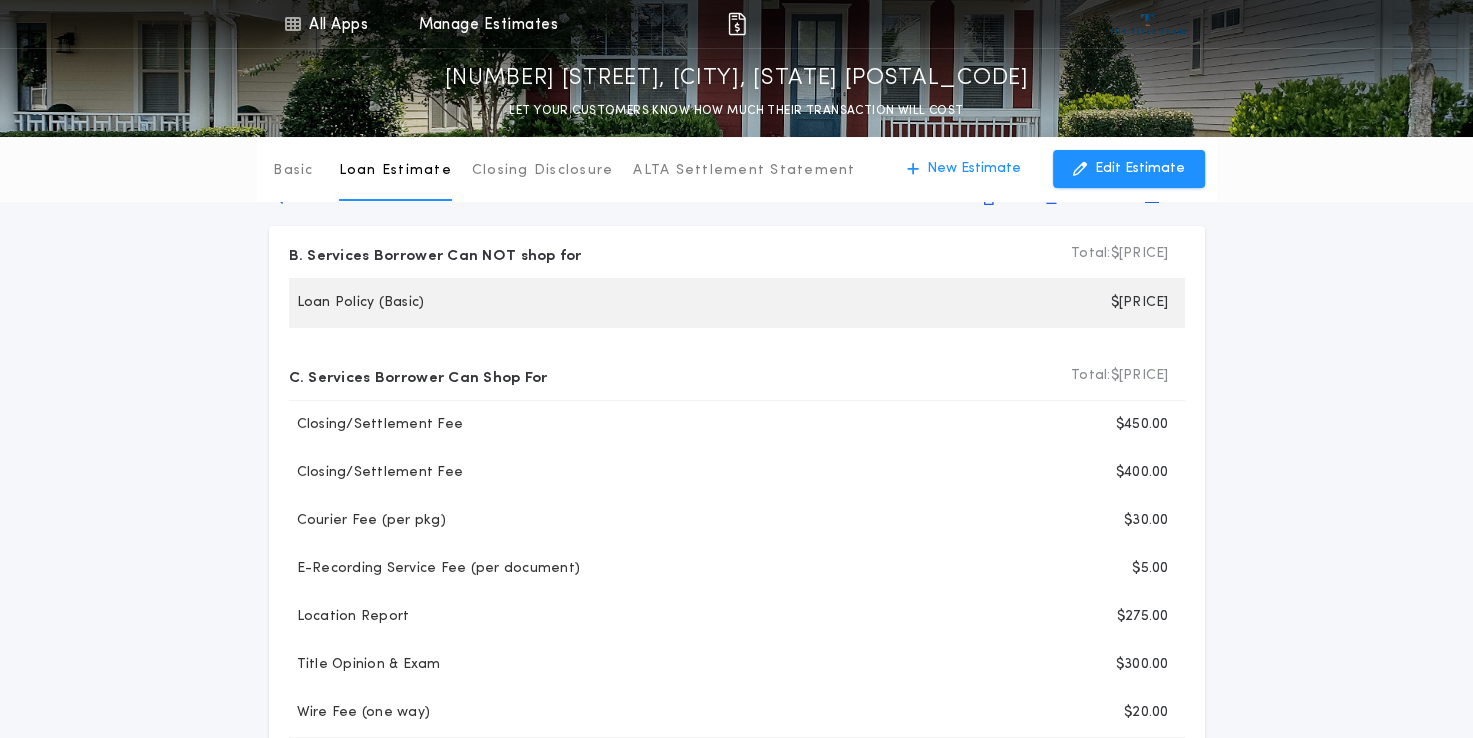 scroll, scrollTop: 0, scrollLeft: 0, axis: both 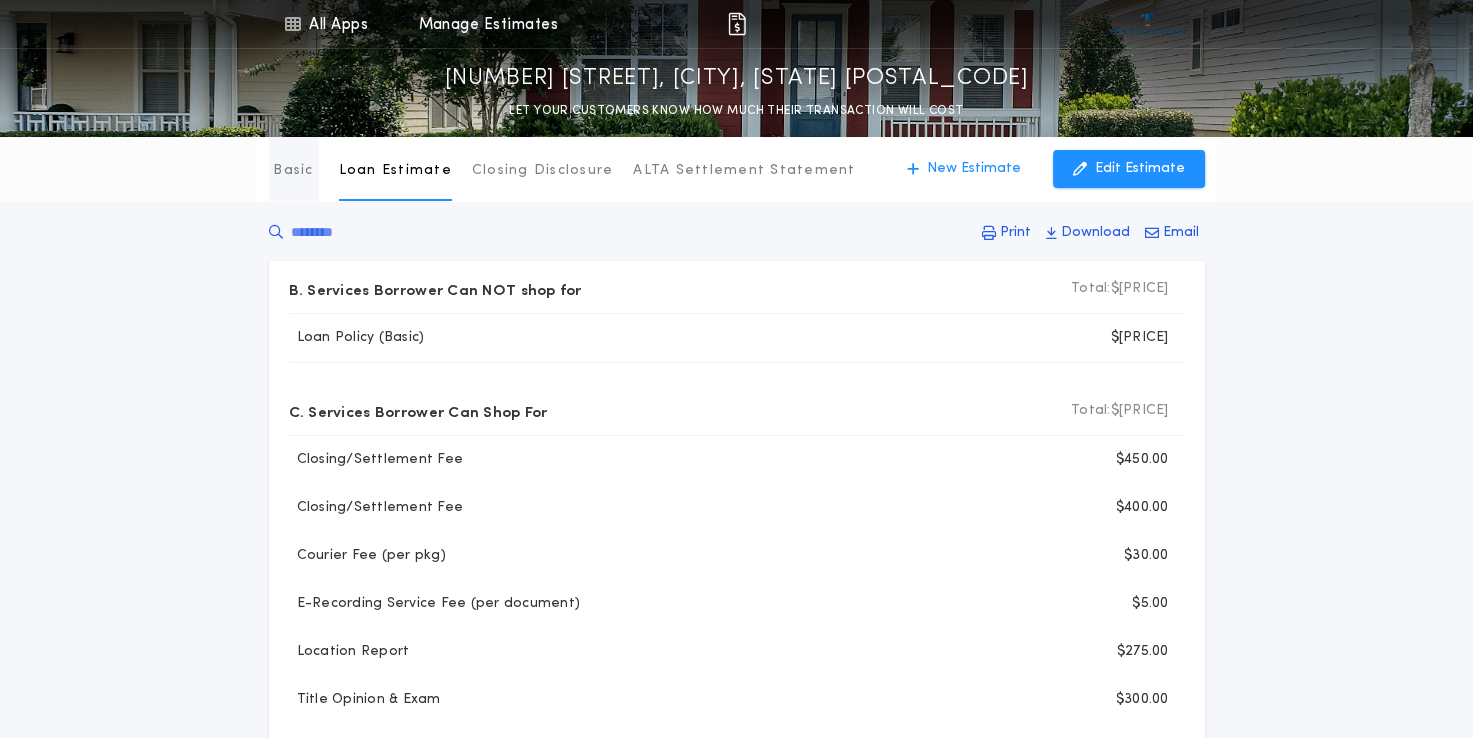click on "Basic" at bounding box center (293, 171) 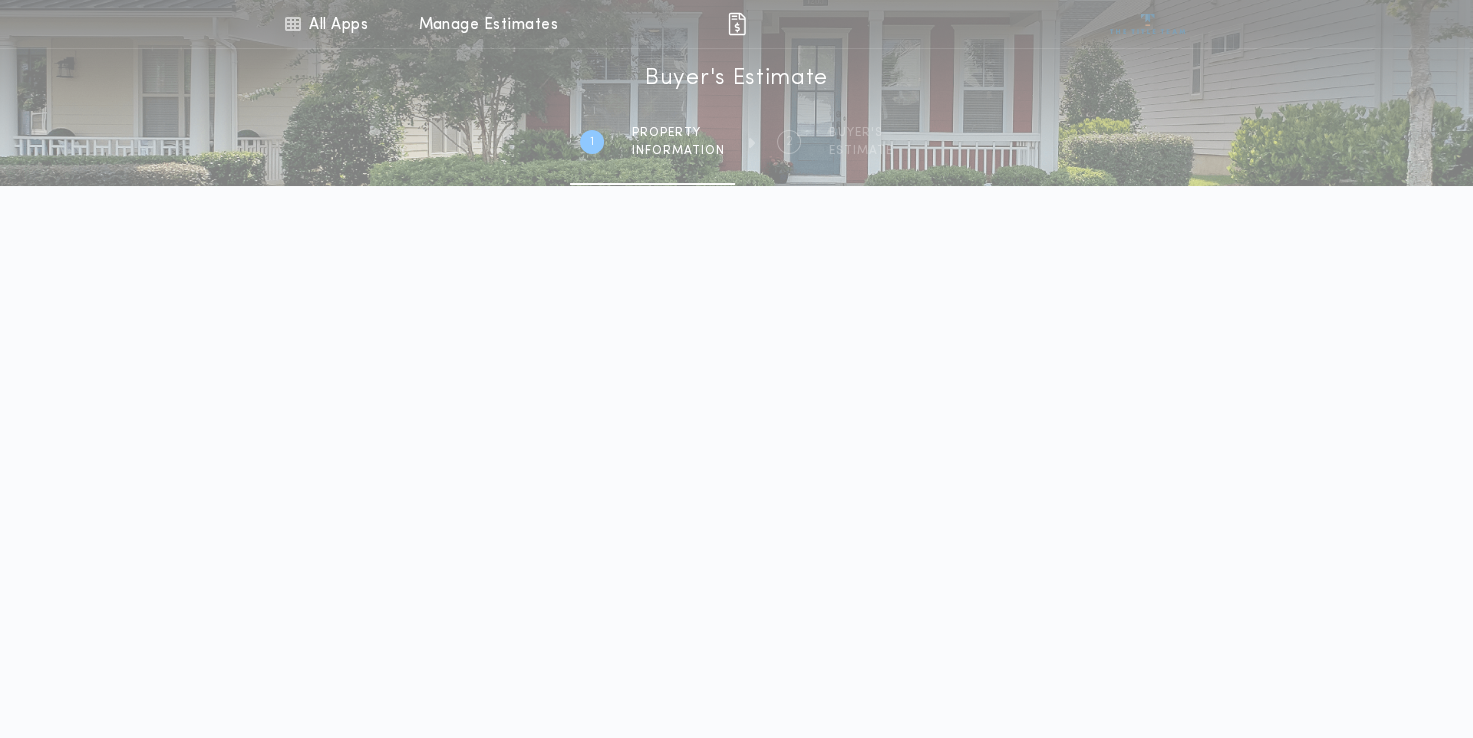 scroll, scrollTop: 564, scrollLeft: 0, axis: vertical 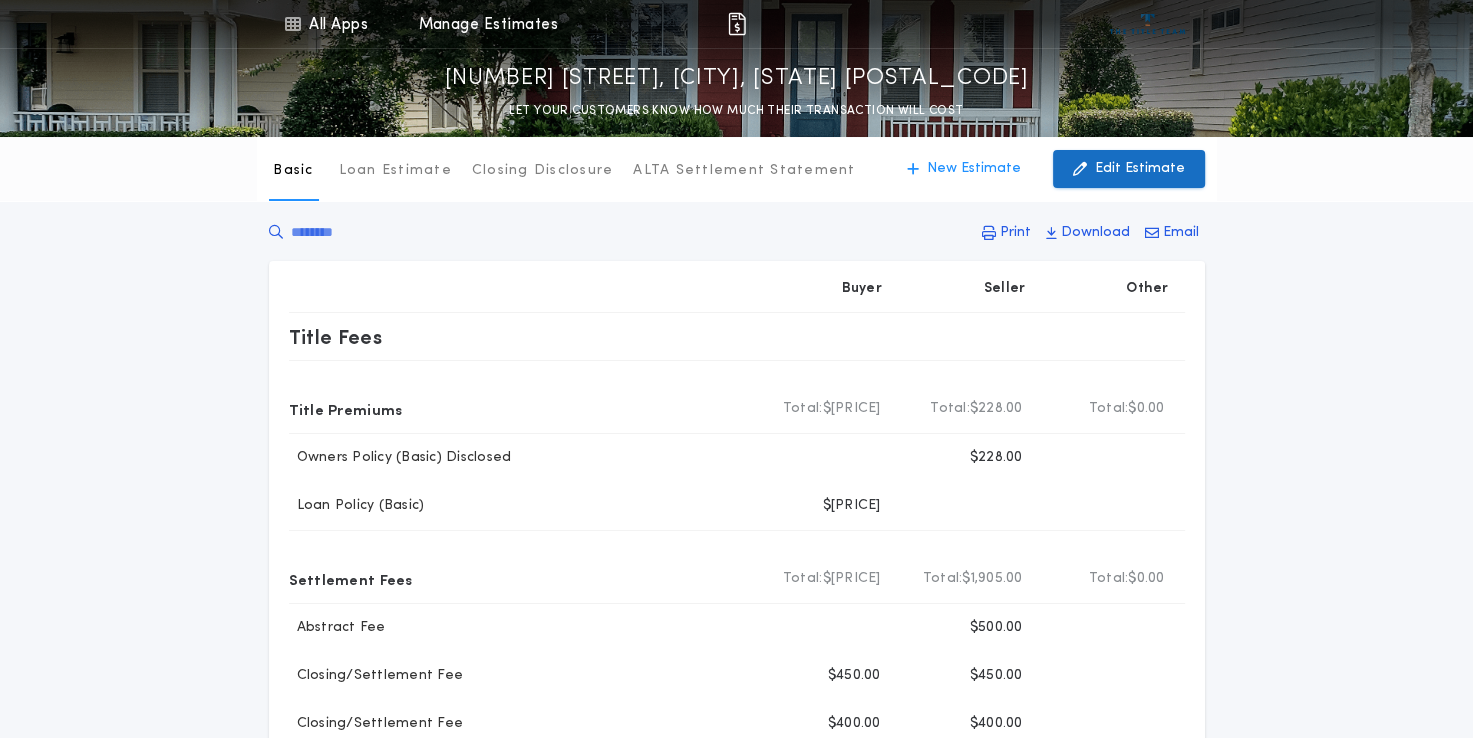 click on "Edit Estimate" at bounding box center [1140, 169] 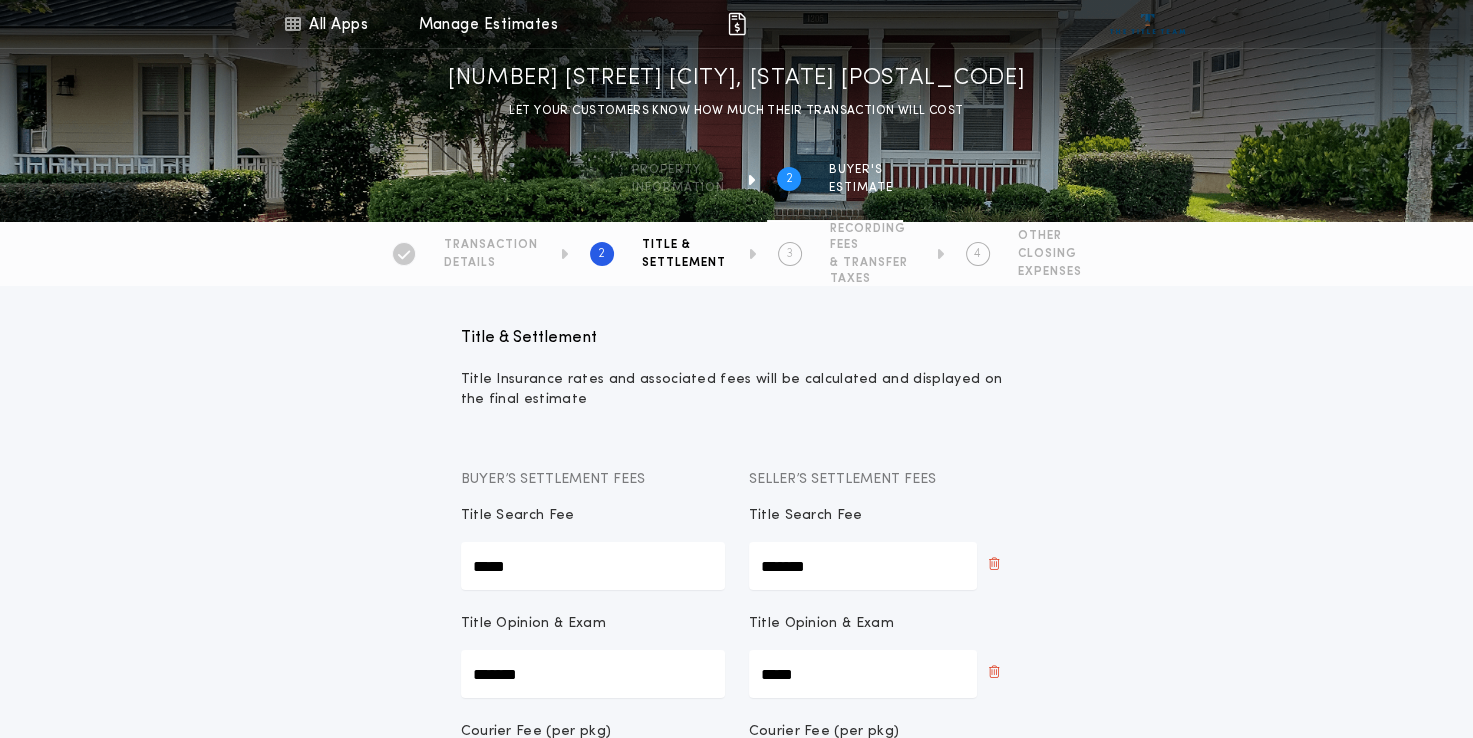 click on "2" at bounding box center (602, 254) 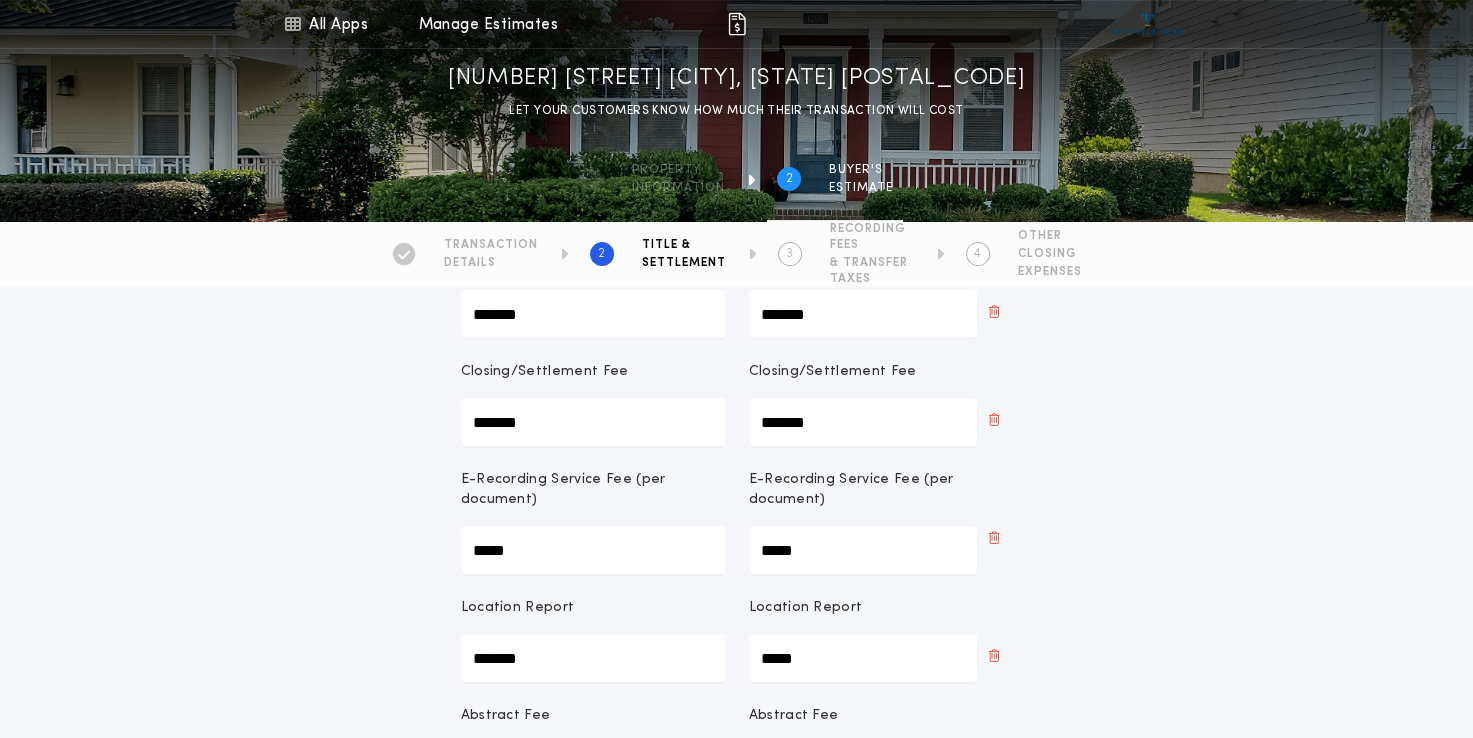 scroll, scrollTop: 600, scrollLeft: 0, axis: vertical 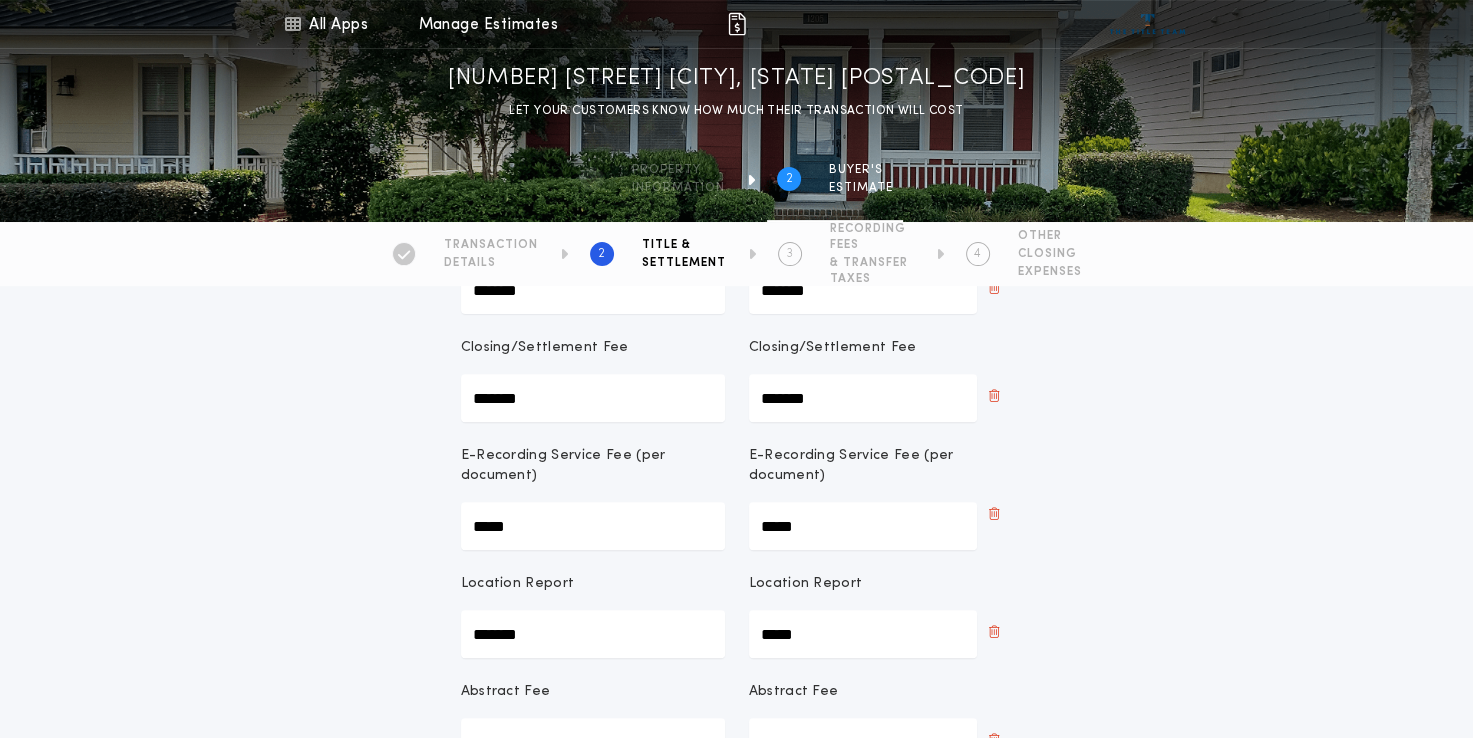 click on "TRANSACTION DETAILS" at bounding box center [465, 254] 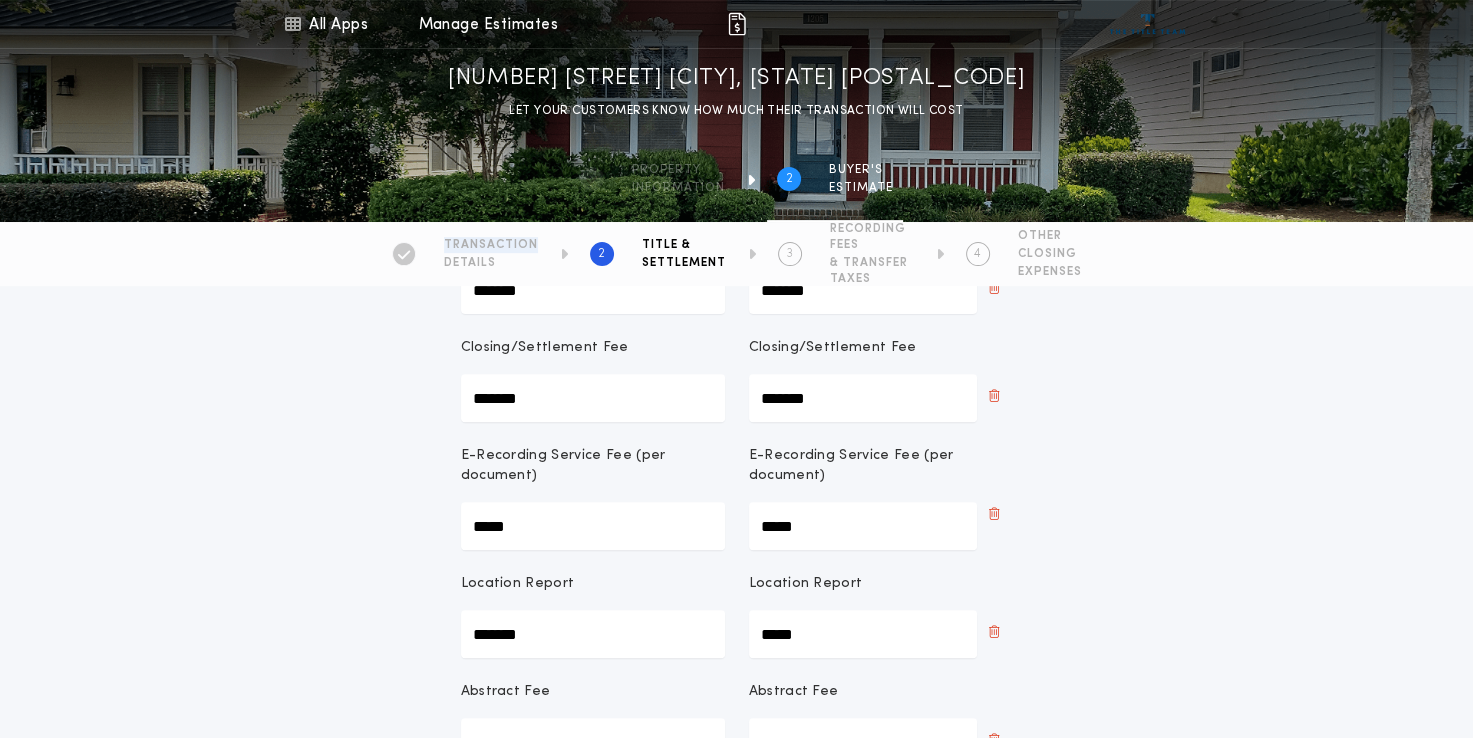 click on "TRANSACTION DETAILS" at bounding box center (465, 254) 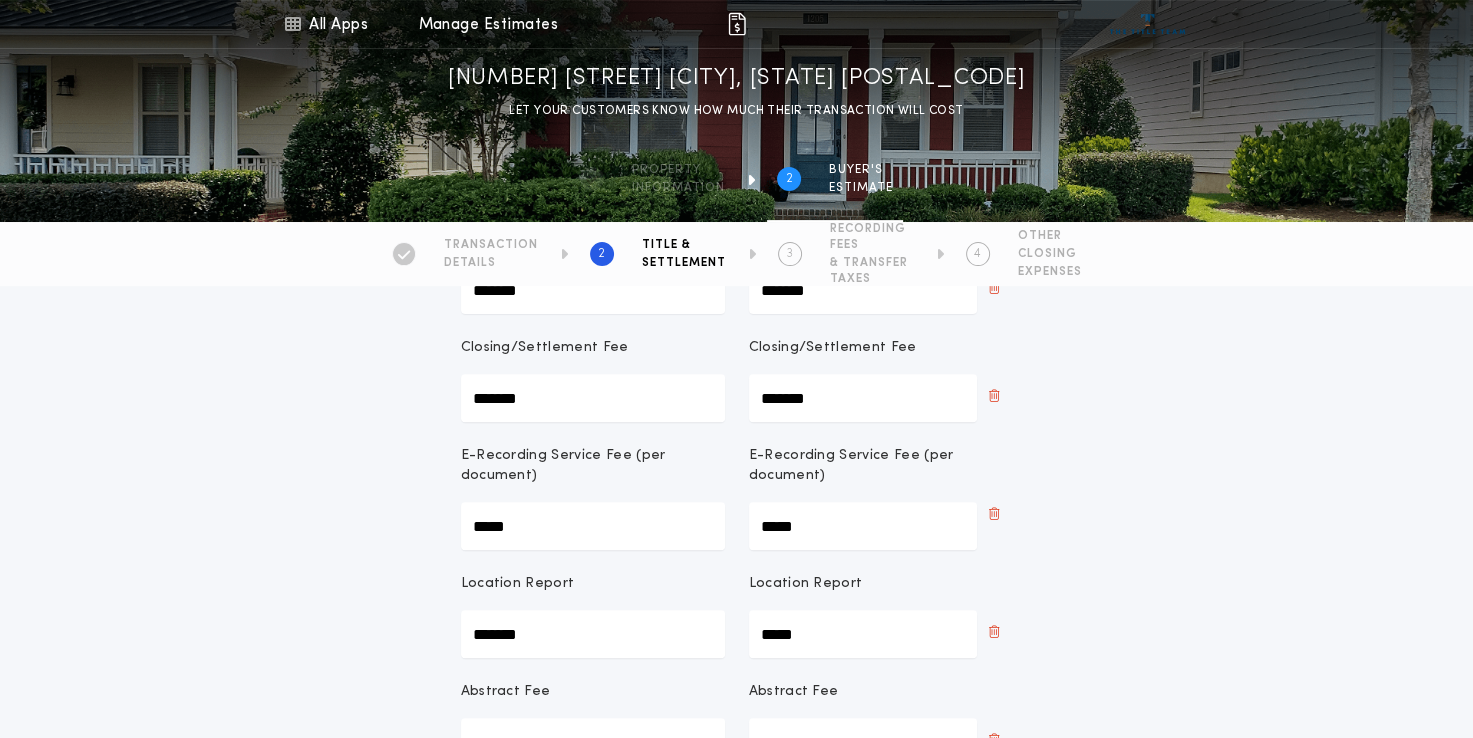 click on "DETAILS" at bounding box center (491, 263) 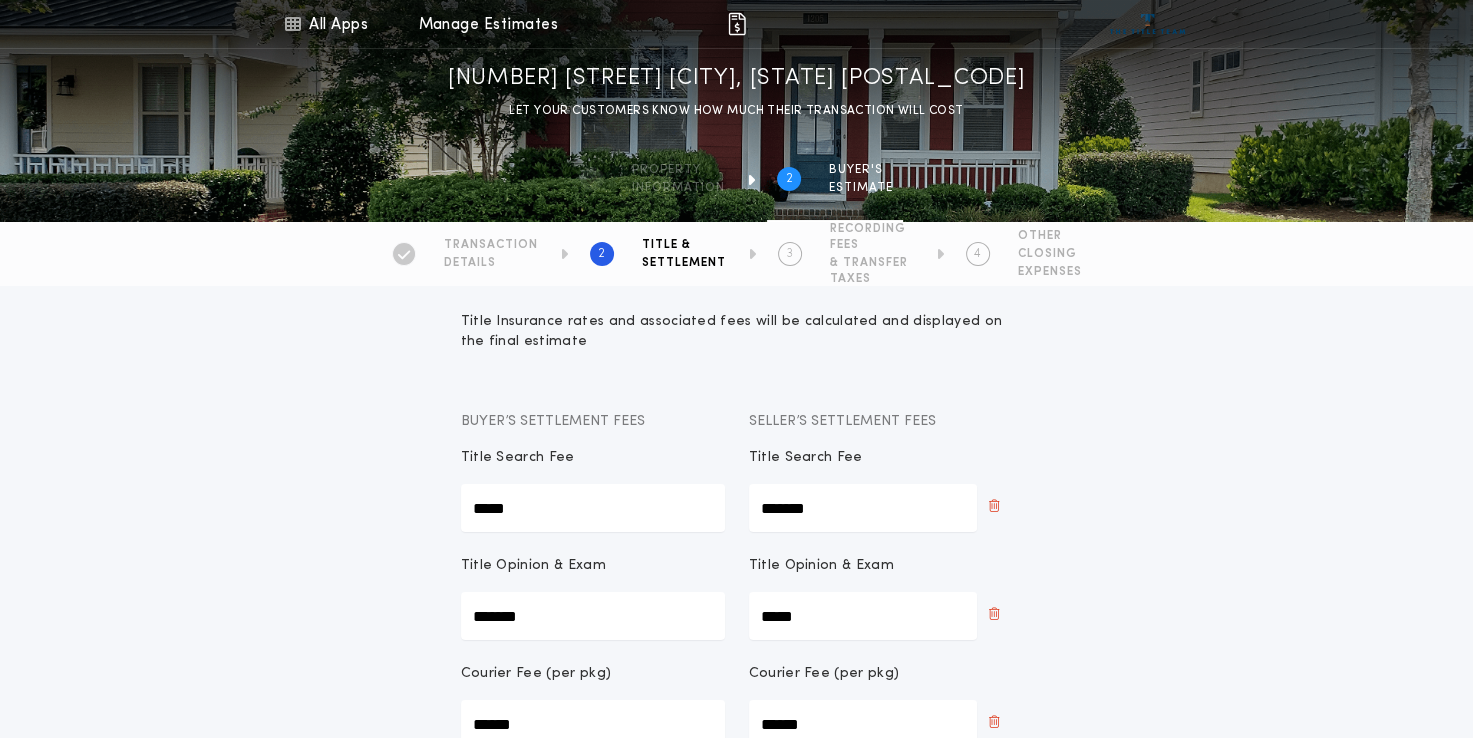 scroll, scrollTop: 0, scrollLeft: 0, axis: both 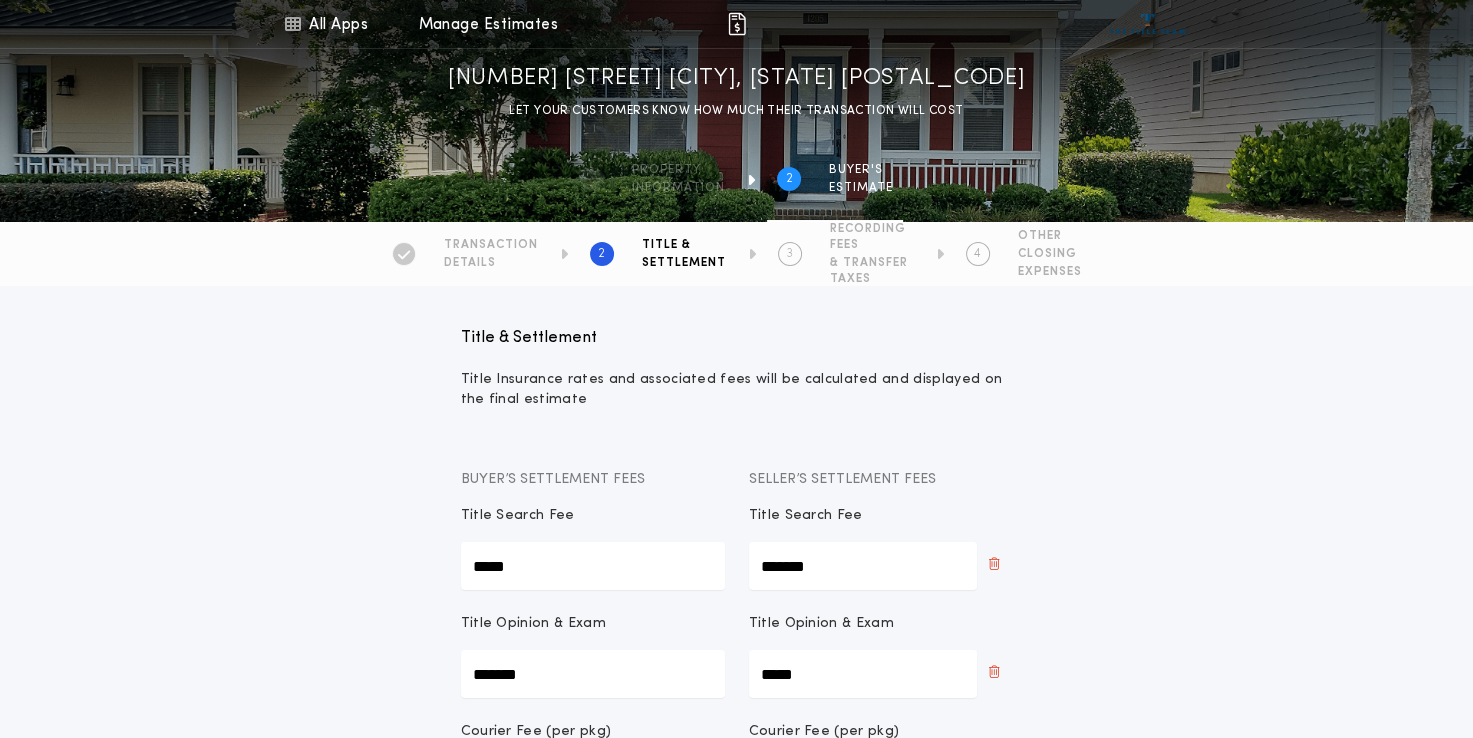click on "Title & Settlement Title Insurance rates and associated fees will be calculated and displayed on the final estimate BUYER’S TITLE INSURANCE FEES Owners Policy (Basic) ***** Loan Policy (Basic) ******* Simultaneous Issue (Basic) ******* SELLER’S TITLE INSURANCE FEES Owners Policy (Basic) ******* Loan Policy (Basic) ***** Simultaneous Issue (Basic) ***** Buyer’s Settlement Fees Seller’s Settlement Fees Title Search Fee ***** Title Search Fee ******* Title Opinion & Exam ******* Title Opinion & Exam ***** Courier Fee (per pkg) ****** Courier Fee (per pkg) ****** Closing/Settlement Fee ******* Closing/Settlement Fee ******* Closing/Settlement Fee ******* Closing/Settlement Fee ******* E-Recording Service Fee (per document) ***** E-Recording Service Fee (per document) ***** Location Report ******* Location Report ***** Abstract Fee ***** Abstract Fee ******* Deed/Doc Prep Fee ***** Deed/Doc Prep Fee ******* Wire Fee (one way) ****** Wire Fee (one way) ****** Add Escrow Fee  Next" at bounding box center [736, 1054] 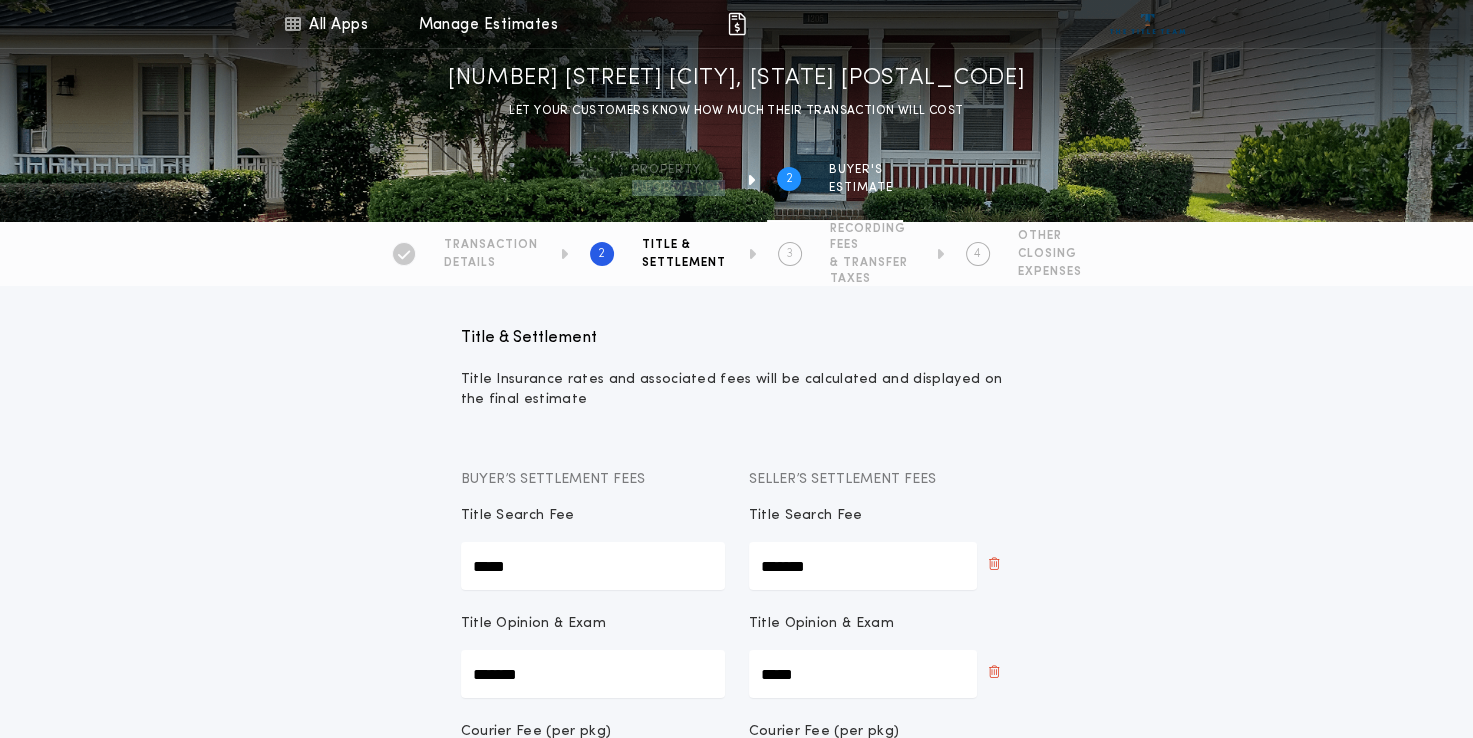 click on "information" at bounding box center (678, 188) 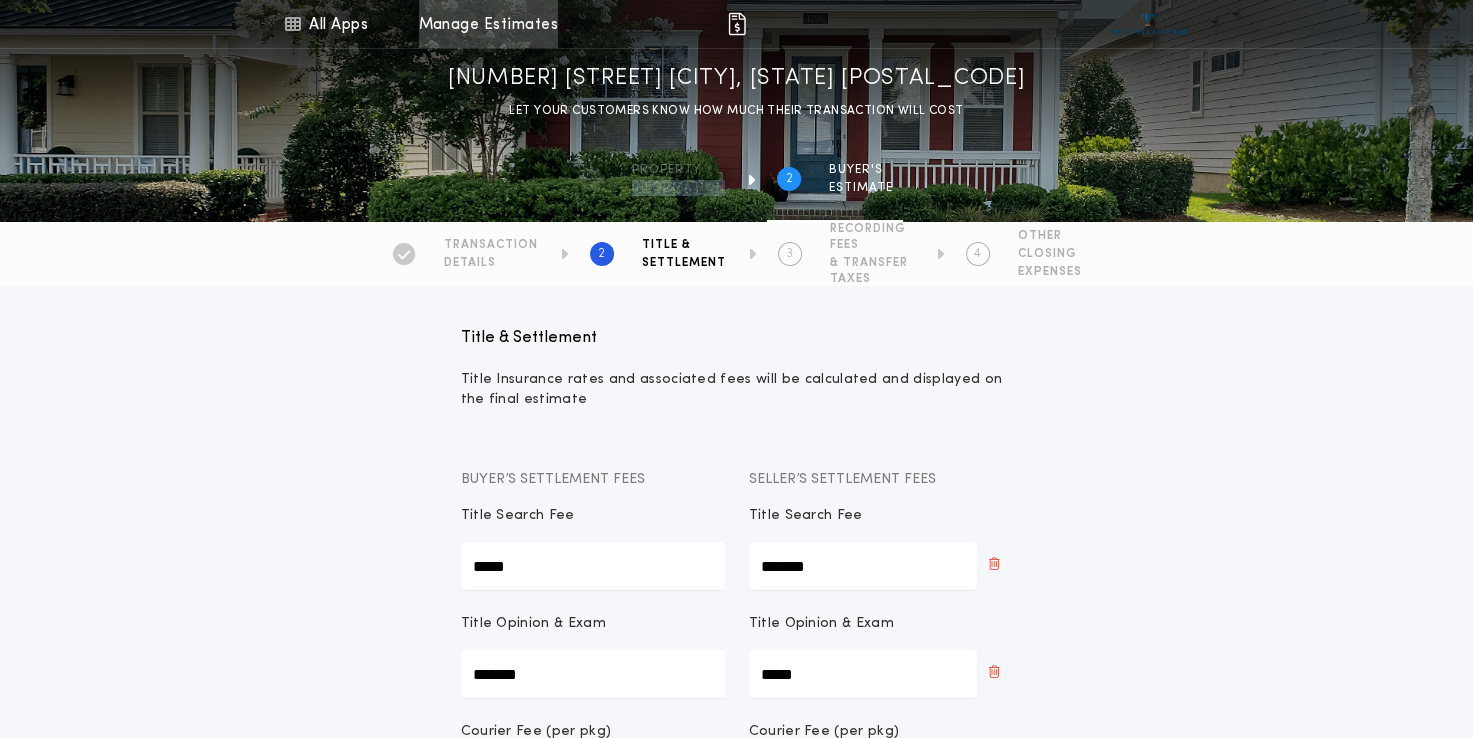 click on "Manage Estimates" at bounding box center [488, 24] 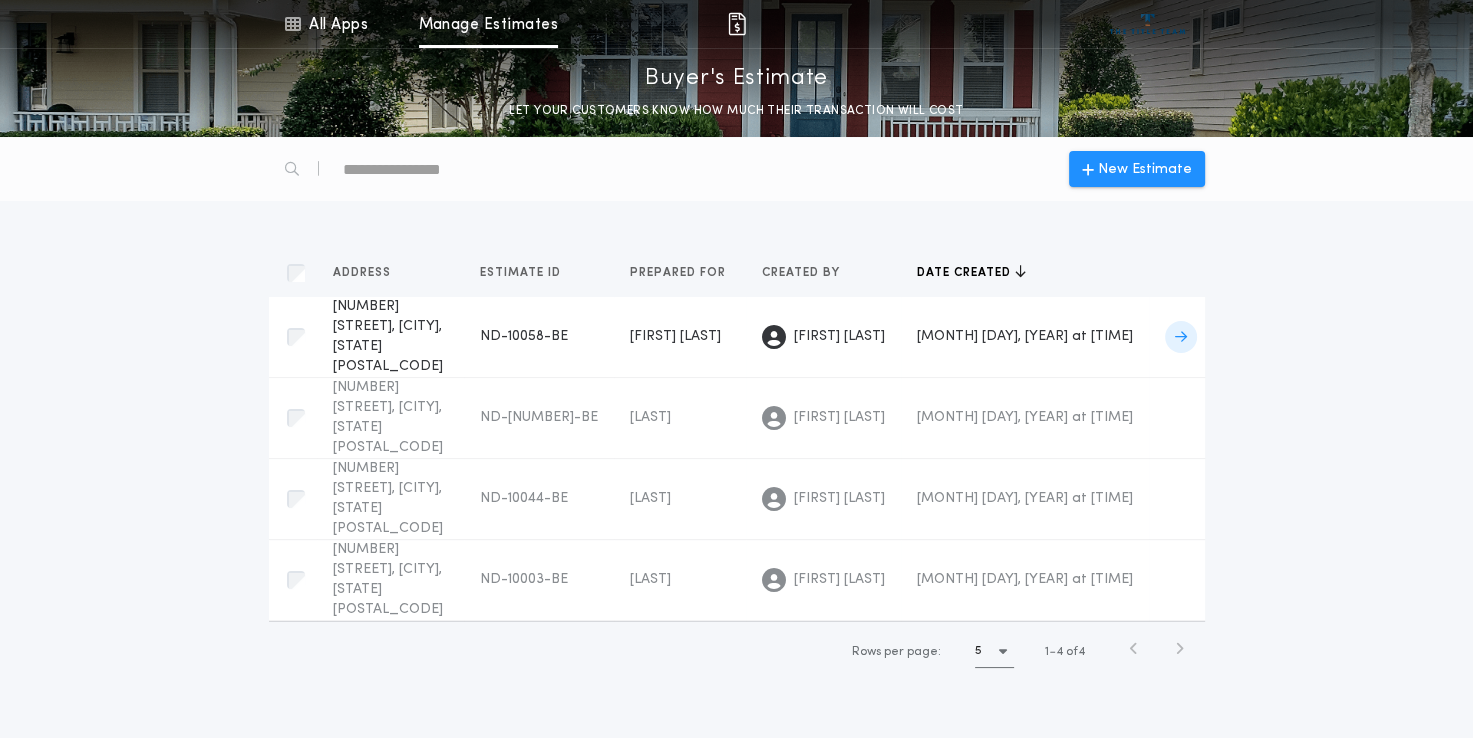 click on "[NUMBER] [STREET], [CITY], [STATE] [POSTAL_CODE]" at bounding box center [388, 336] 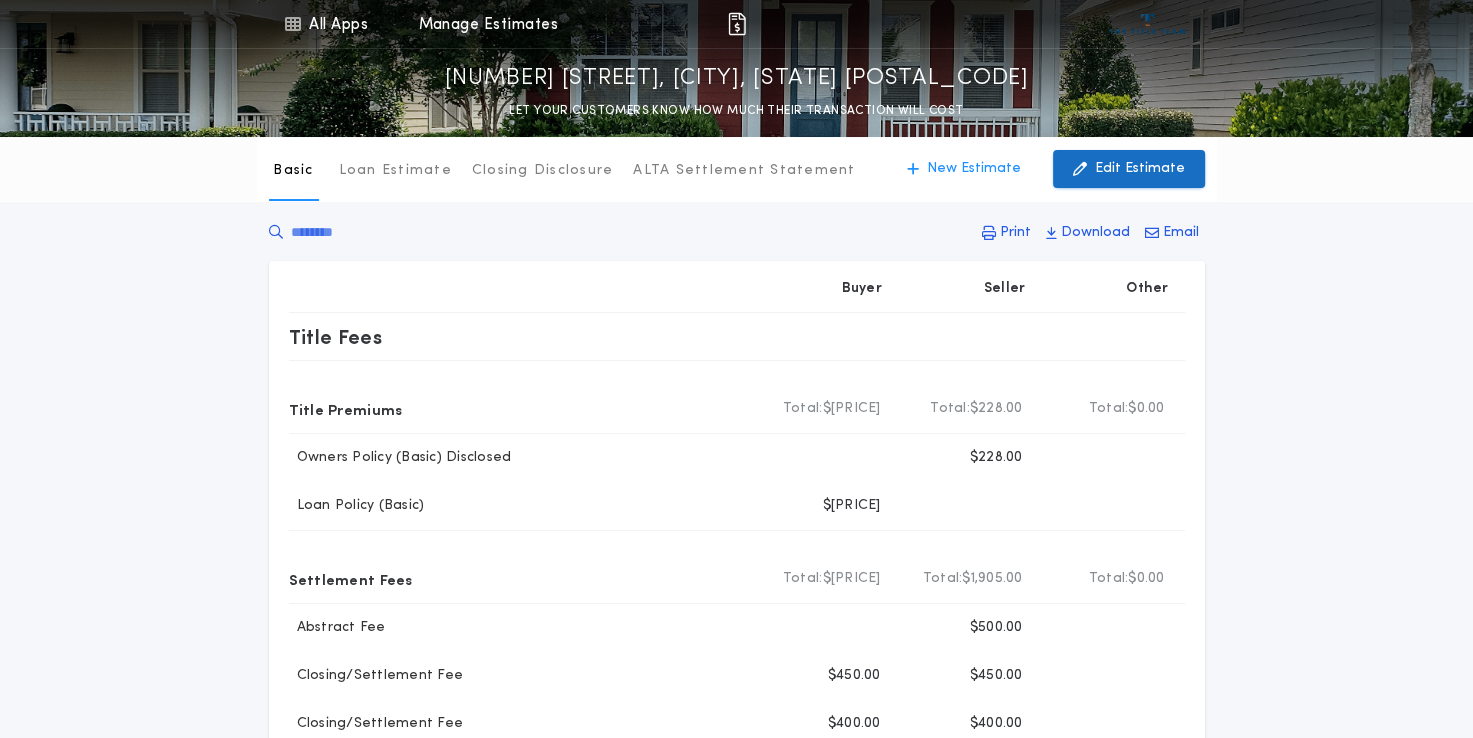 click on "Edit Estimate" at bounding box center (1140, 169) 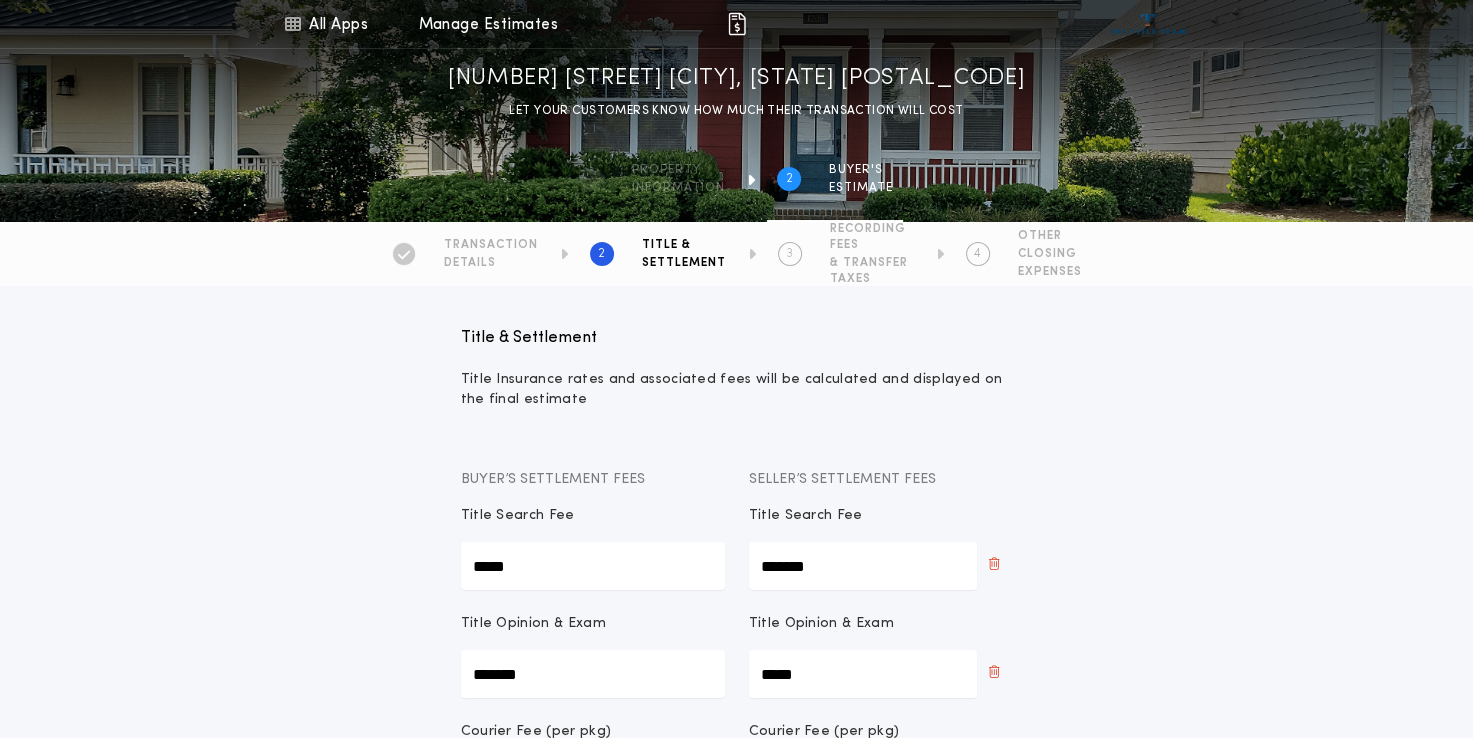 click on "TRANSACTION" at bounding box center (491, 245) 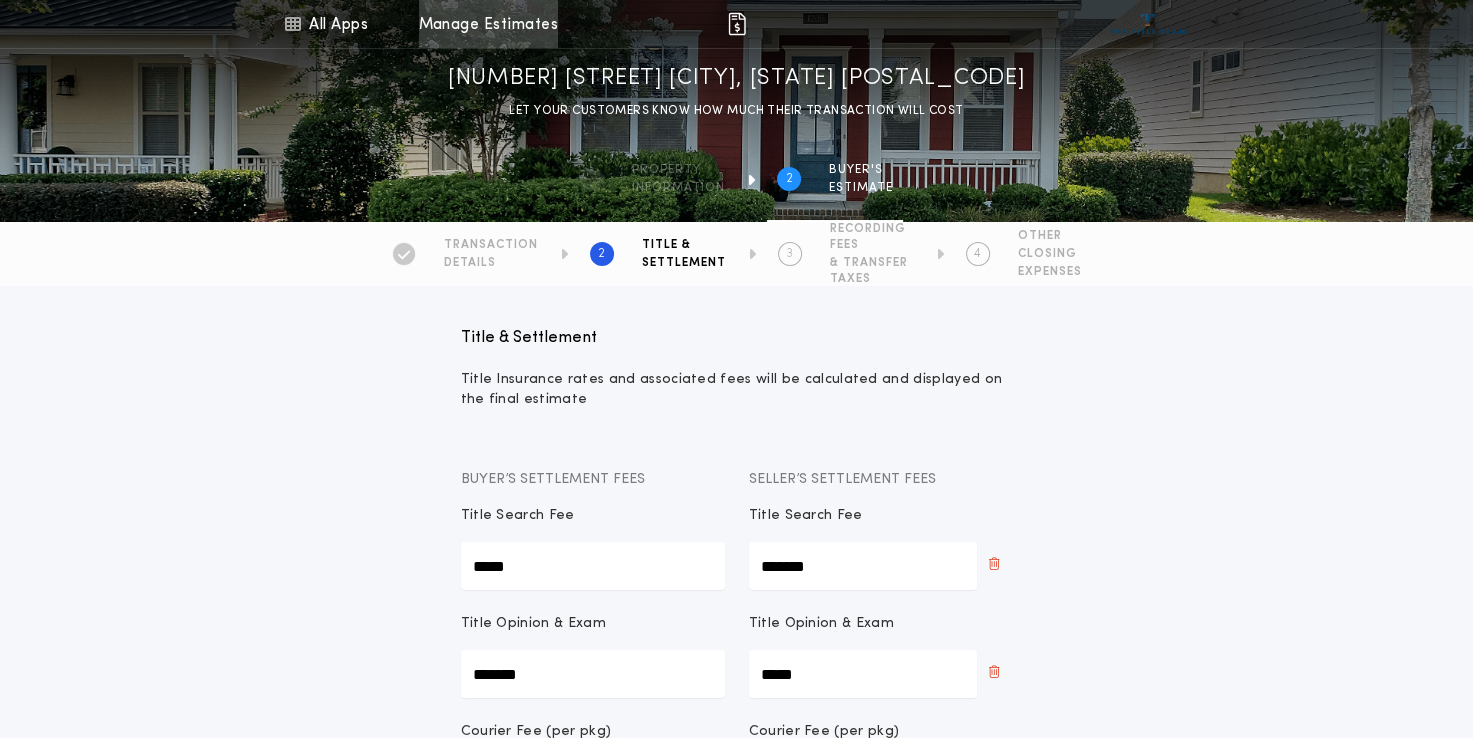 click on "Manage Estimates" at bounding box center [488, 24] 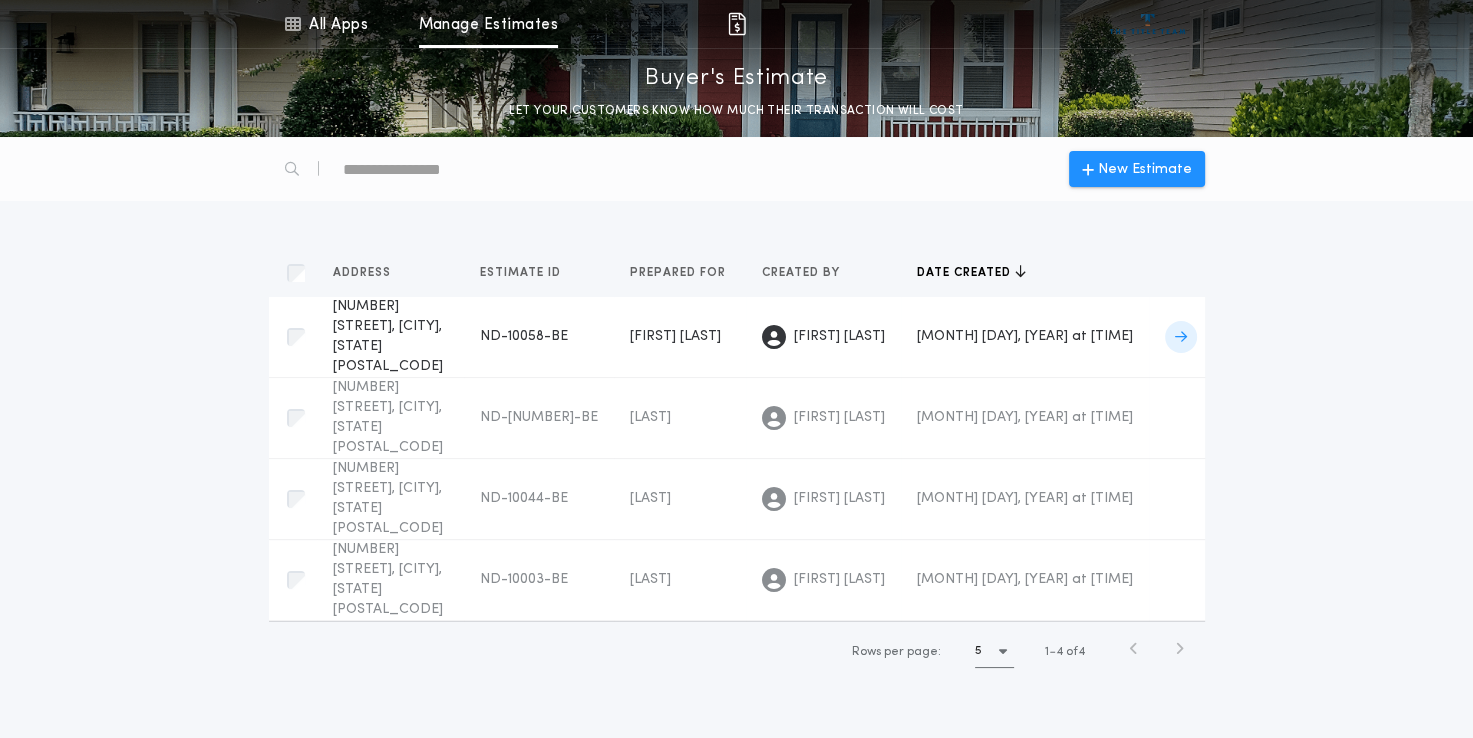 click on "ND-10058-BE" at bounding box center (524, 336) 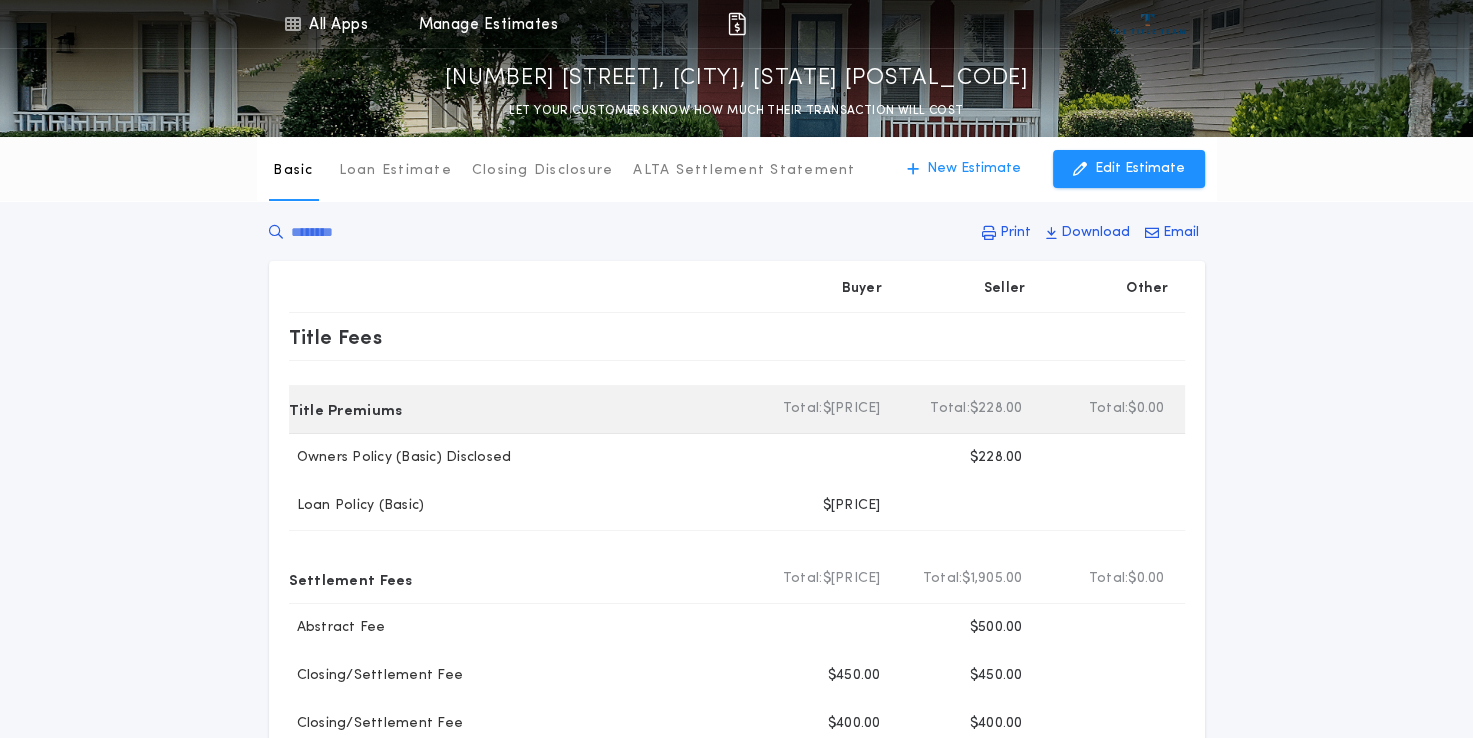 click on "Title Premiums" at bounding box center (346, 409) 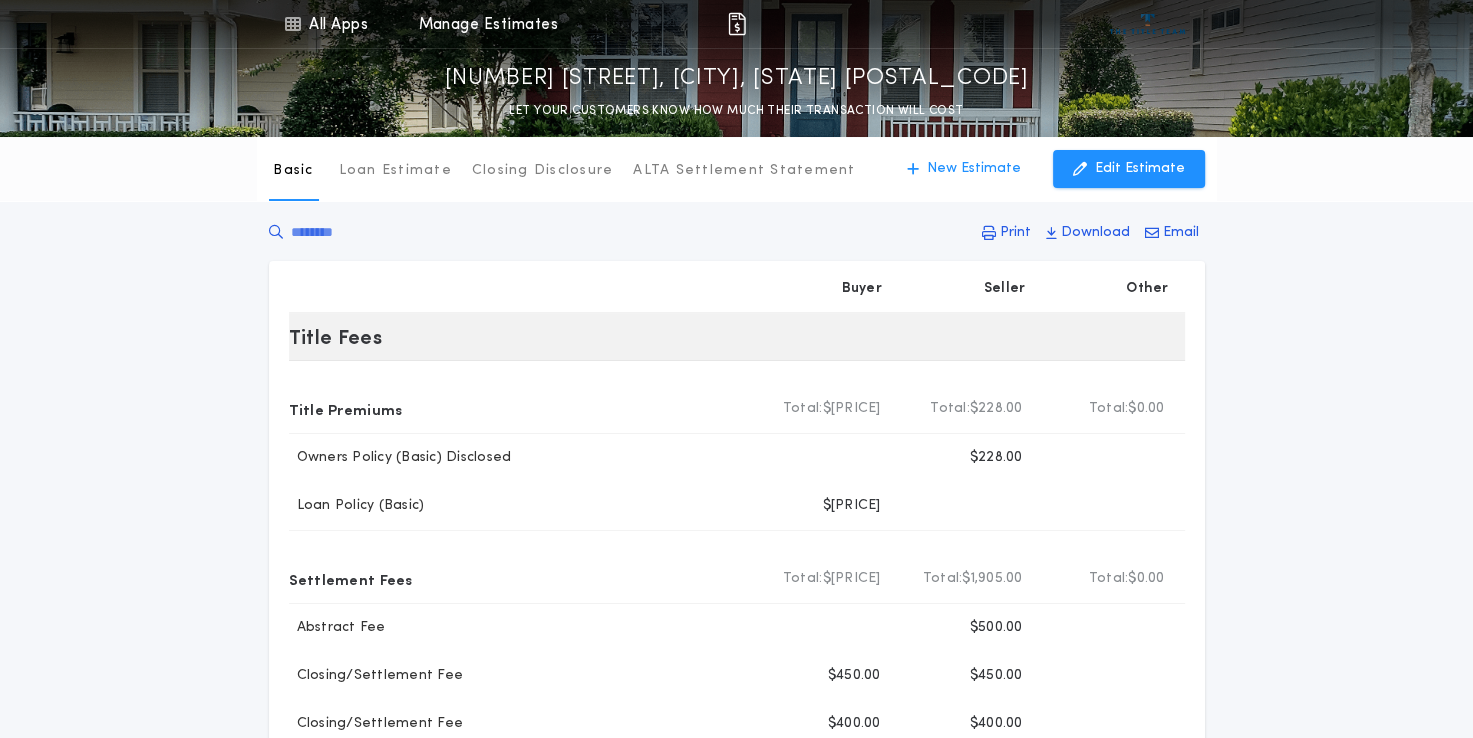 click on "Title Fees" at bounding box center [737, 337] 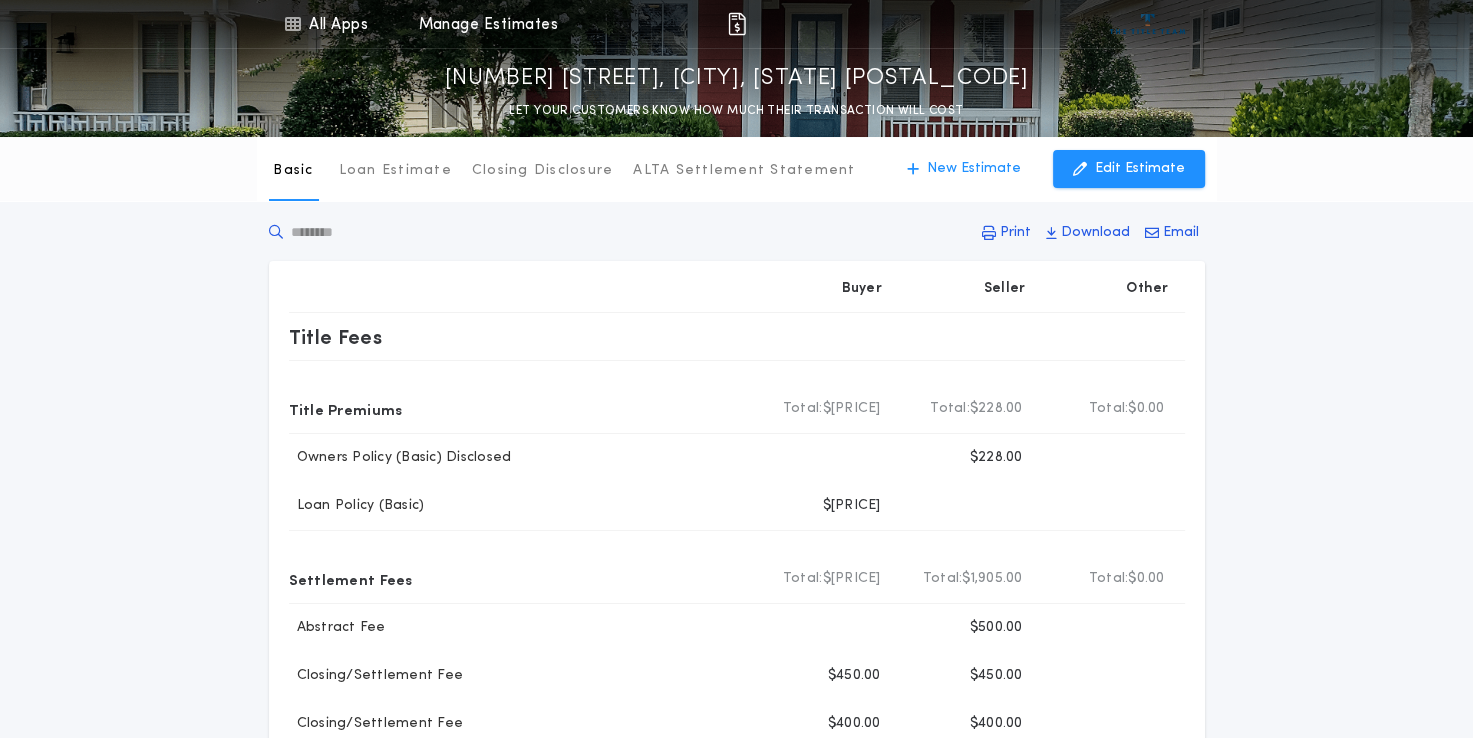 click at bounding box center (419, 232) 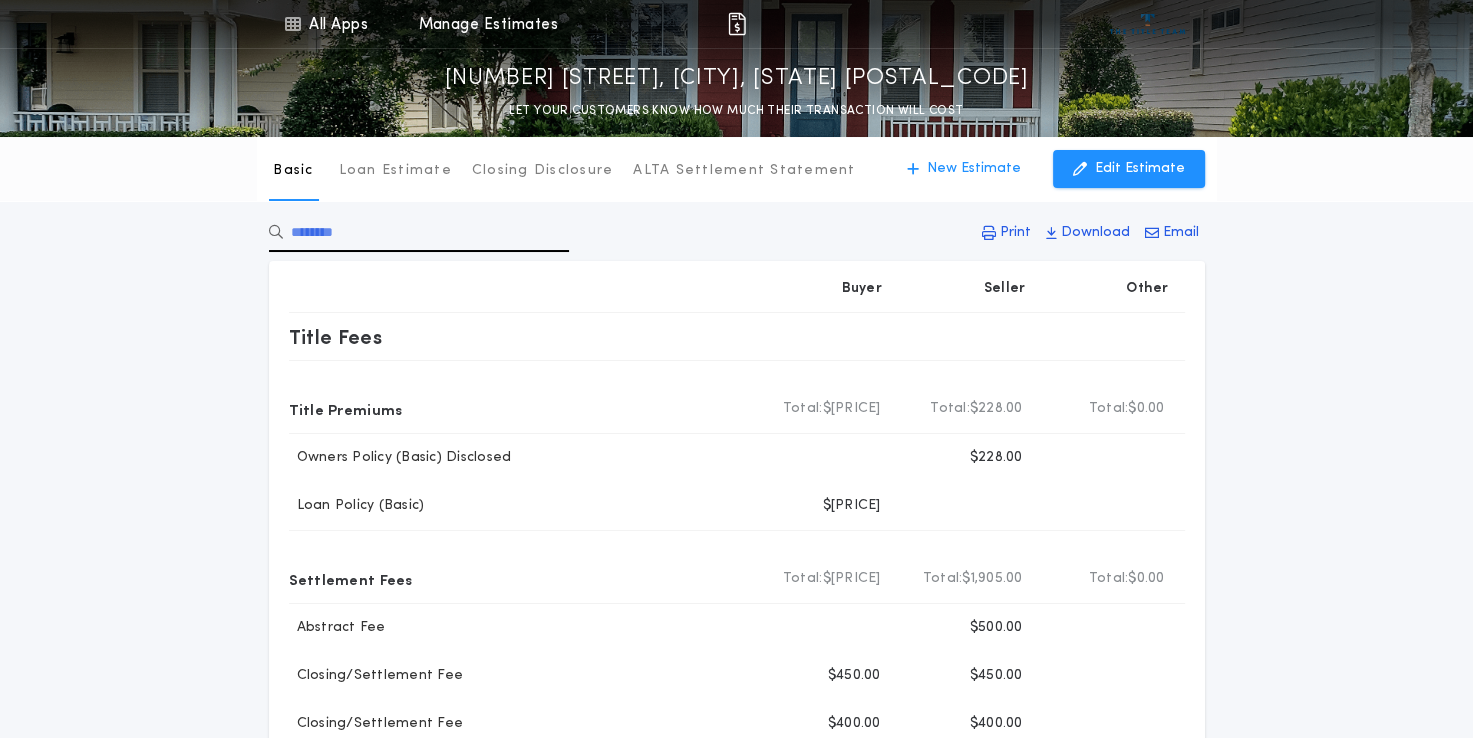 click on "Print Download Email" at bounding box center (737, 237) 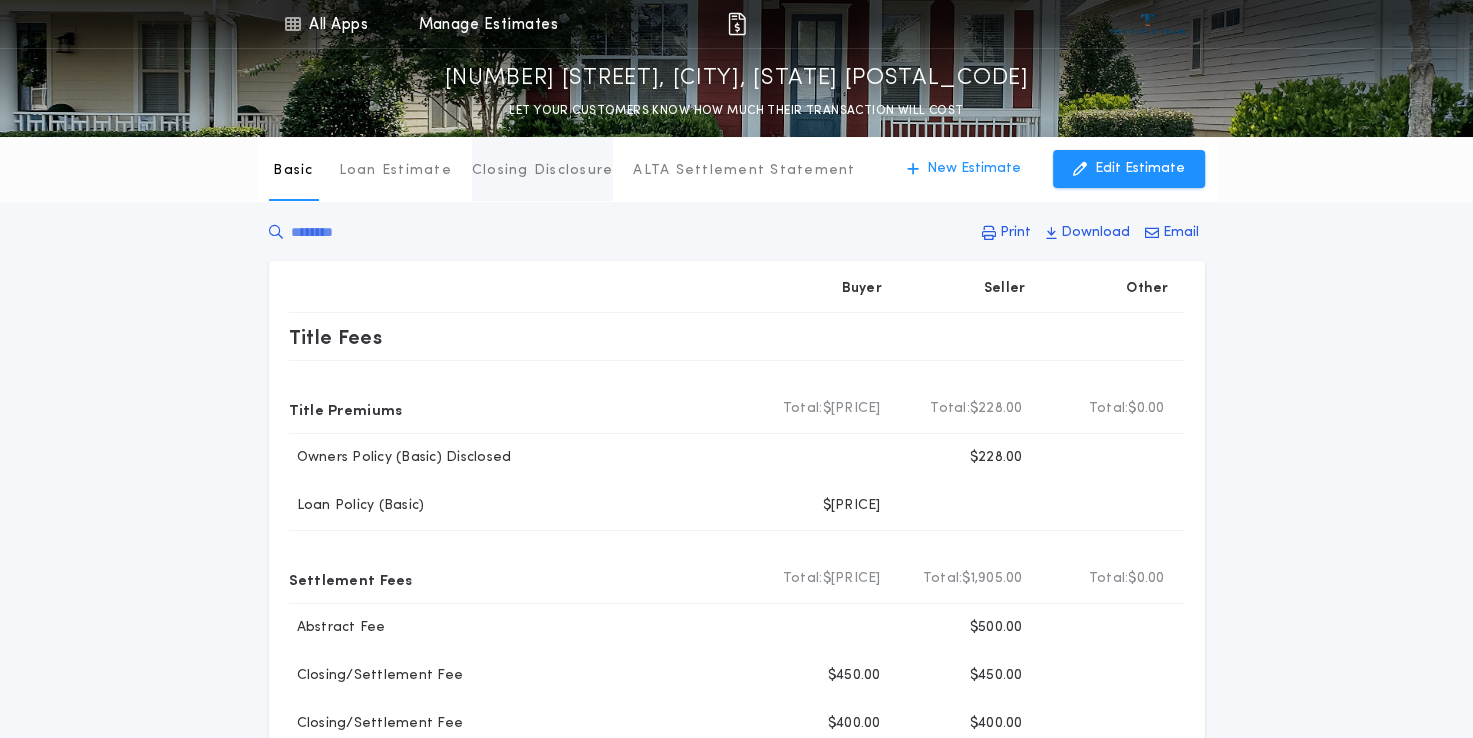 click on "Closing Disclosure" at bounding box center [543, 169] 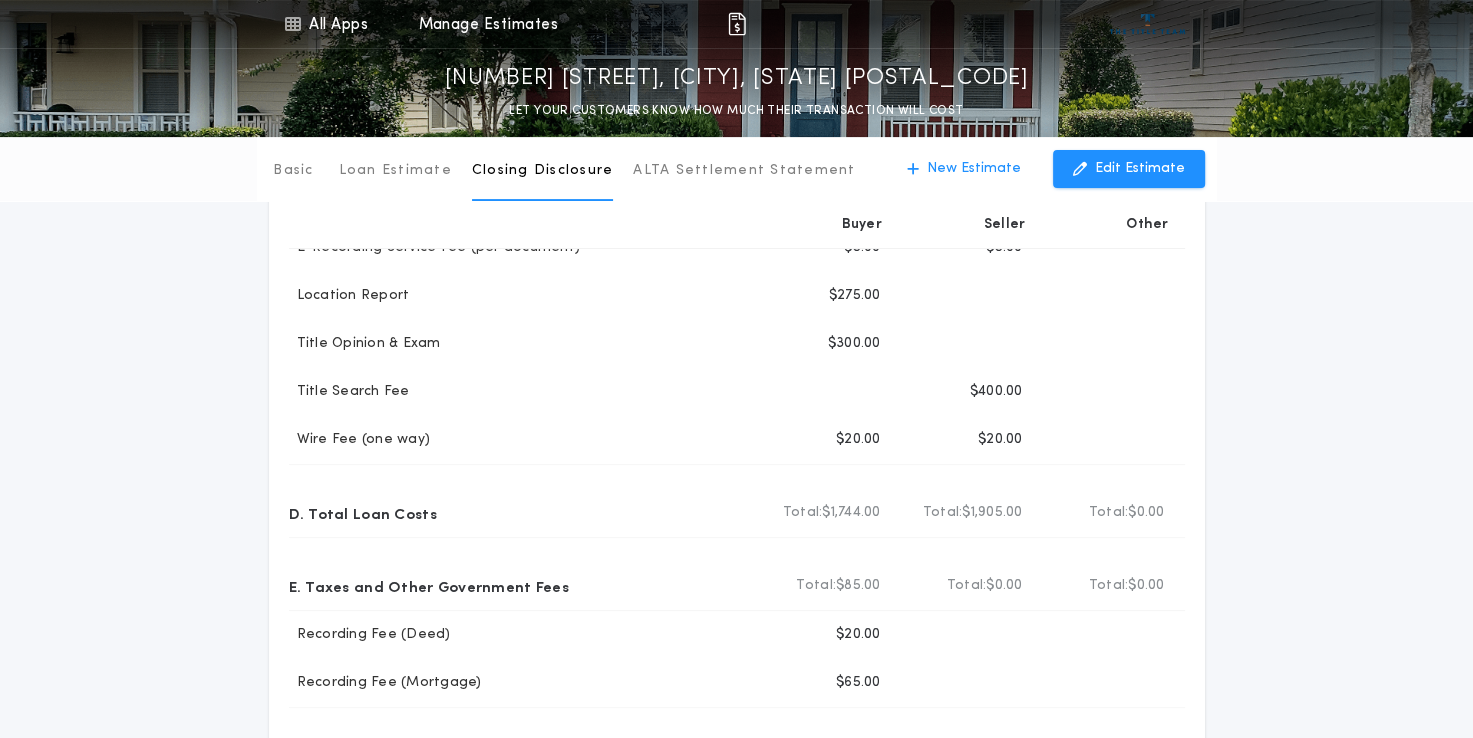 scroll, scrollTop: 0, scrollLeft: 0, axis: both 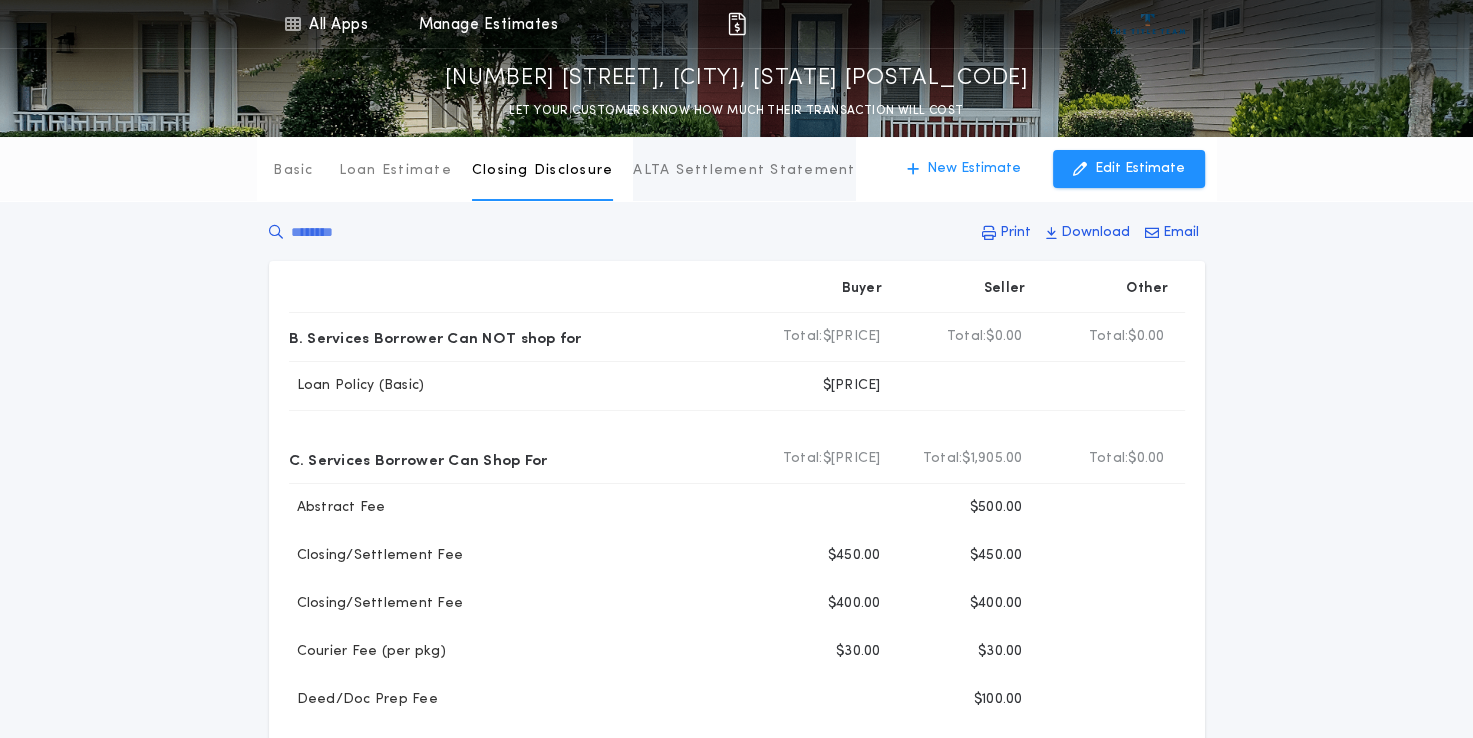 click on "ALTA Settlement Statement" at bounding box center (744, 171) 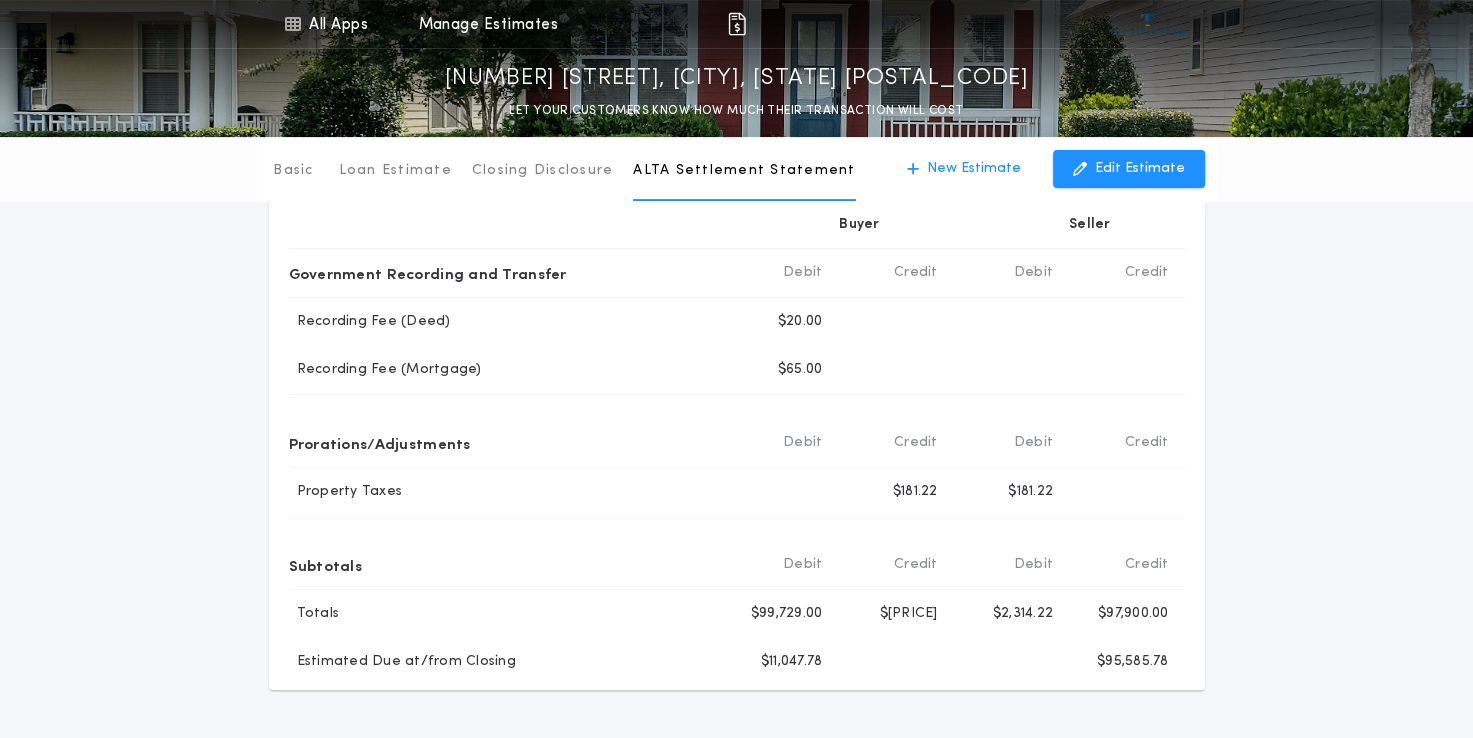scroll, scrollTop: 0, scrollLeft: 0, axis: both 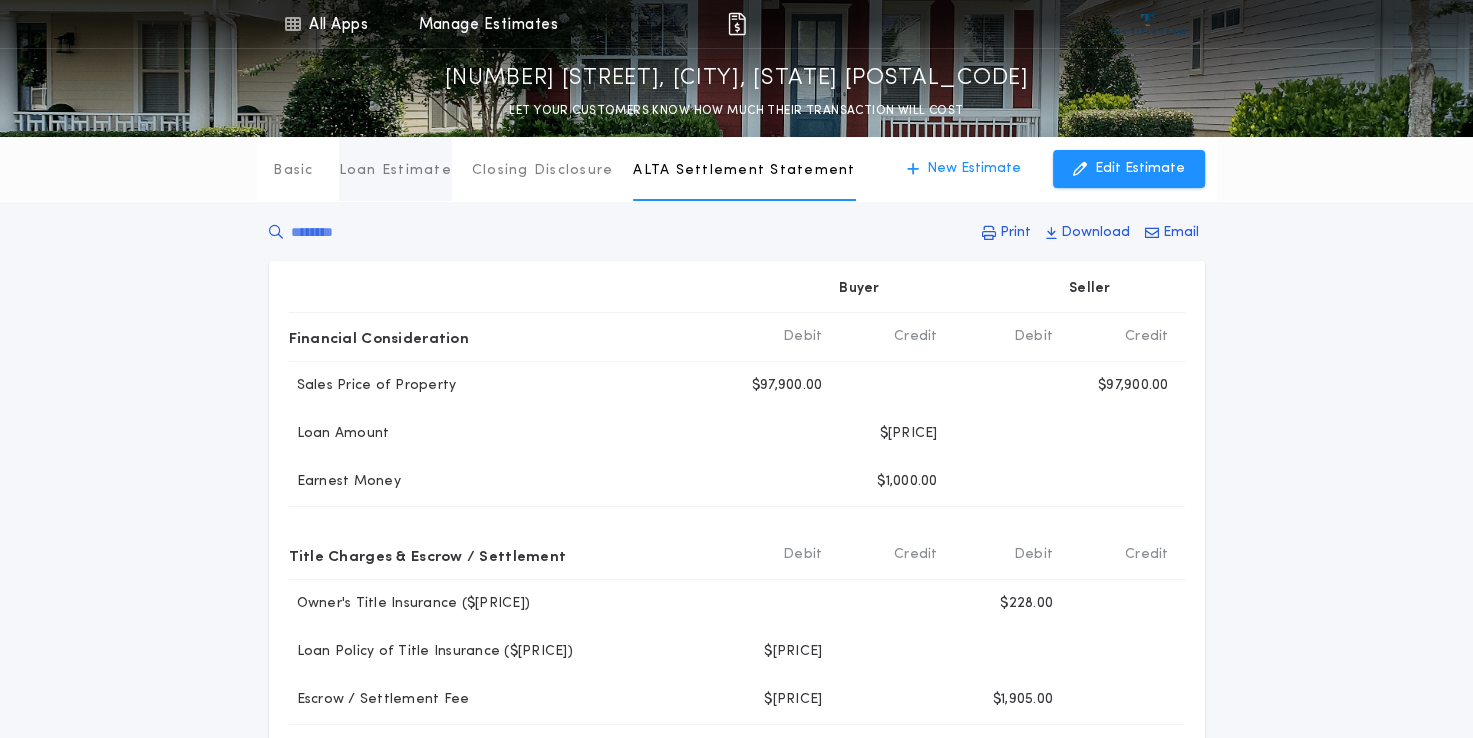 click on "Loan Estimate" at bounding box center (395, 171) 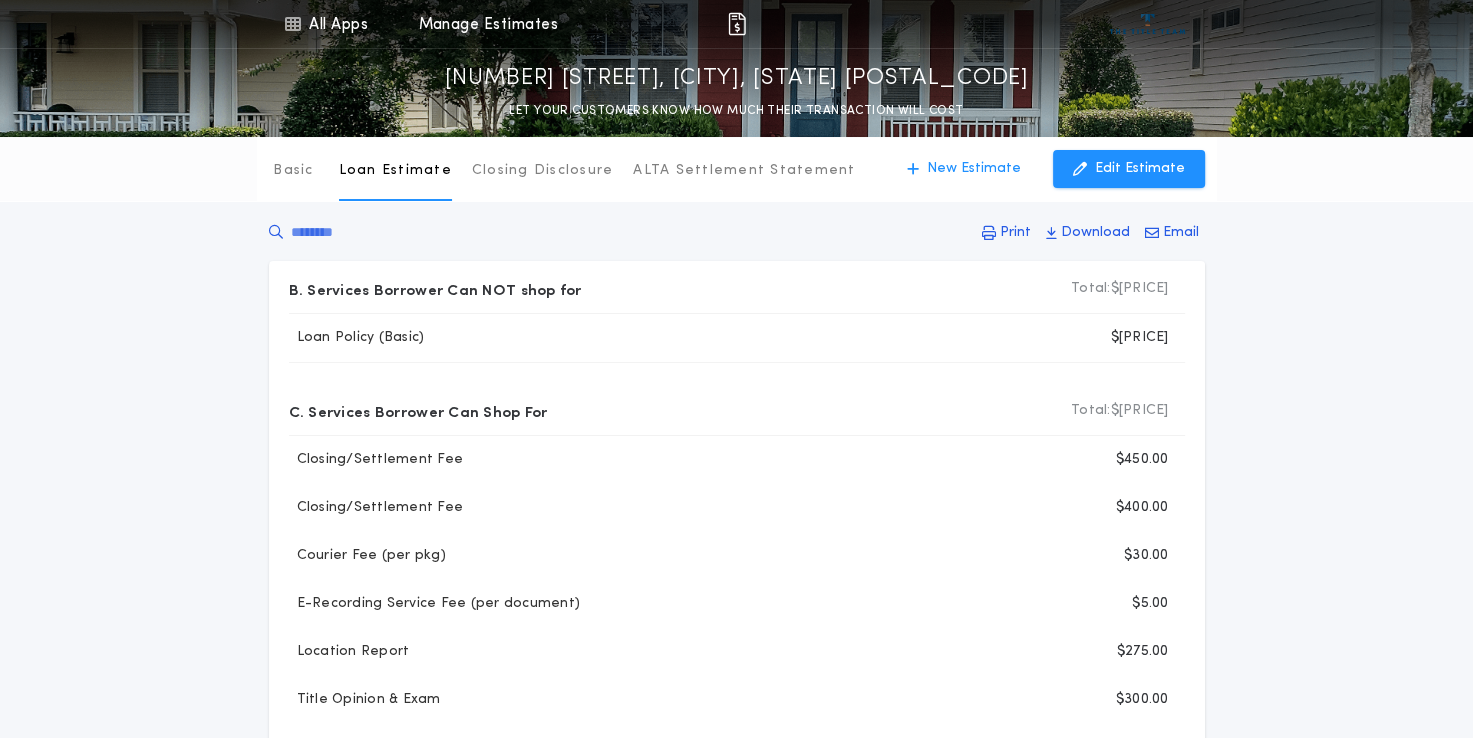 click on "[NUMBER] [STREET], [CITY], [STATE] [POSTAL_CODE] LET YOUR CUSTOMERS KNOW HOW MUCH THEIR TRANSACTION WILL COST" at bounding box center [736, 85] 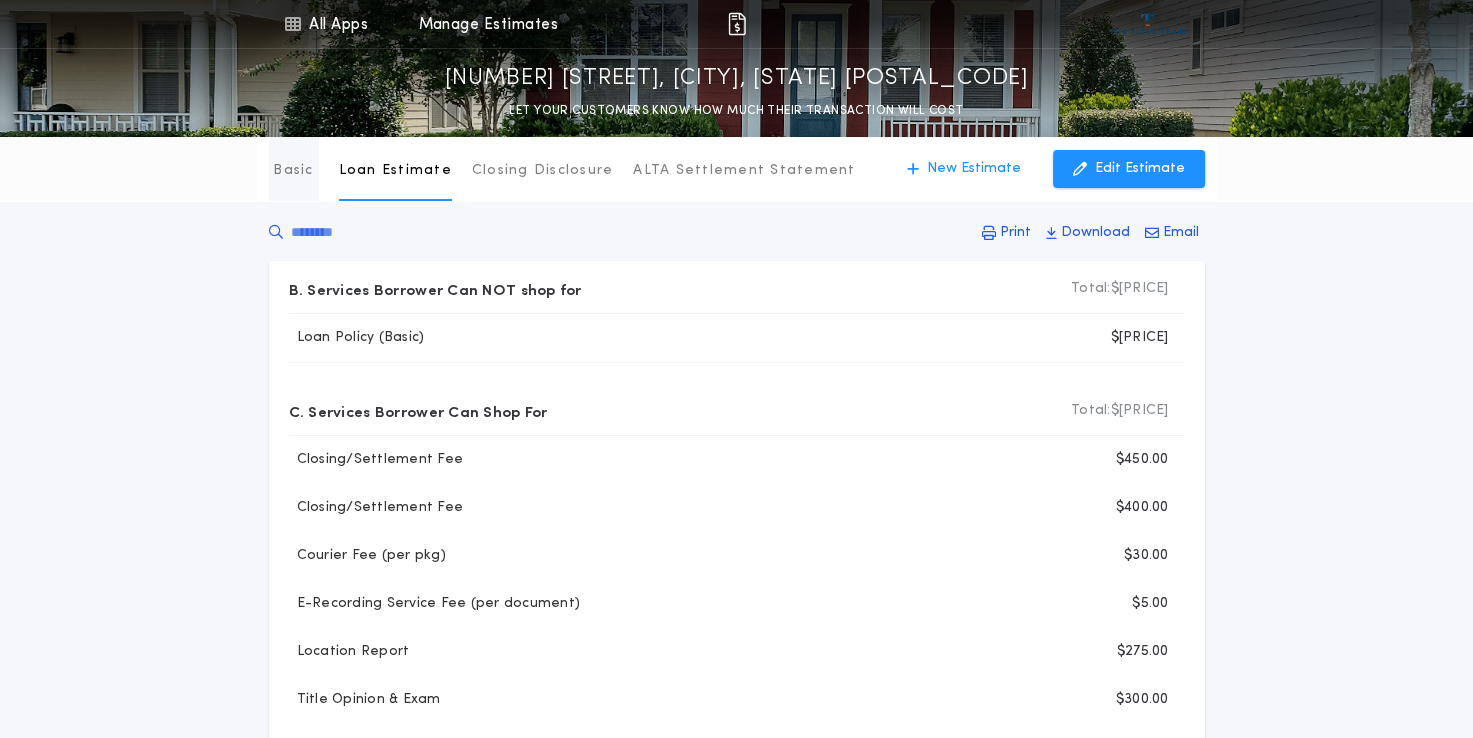 click on "Basic" at bounding box center (293, 171) 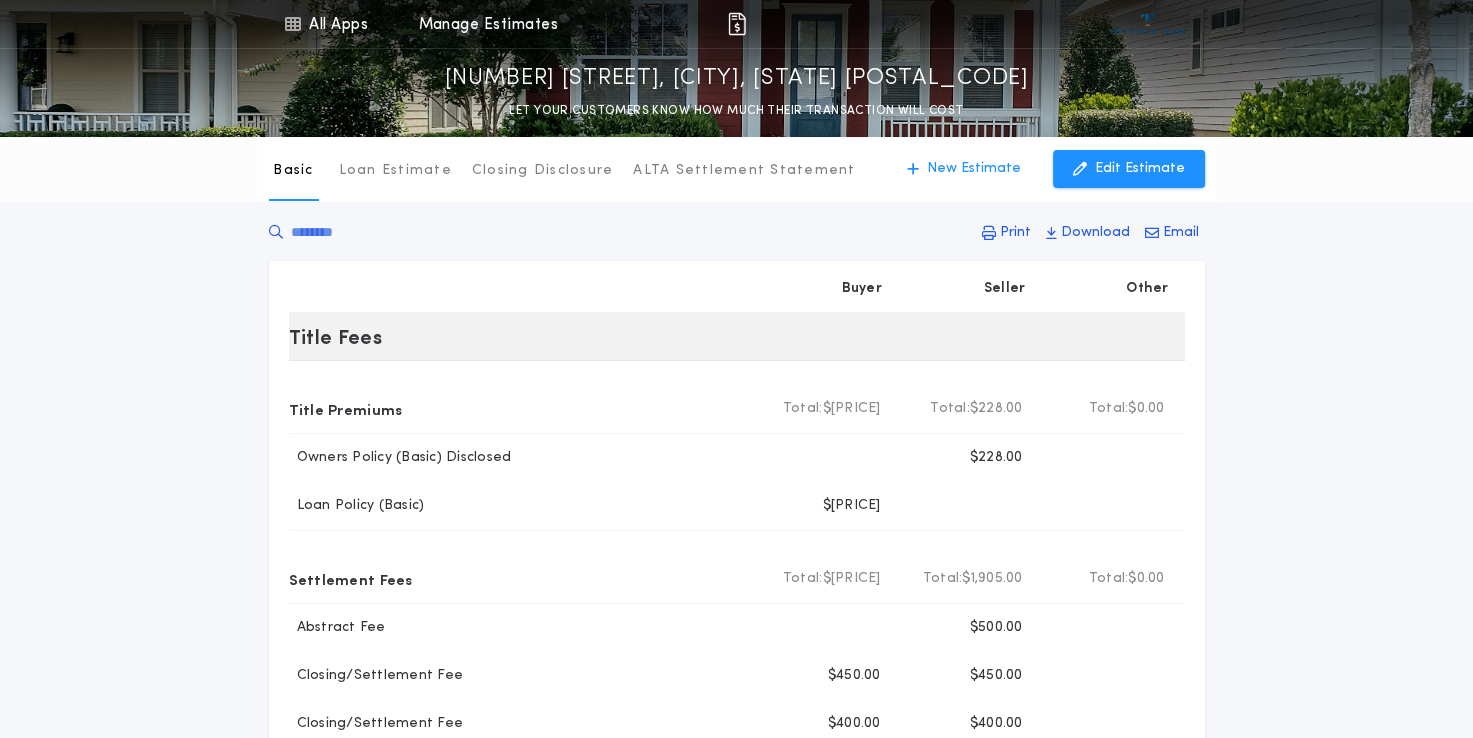 click on "Title Fees" at bounding box center [522, 337] 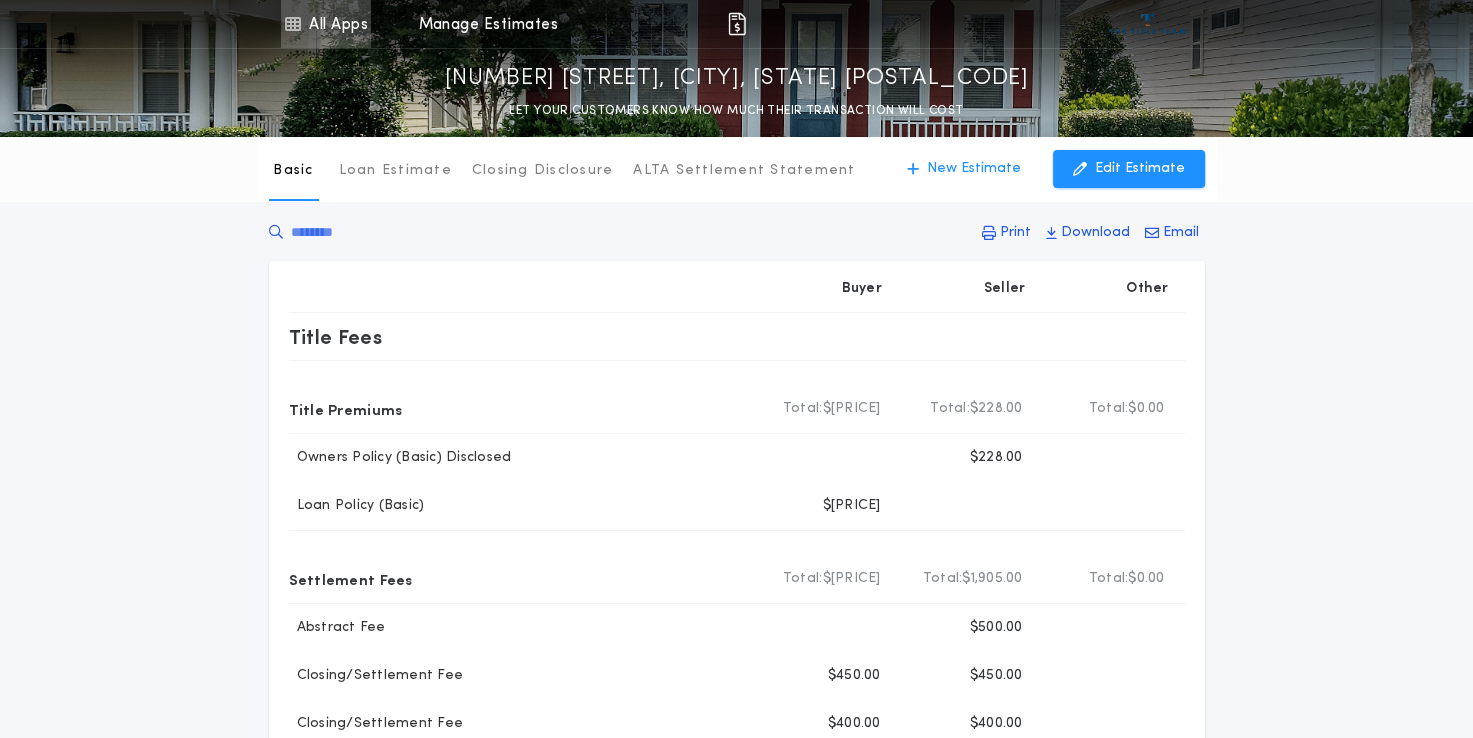 click on "All Apps" at bounding box center (326, 24) 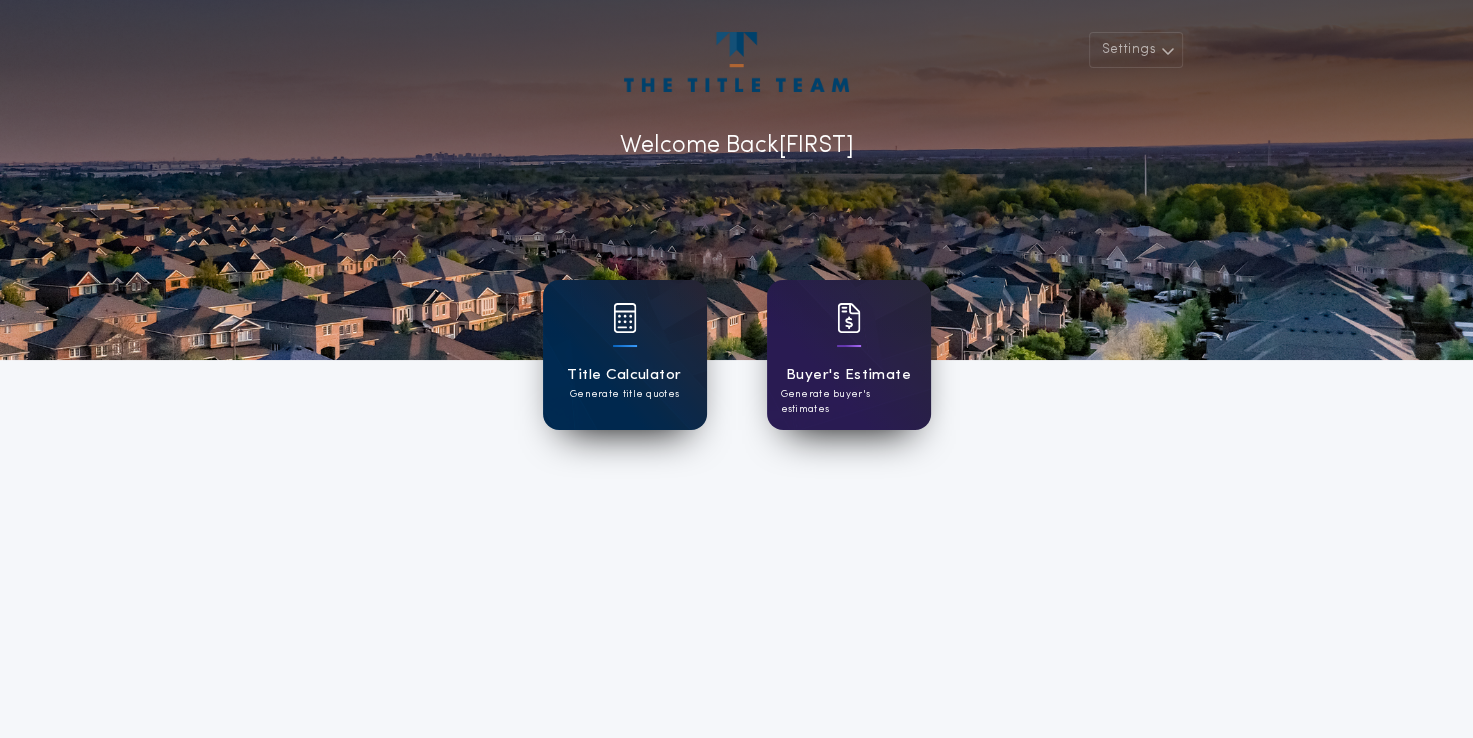 click on "Title Calculator" at bounding box center [624, 375] 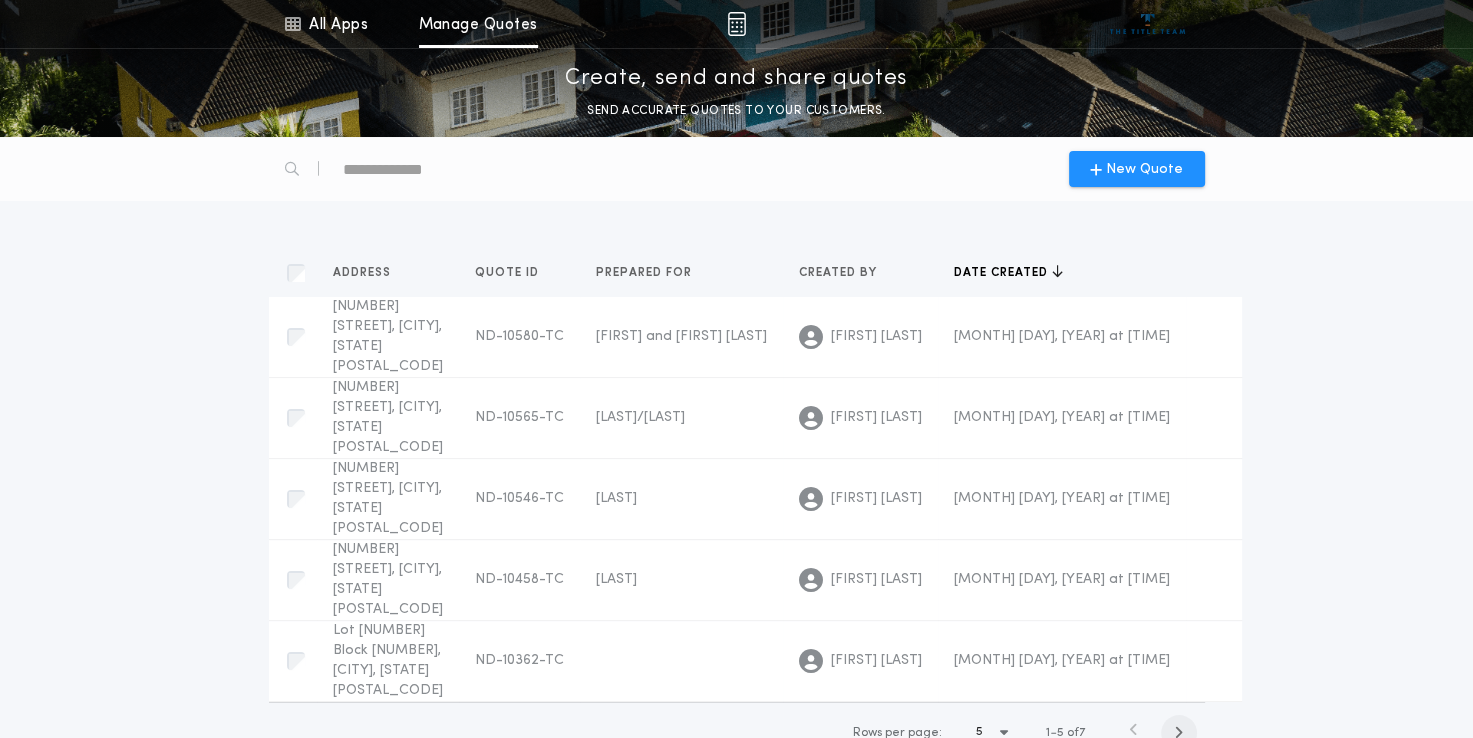 click at bounding box center [1179, 733] 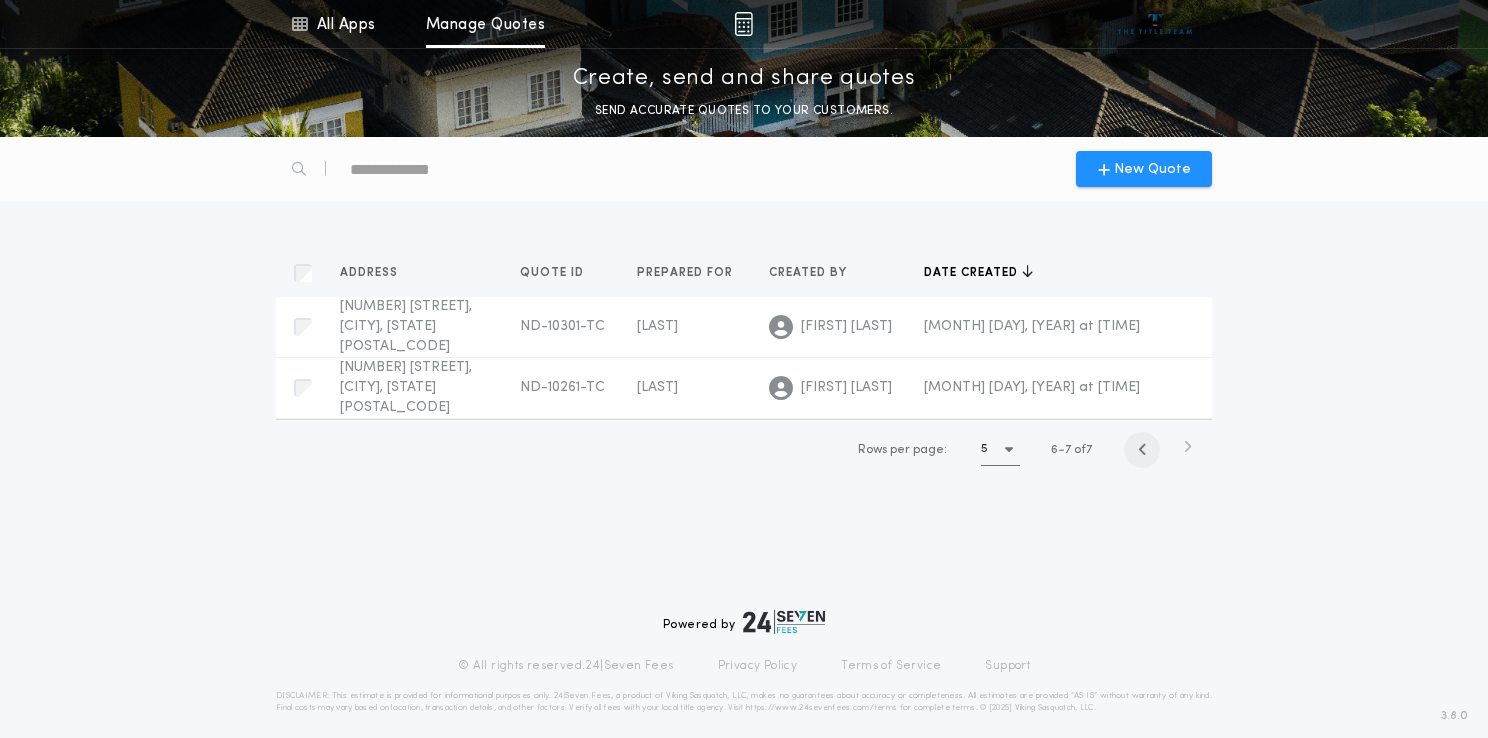 click at bounding box center [1142, 450] 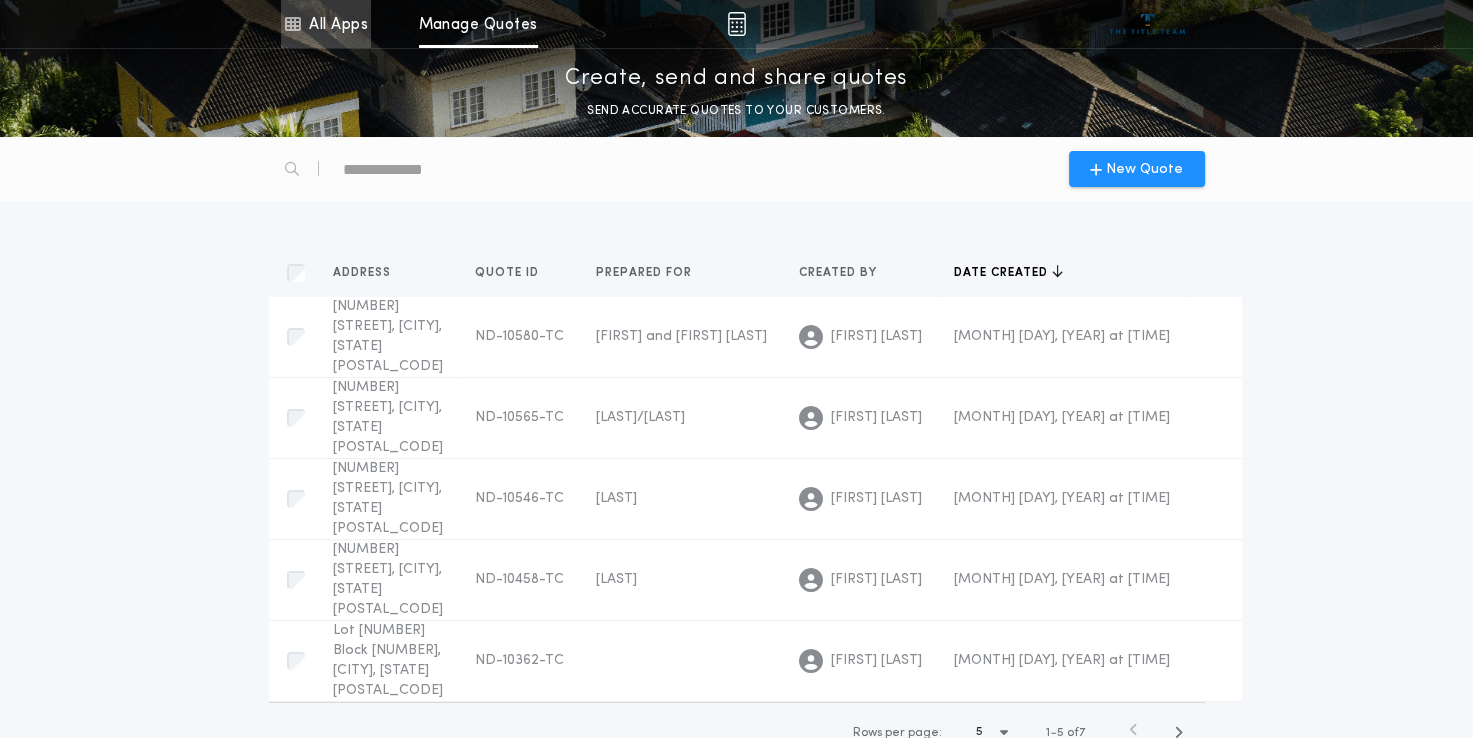 click on "All Apps" at bounding box center (326, 24) 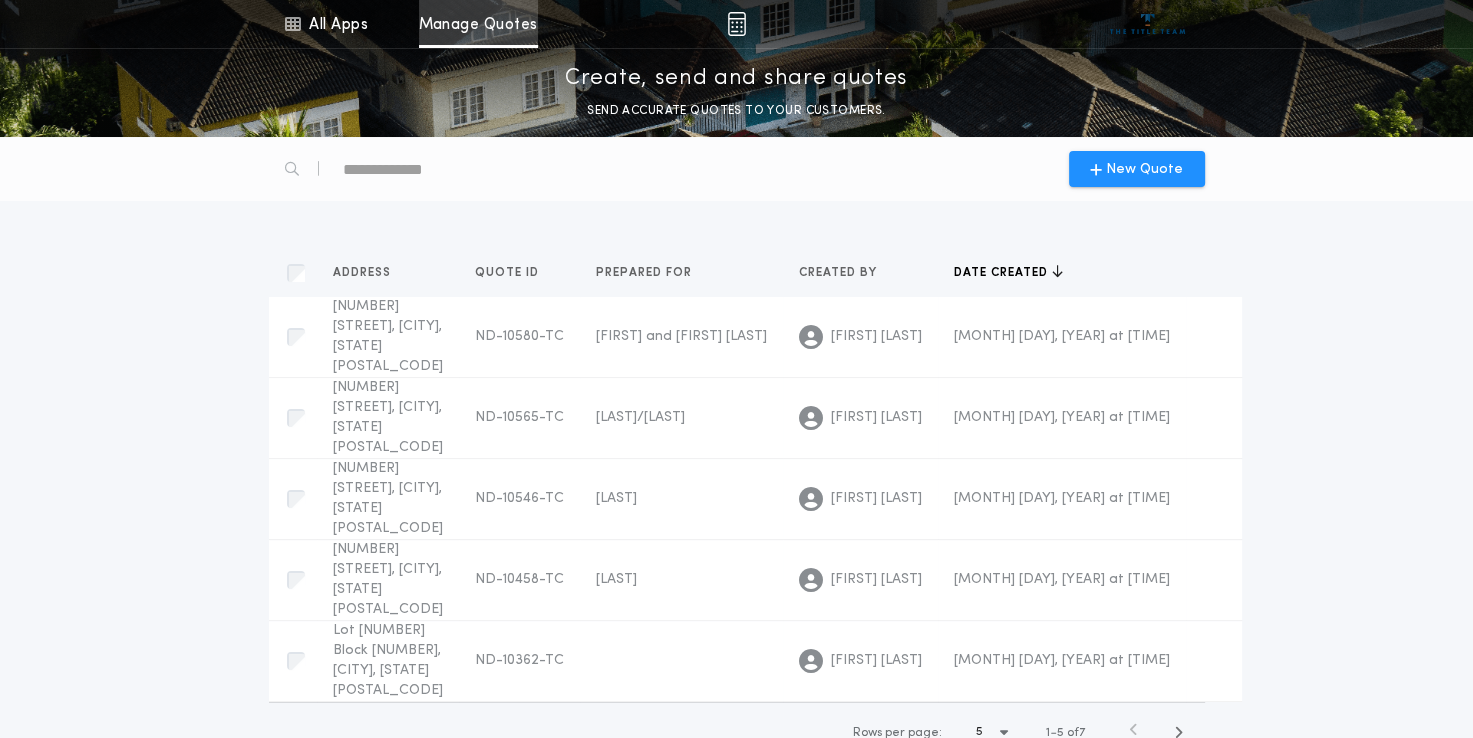 click on "Manage Quotes" at bounding box center [478, 24] 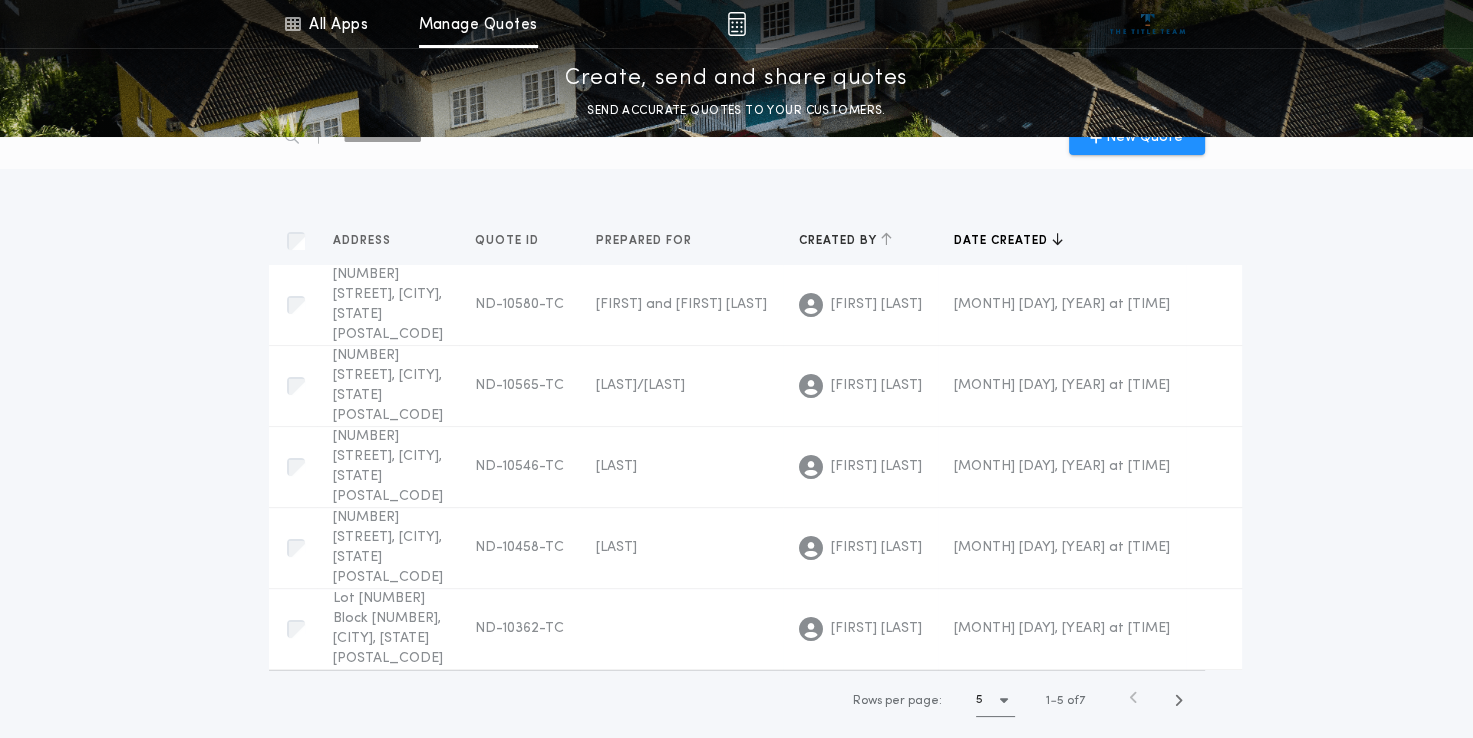scroll, scrollTop: 0, scrollLeft: 0, axis: both 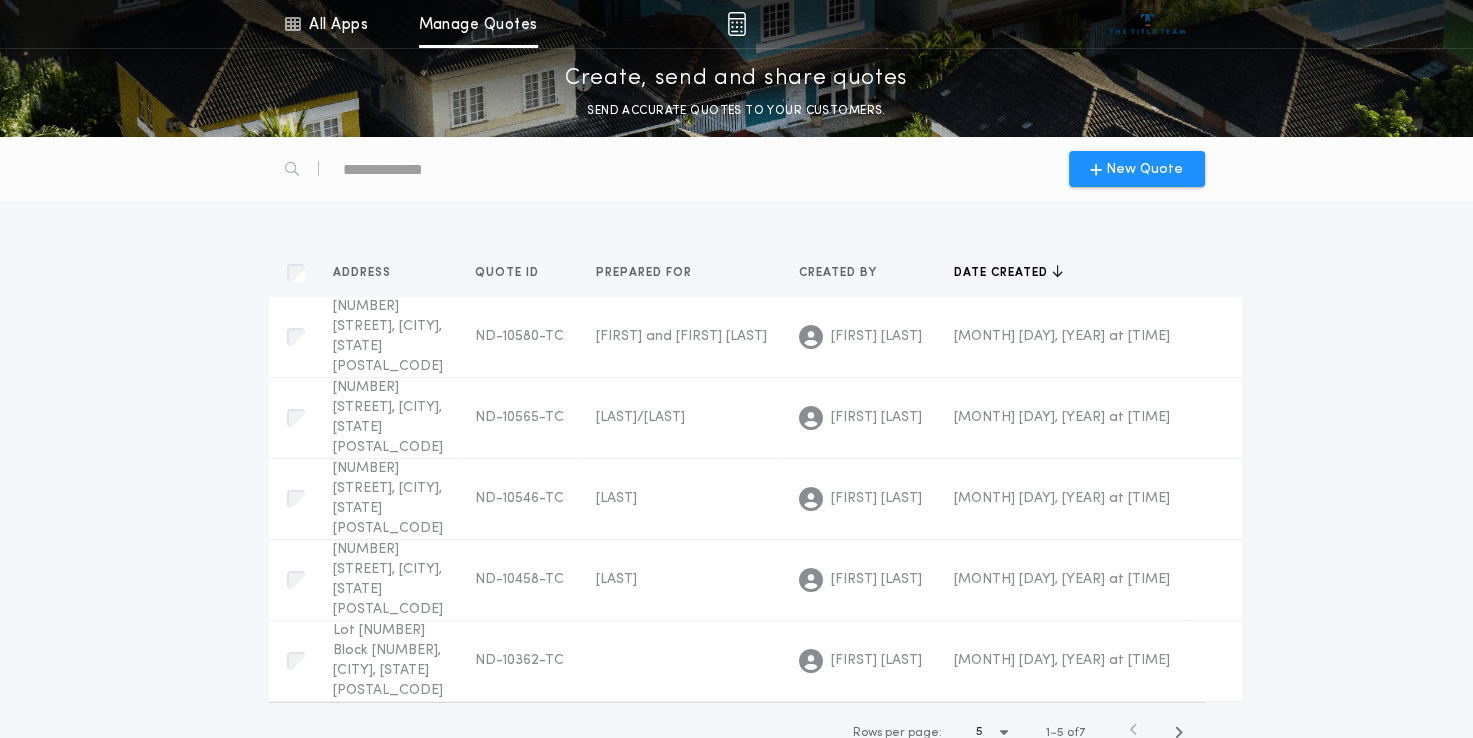 click on "SEND ACCURATE QUOTES TO YOUR CUSTOMERS." at bounding box center (736, 111) 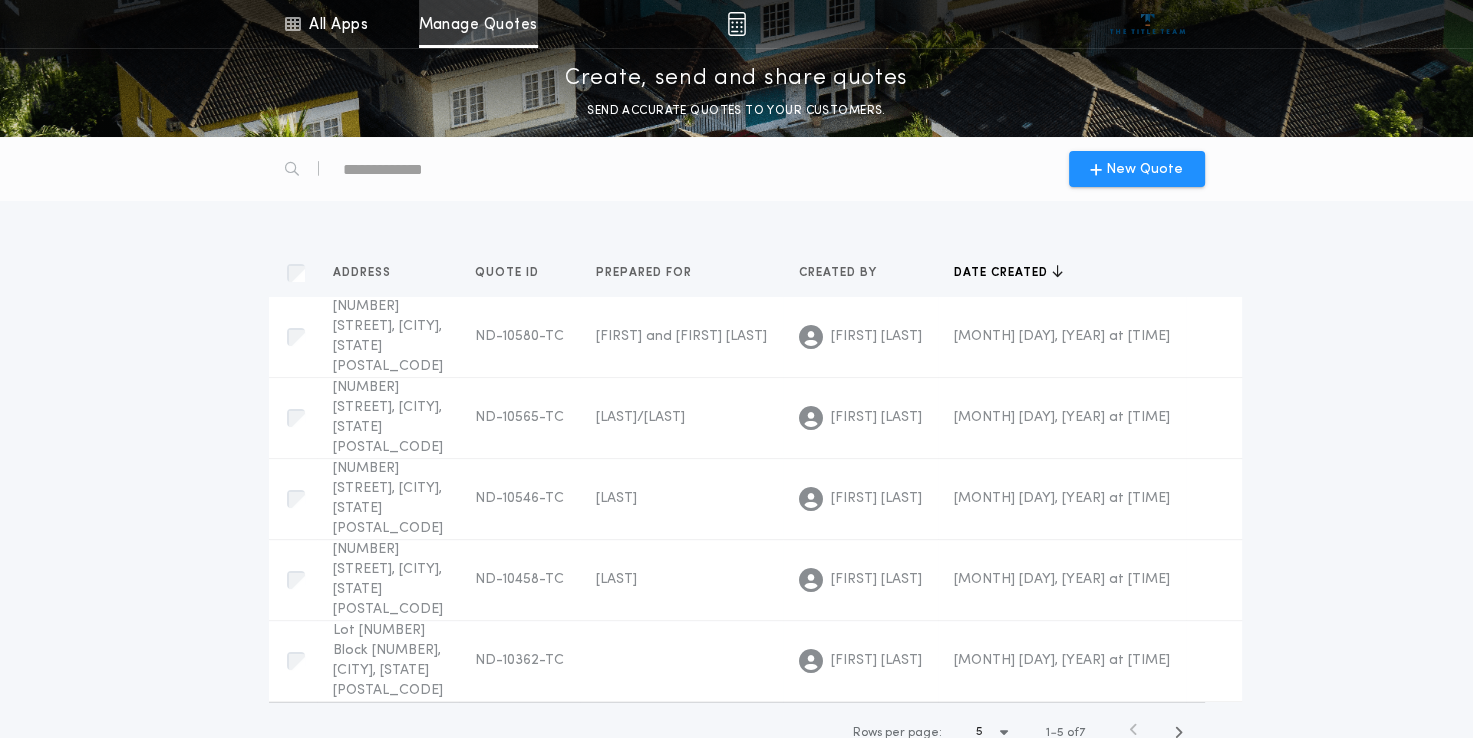 click on "Manage Quotes" at bounding box center (478, 24) 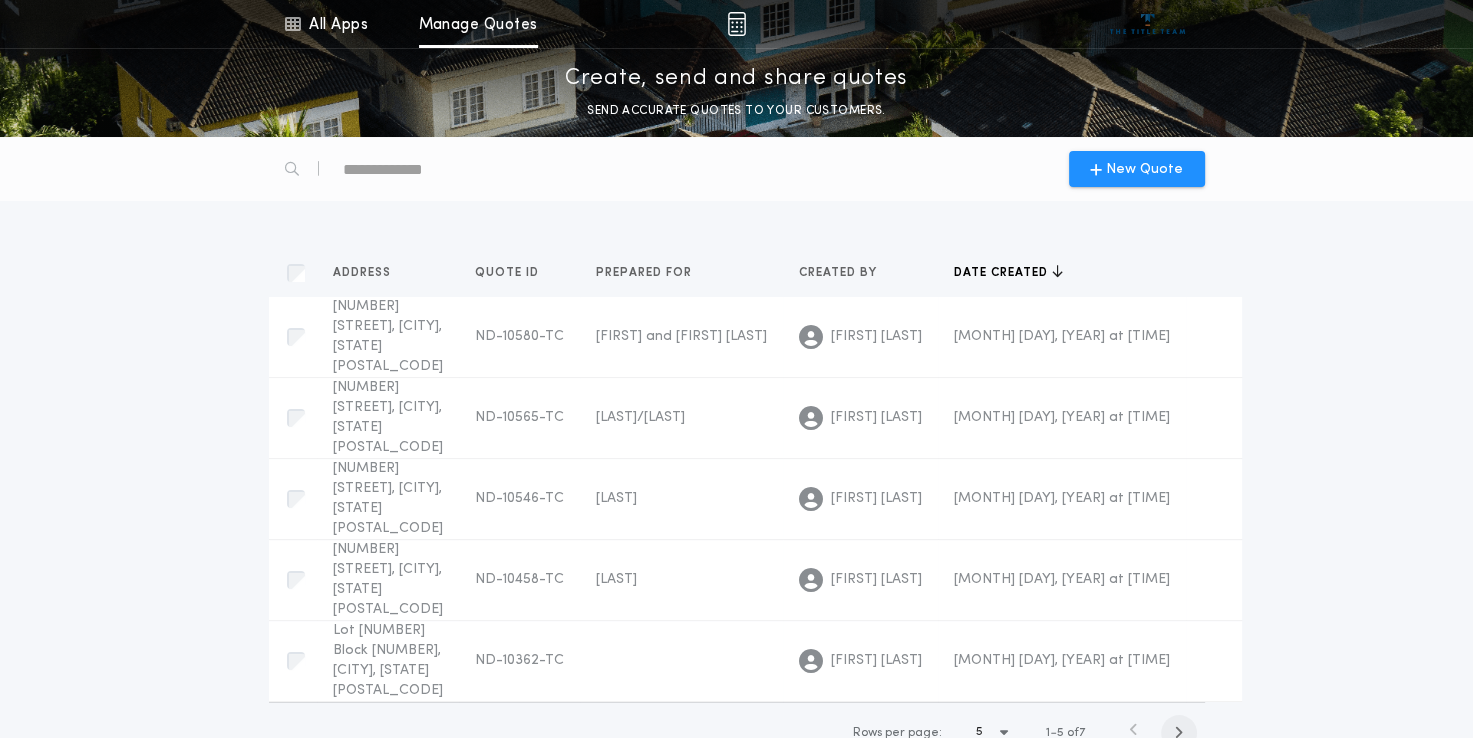 click at bounding box center (1179, 733) 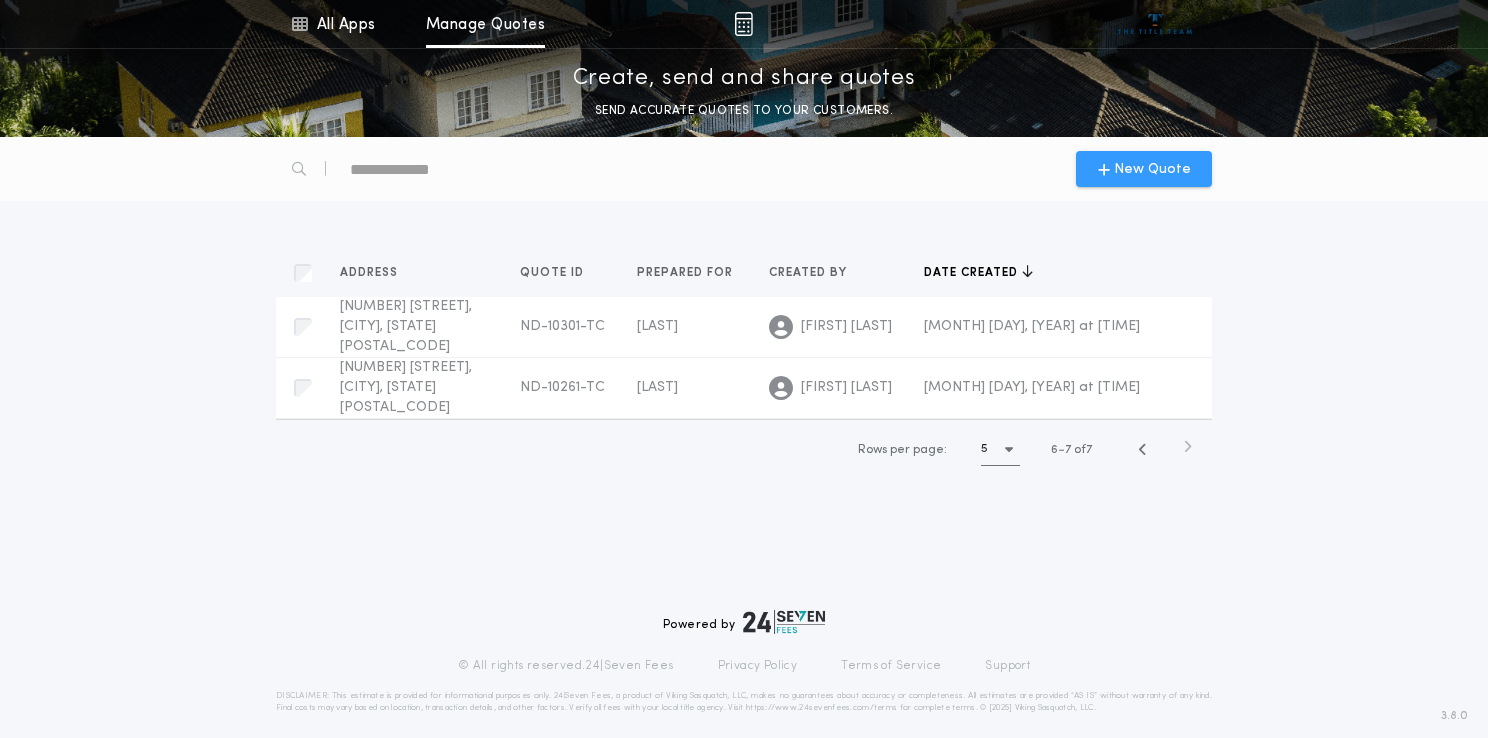 click on "New Quote" at bounding box center [1144, 169] 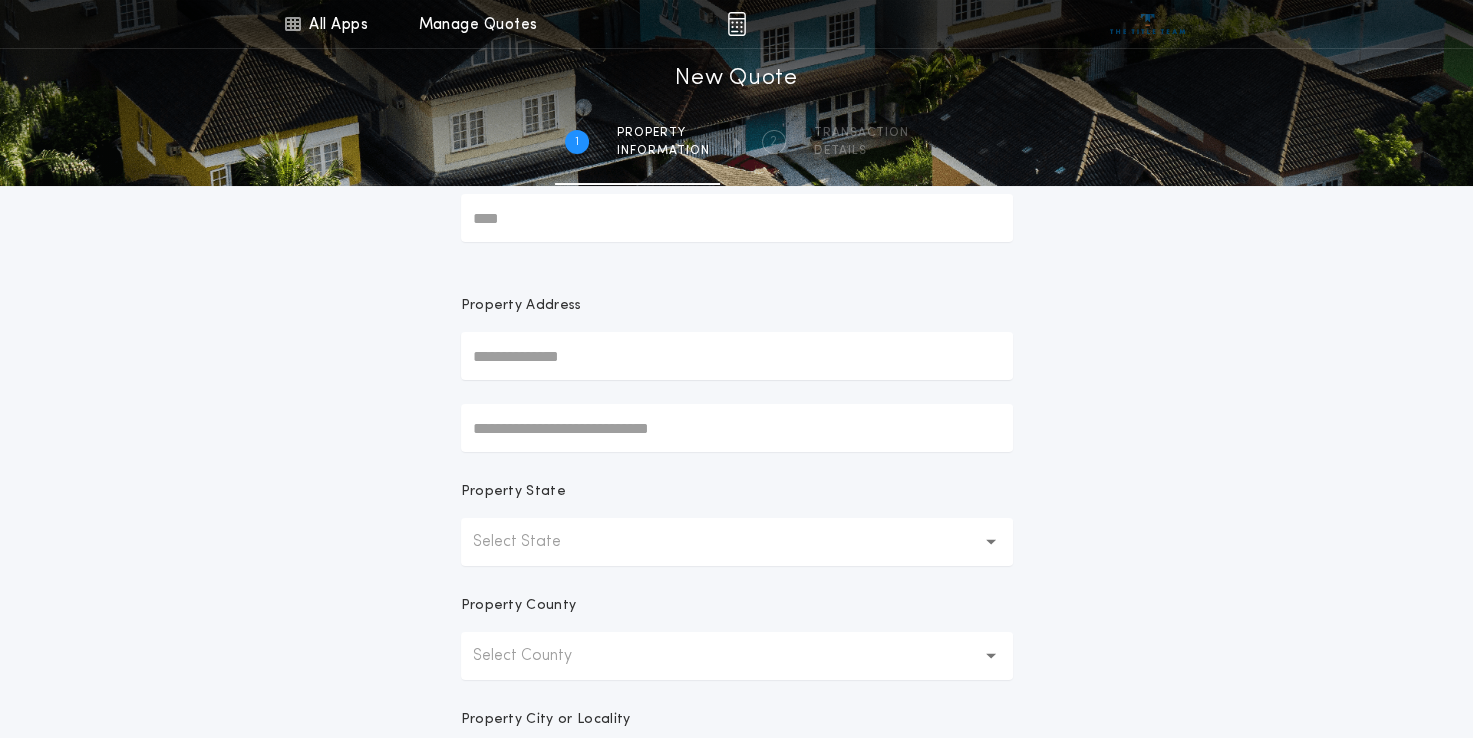 scroll, scrollTop: 0, scrollLeft: 0, axis: both 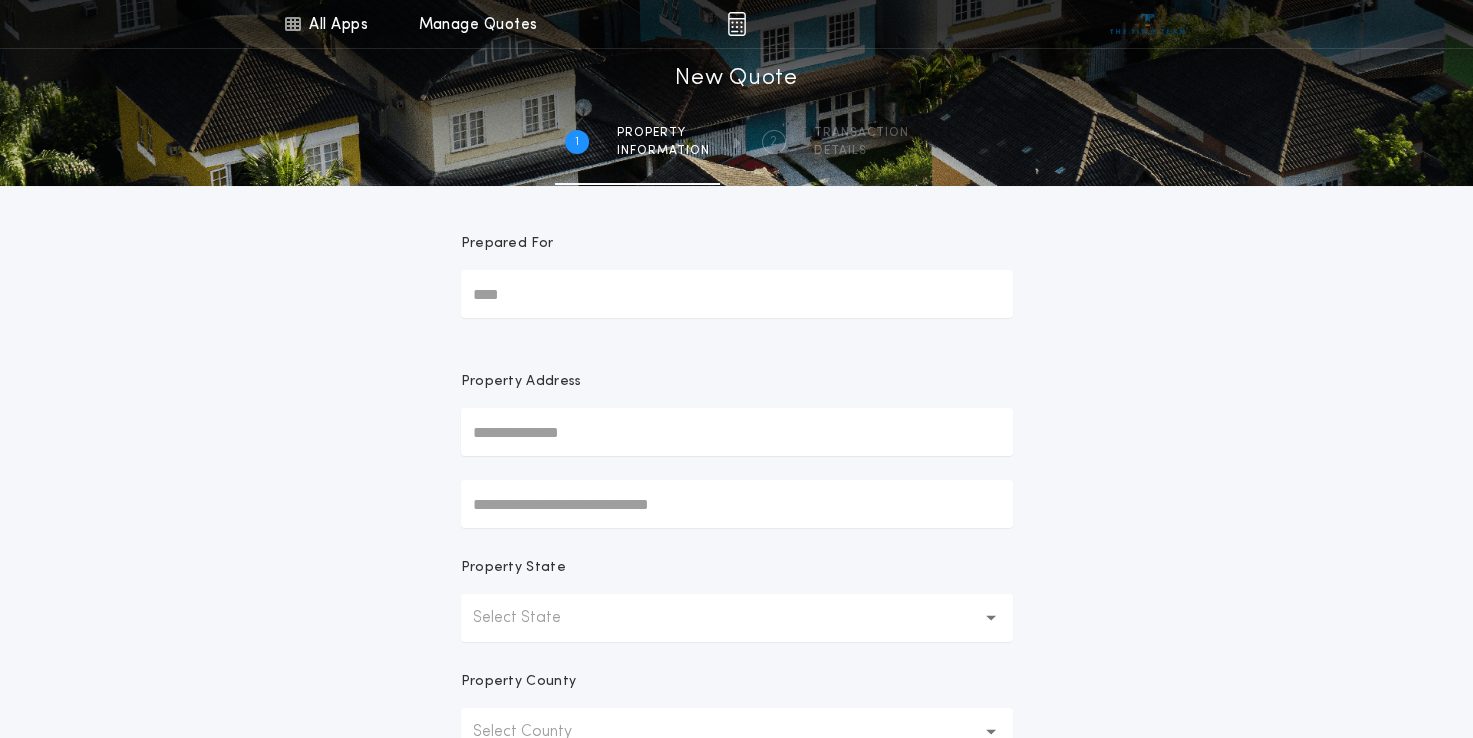 click on "Prepared For" at bounding box center (737, 294) 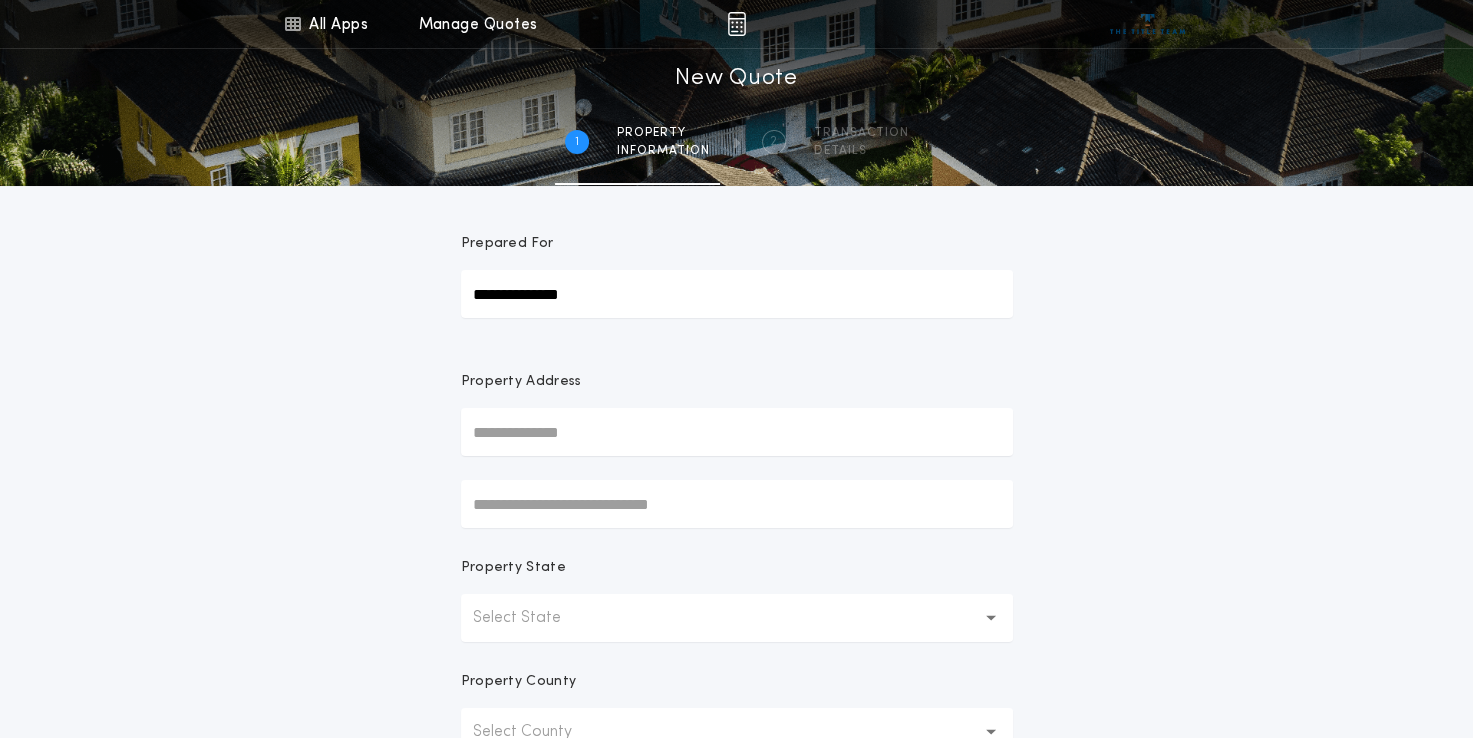 type on "**********" 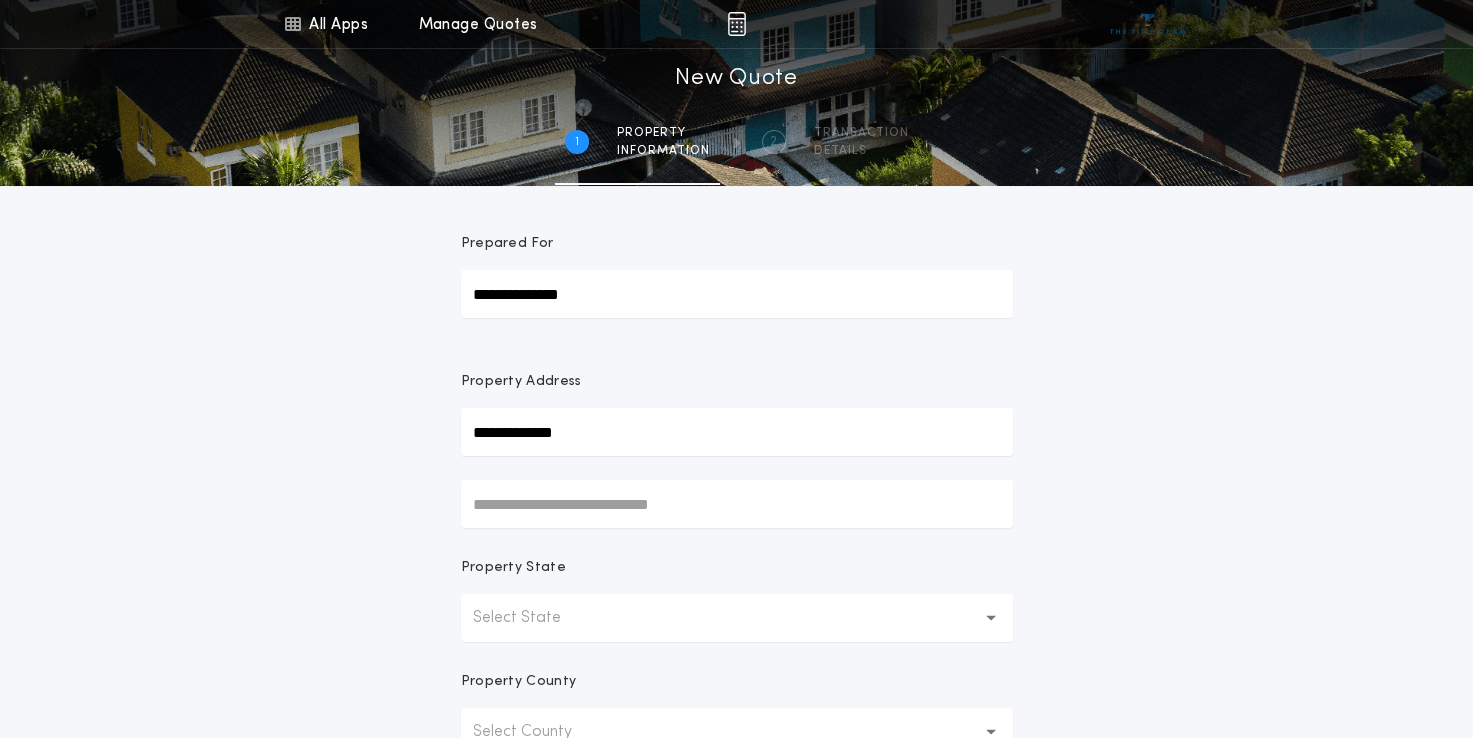 click on "**********" at bounding box center [736, 571] 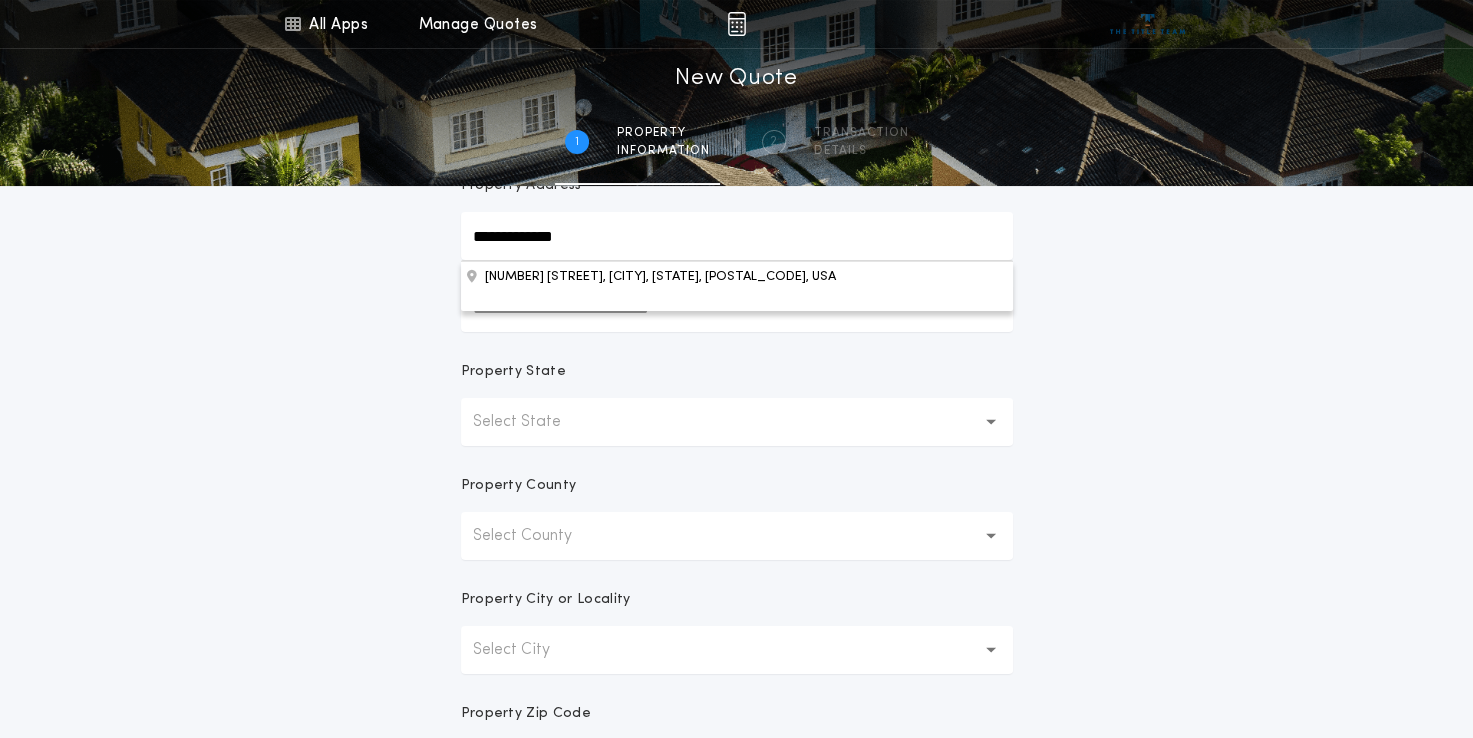 scroll, scrollTop: 200, scrollLeft: 0, axis: vertical 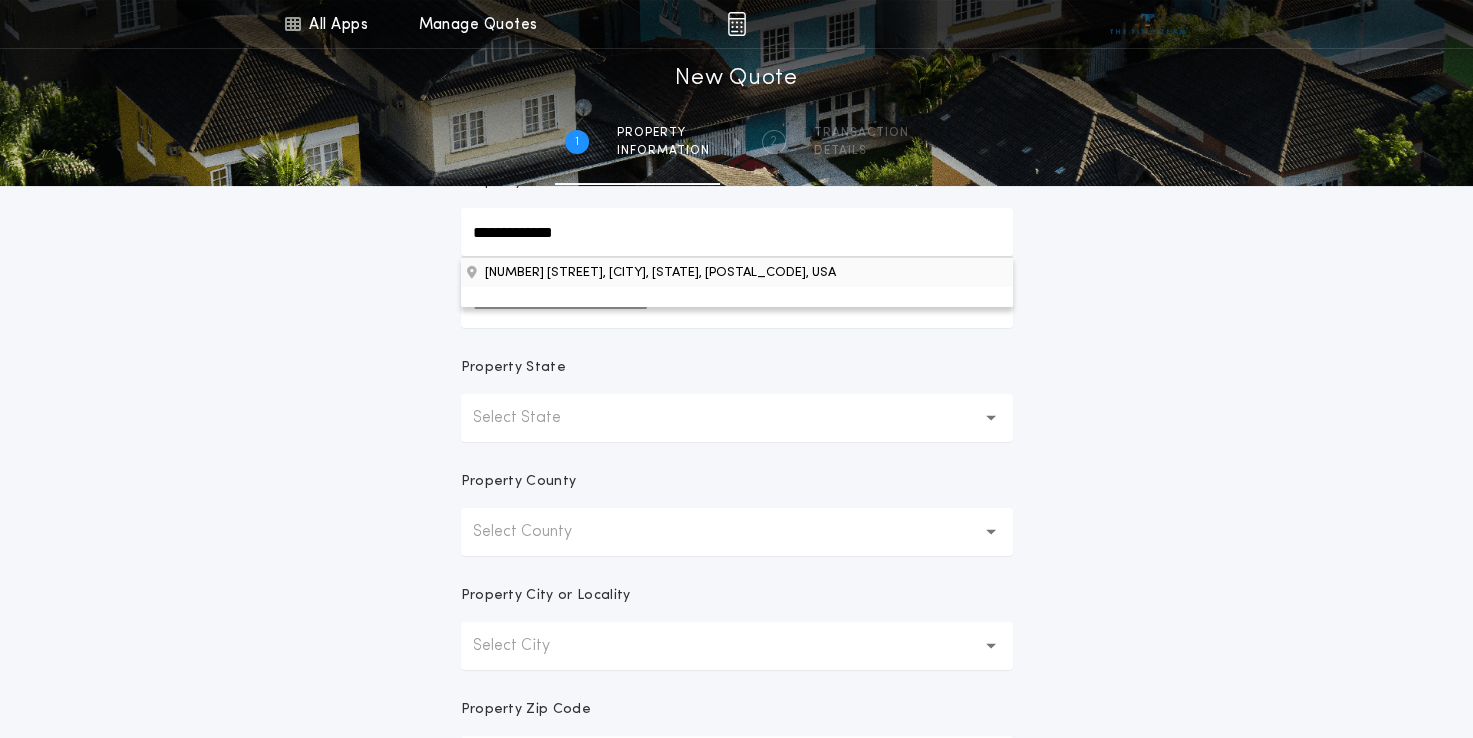 click on "[NUMBER] [STREET], [CITY], [STATE], [POSTAL_CODE], USA" at bounding box center (737, 272) 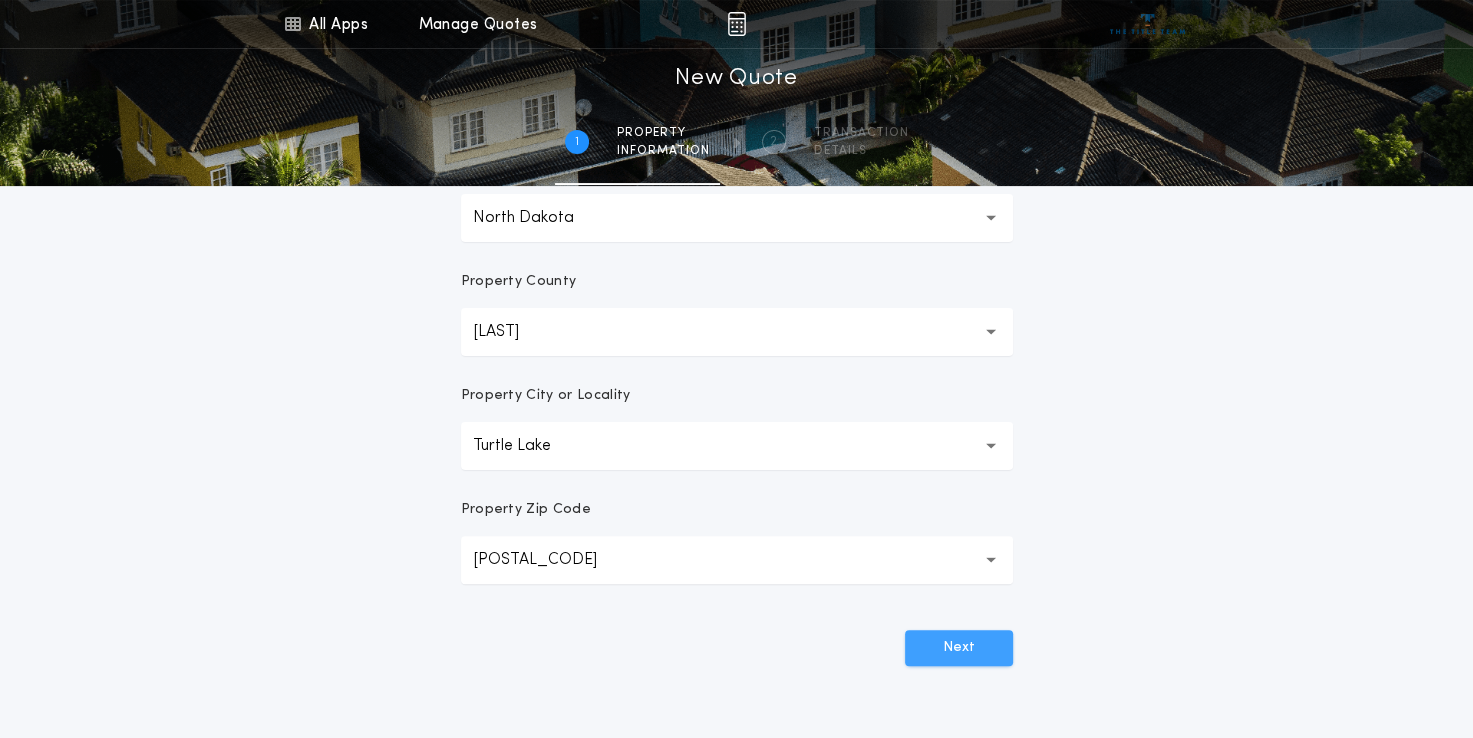 click on "Next" at bounding box center (959, 648) 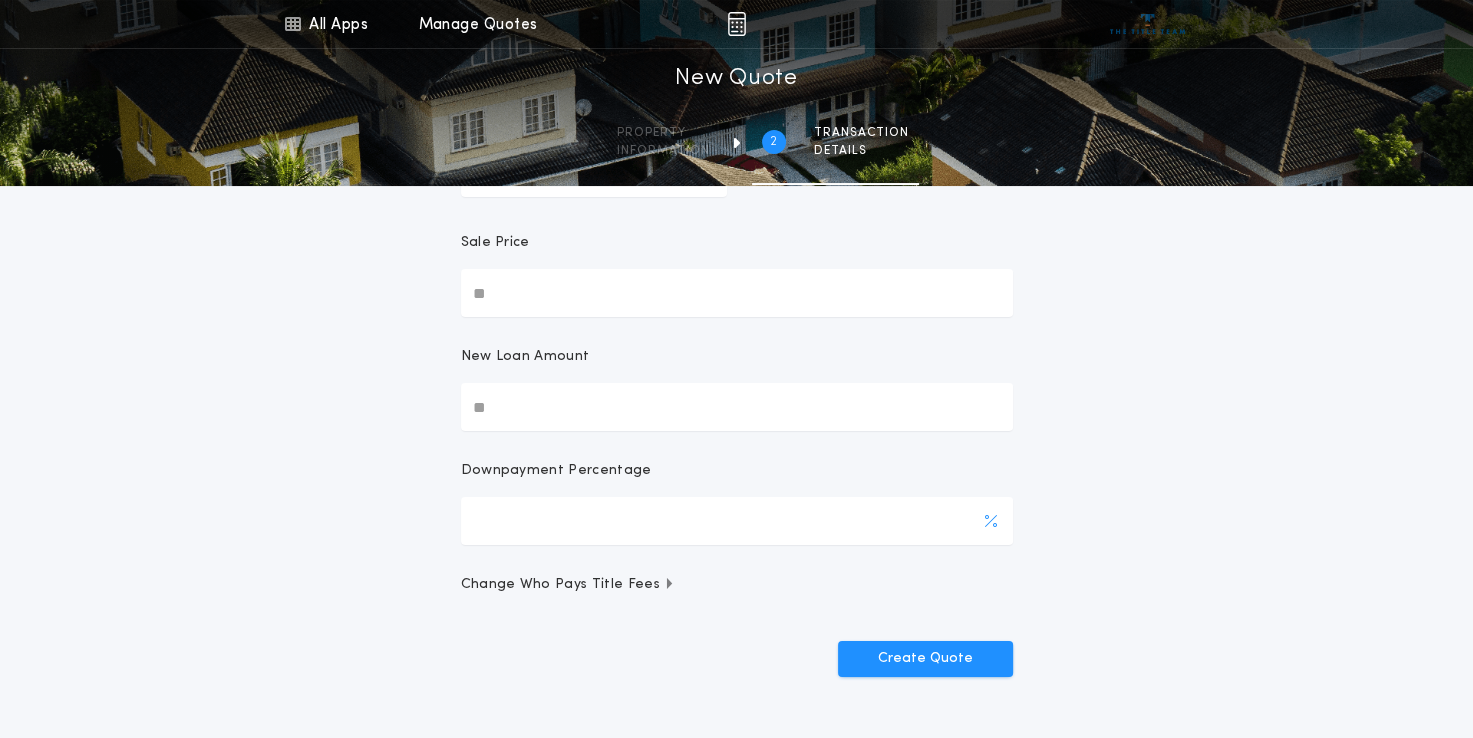 scroll, scrollTop: 0, scrollLeft: 0, axis: both 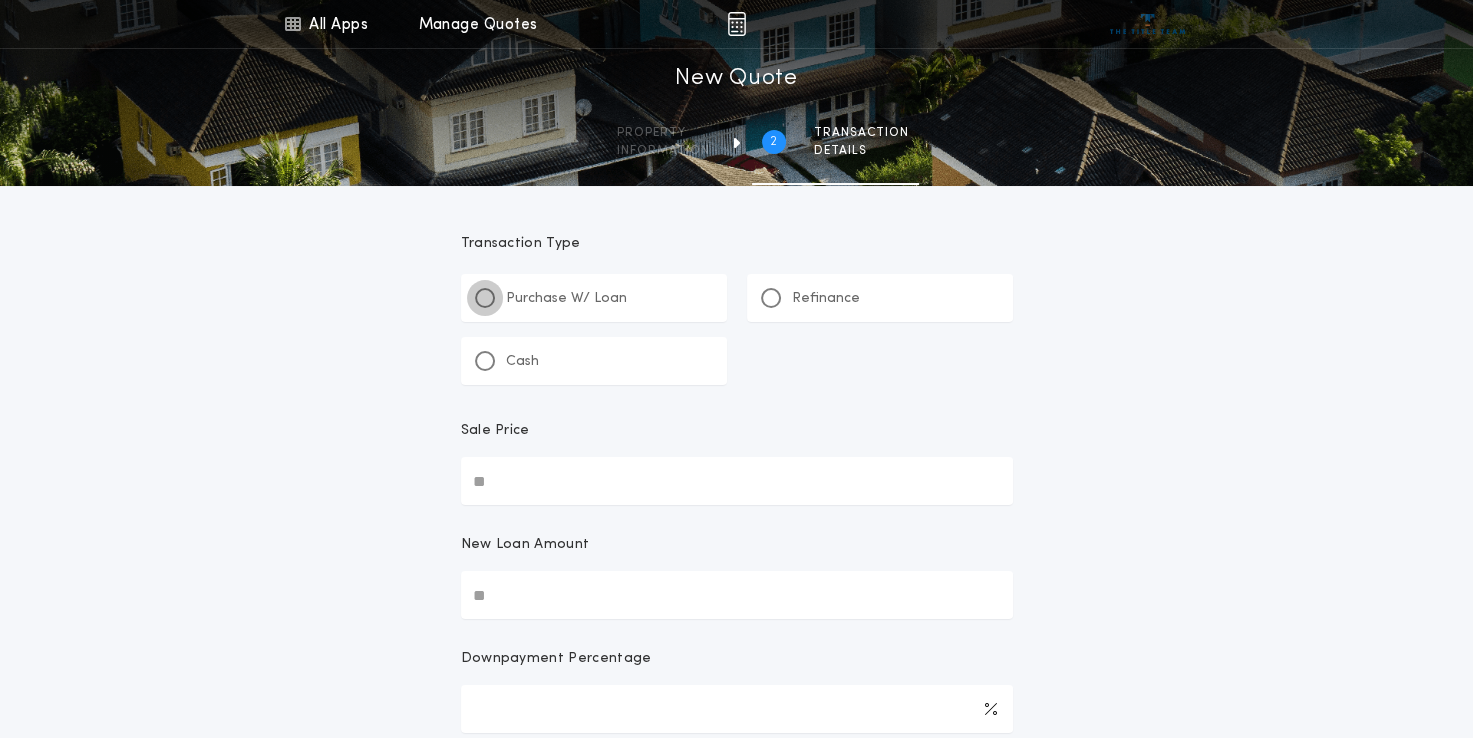 click at bounding box center (485, 298) 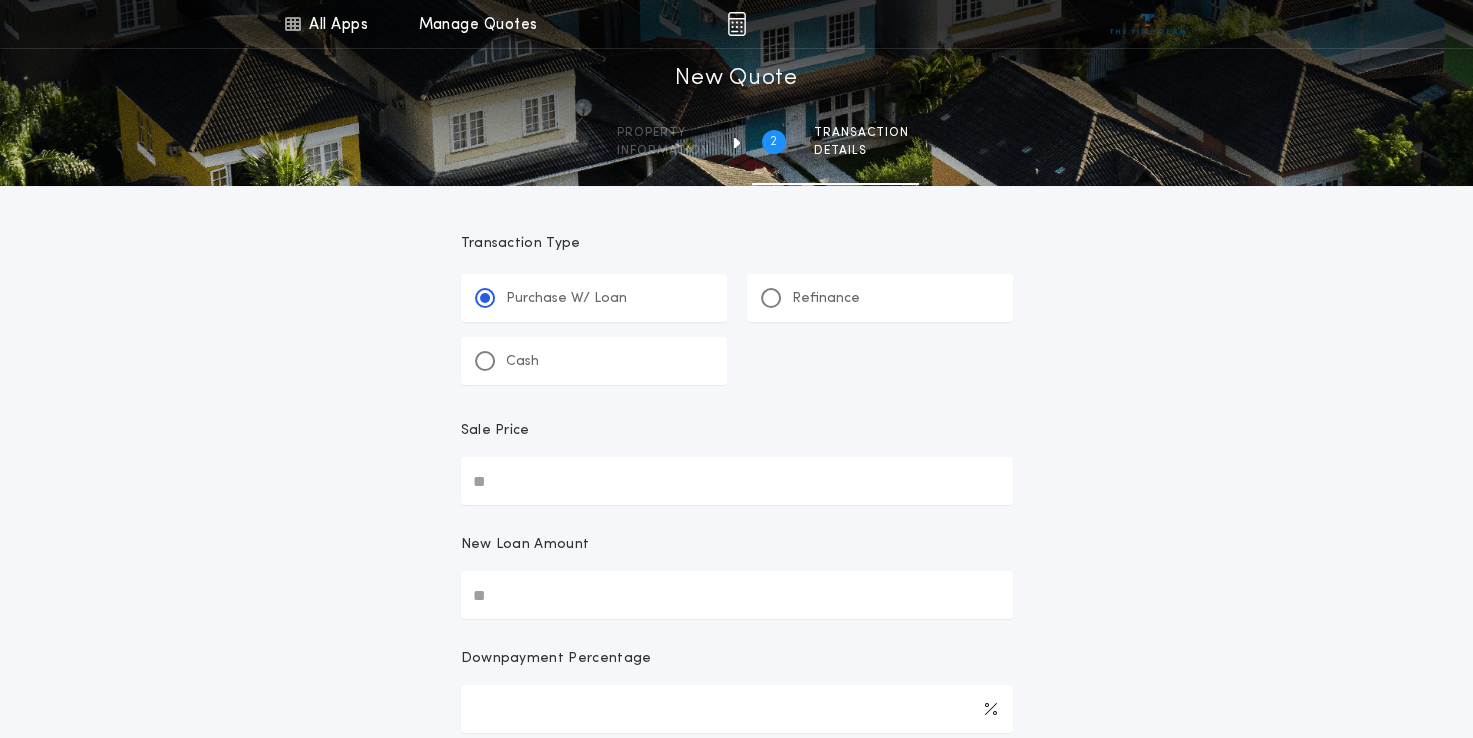 click on "Sale Price" at bounding box center [737, 481] 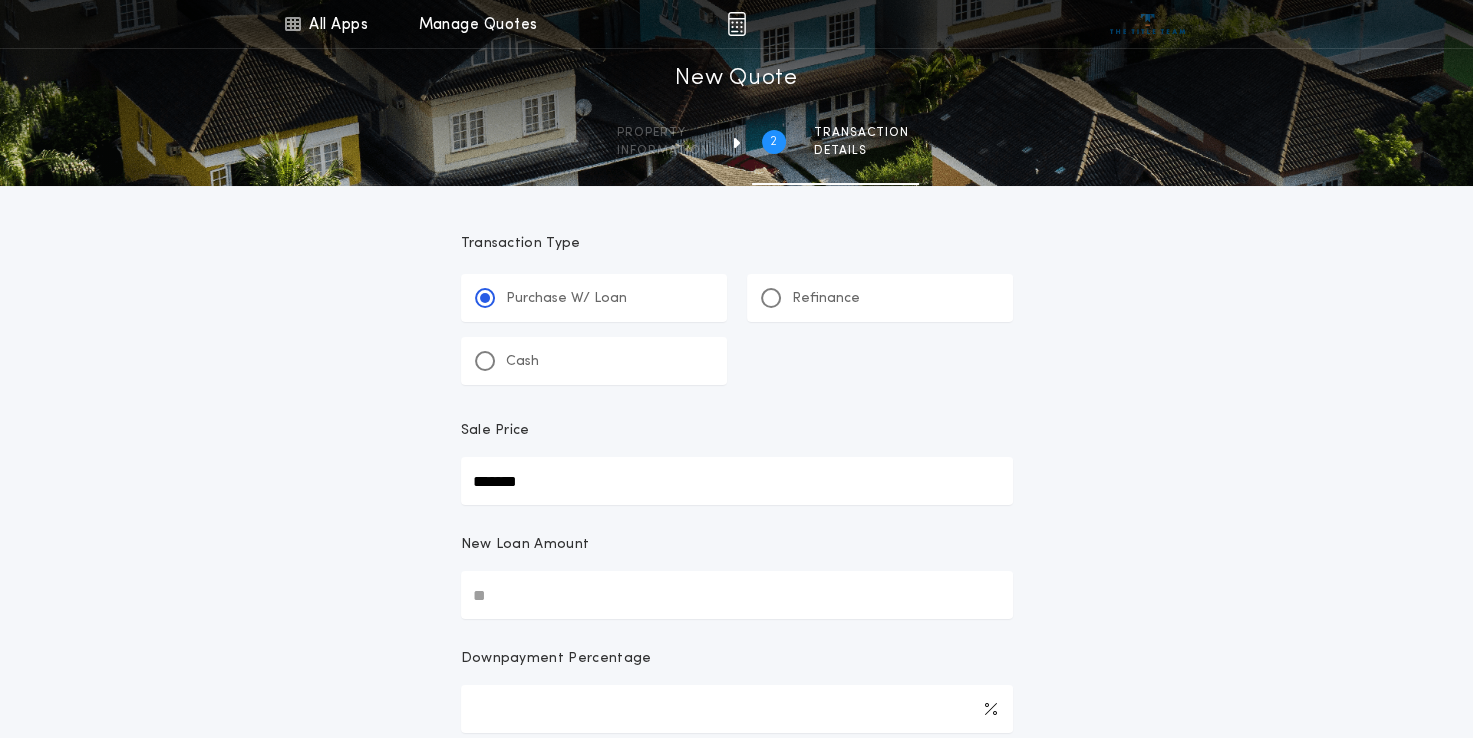 type on "*******" 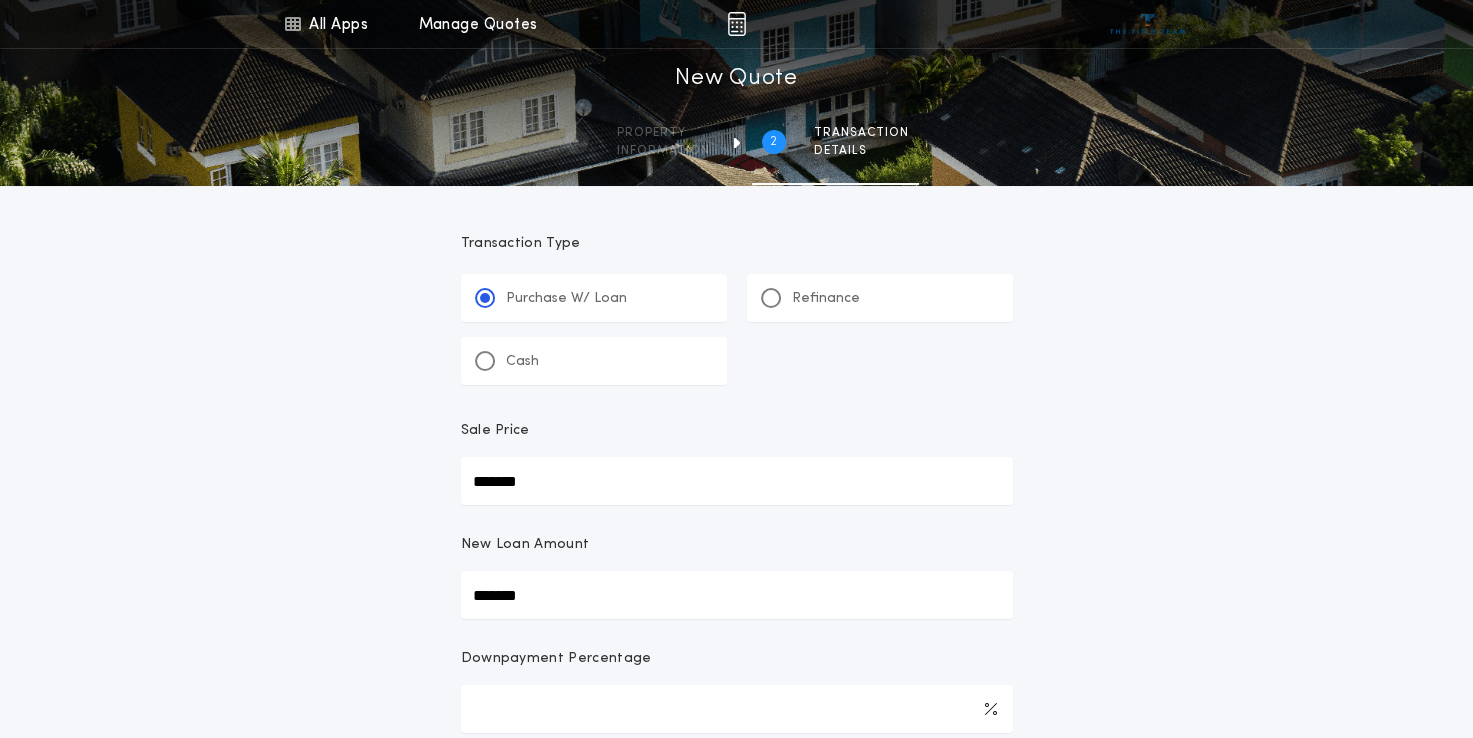type on "*******" 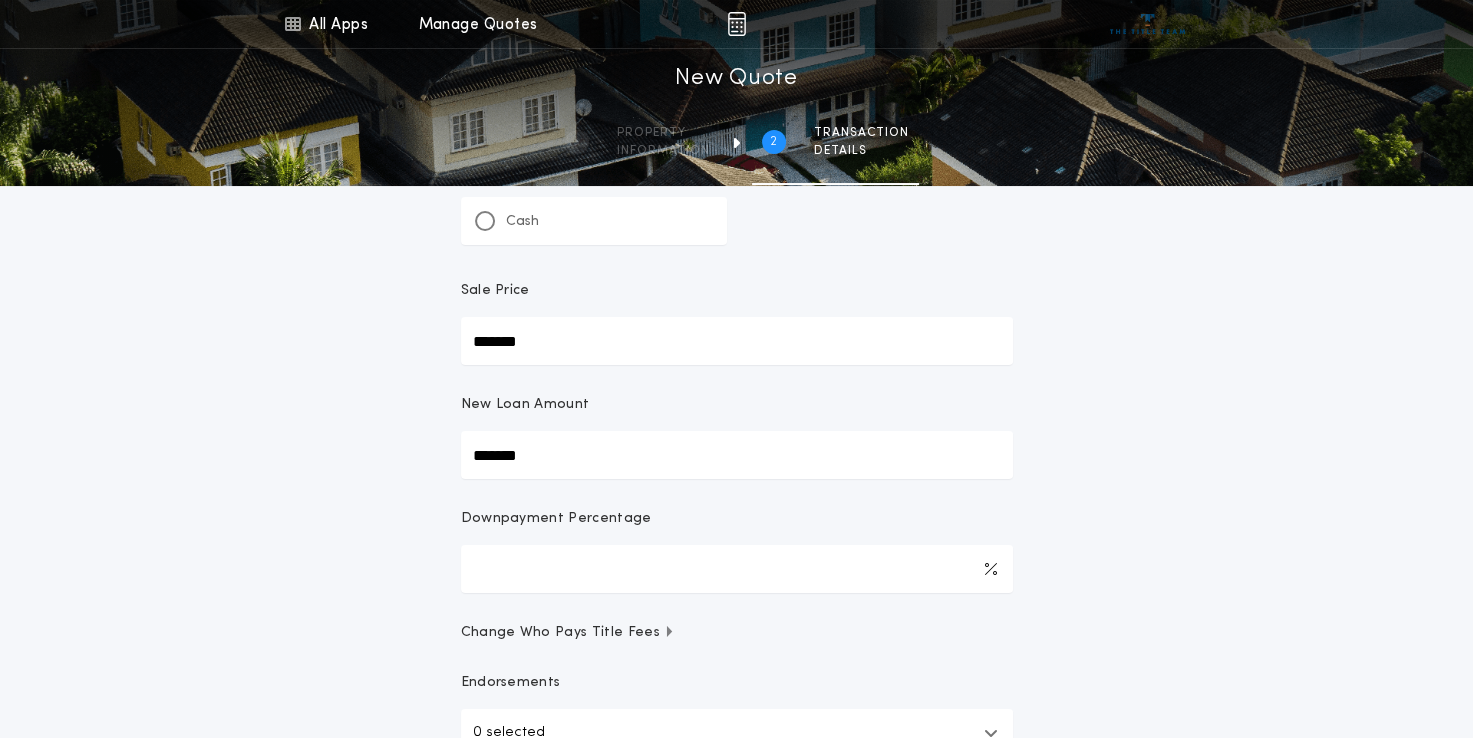 scroll, scrollTop: 300, scrollLeft: 0, axis: vertical 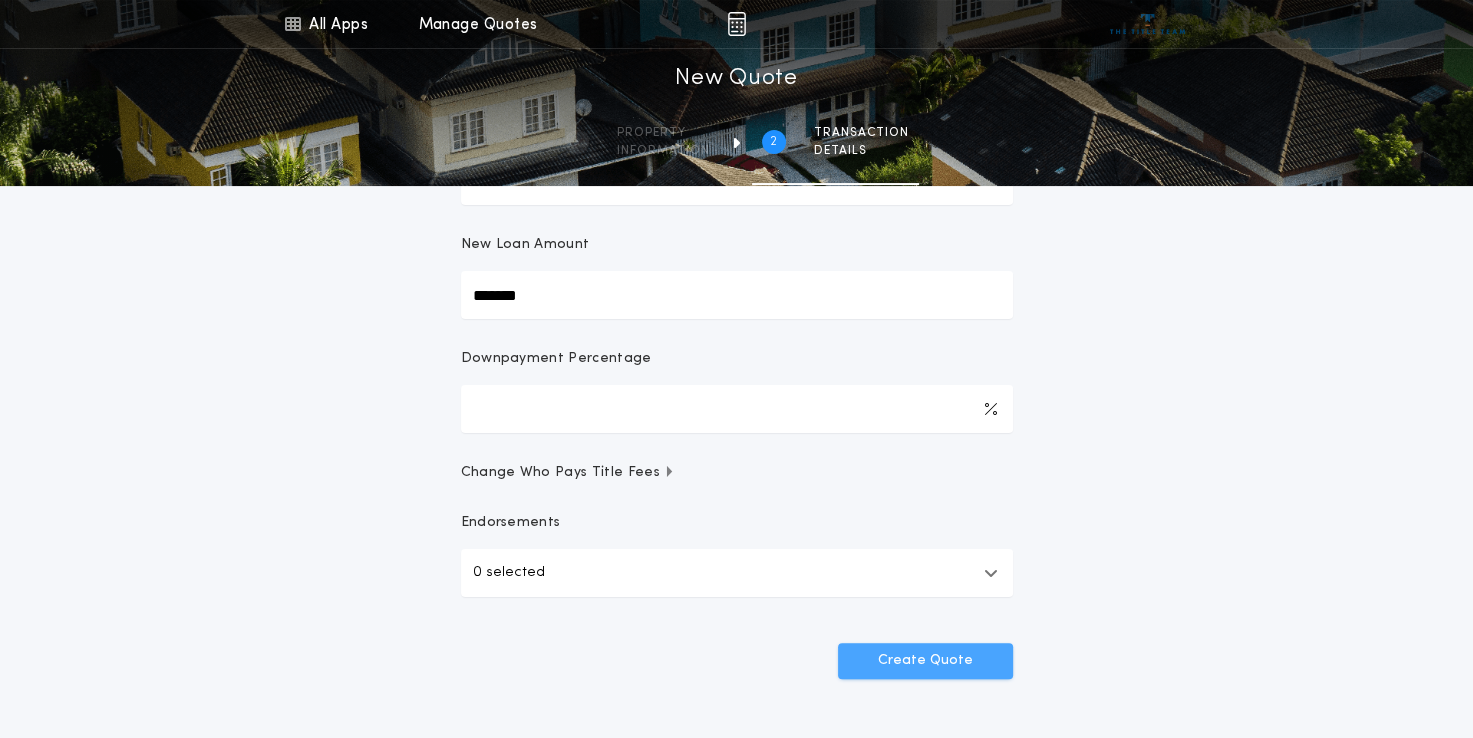 click on "Create Quote" at bounding box center (925, 661) 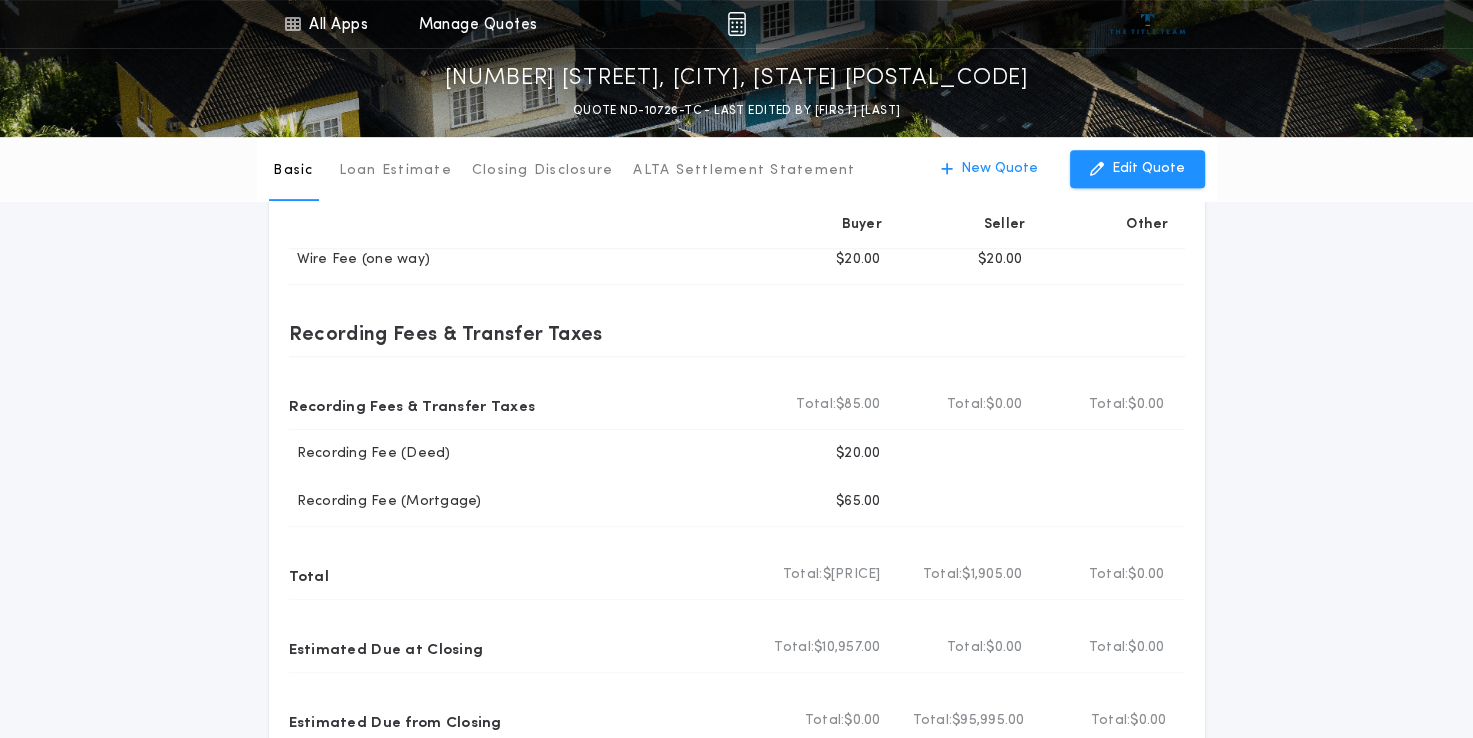 scroll, scrollTop: 900, scrollLeft: 0, axis: vertical 